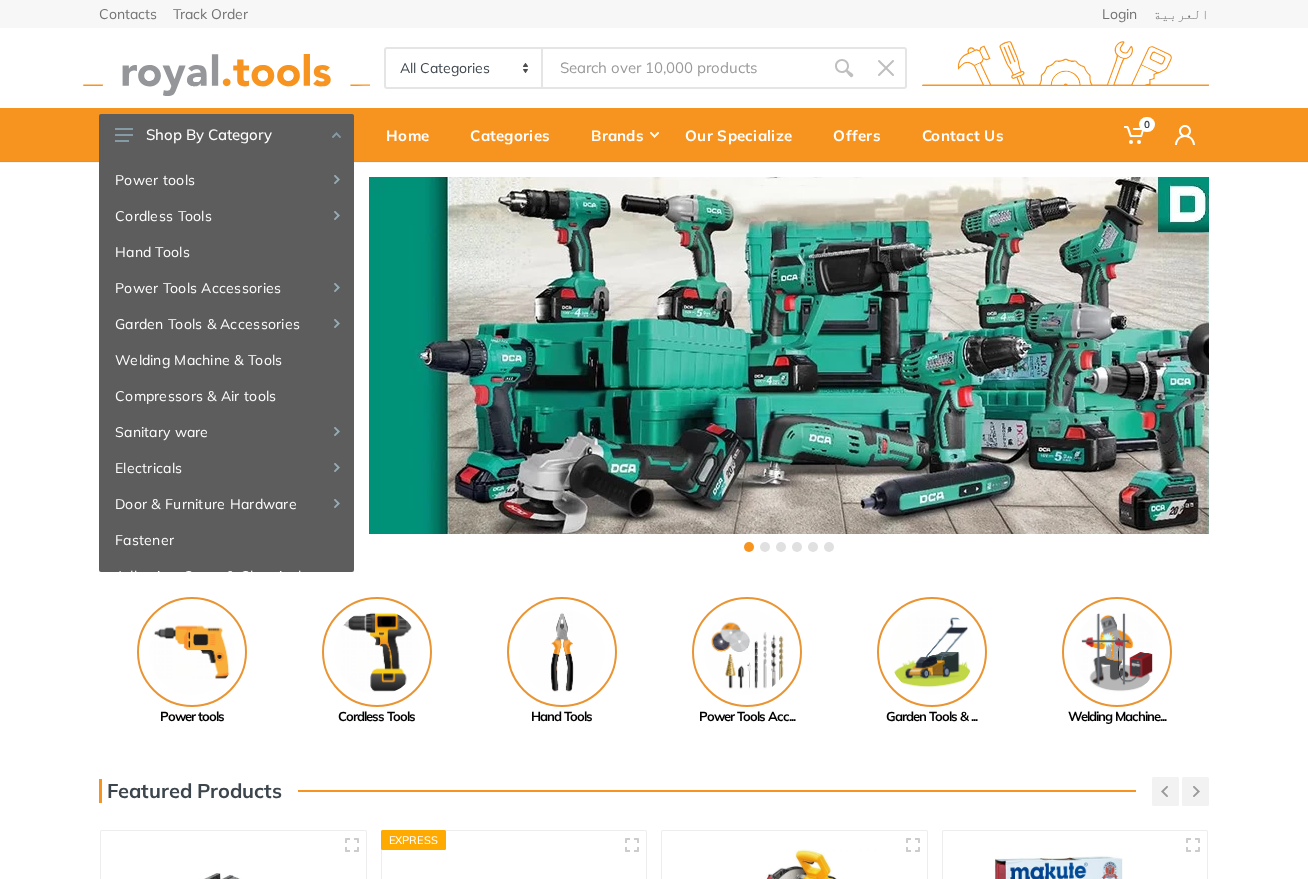 scroll, scrollTop: 0, scrollLeft: 0, axis: both 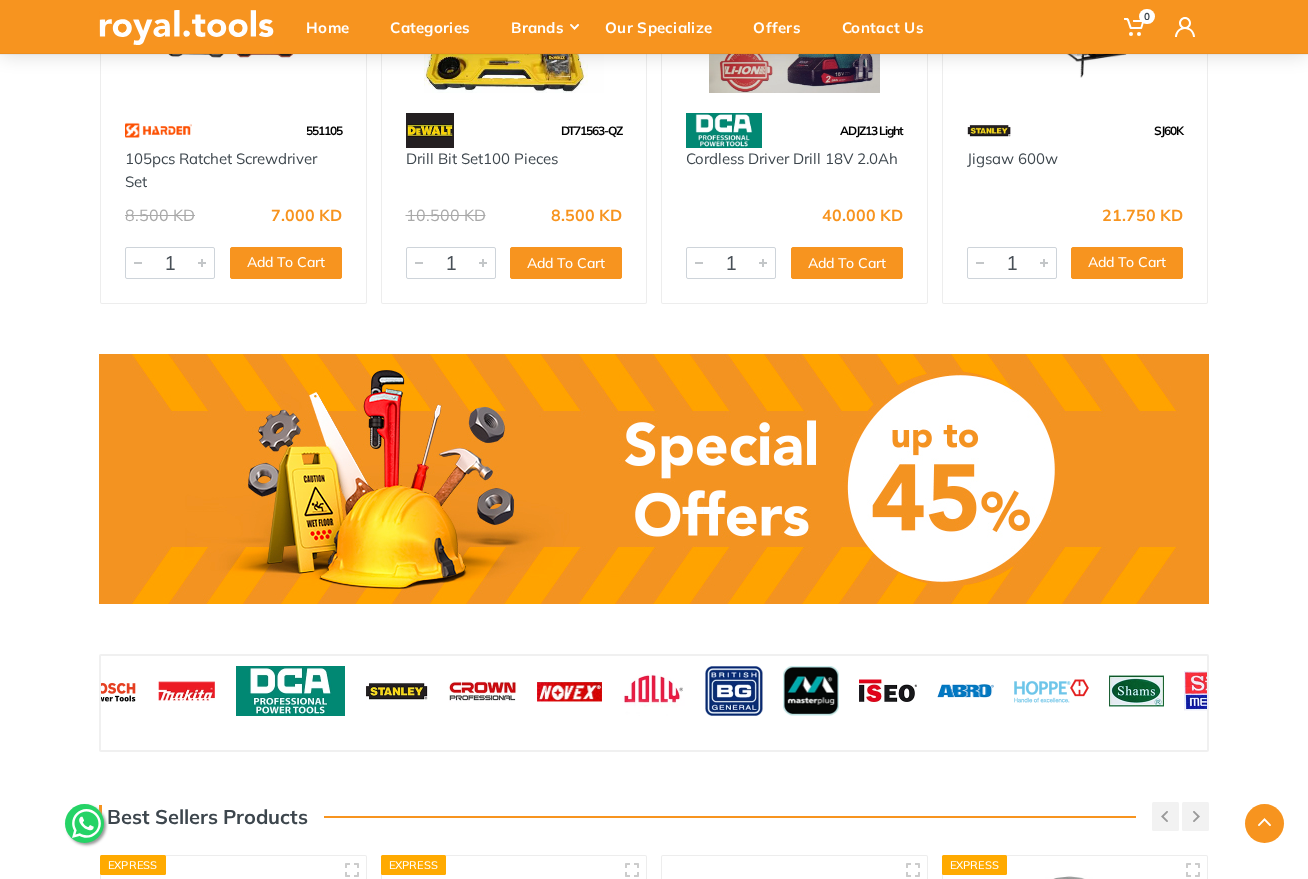 click at bounding box center [654, 479] 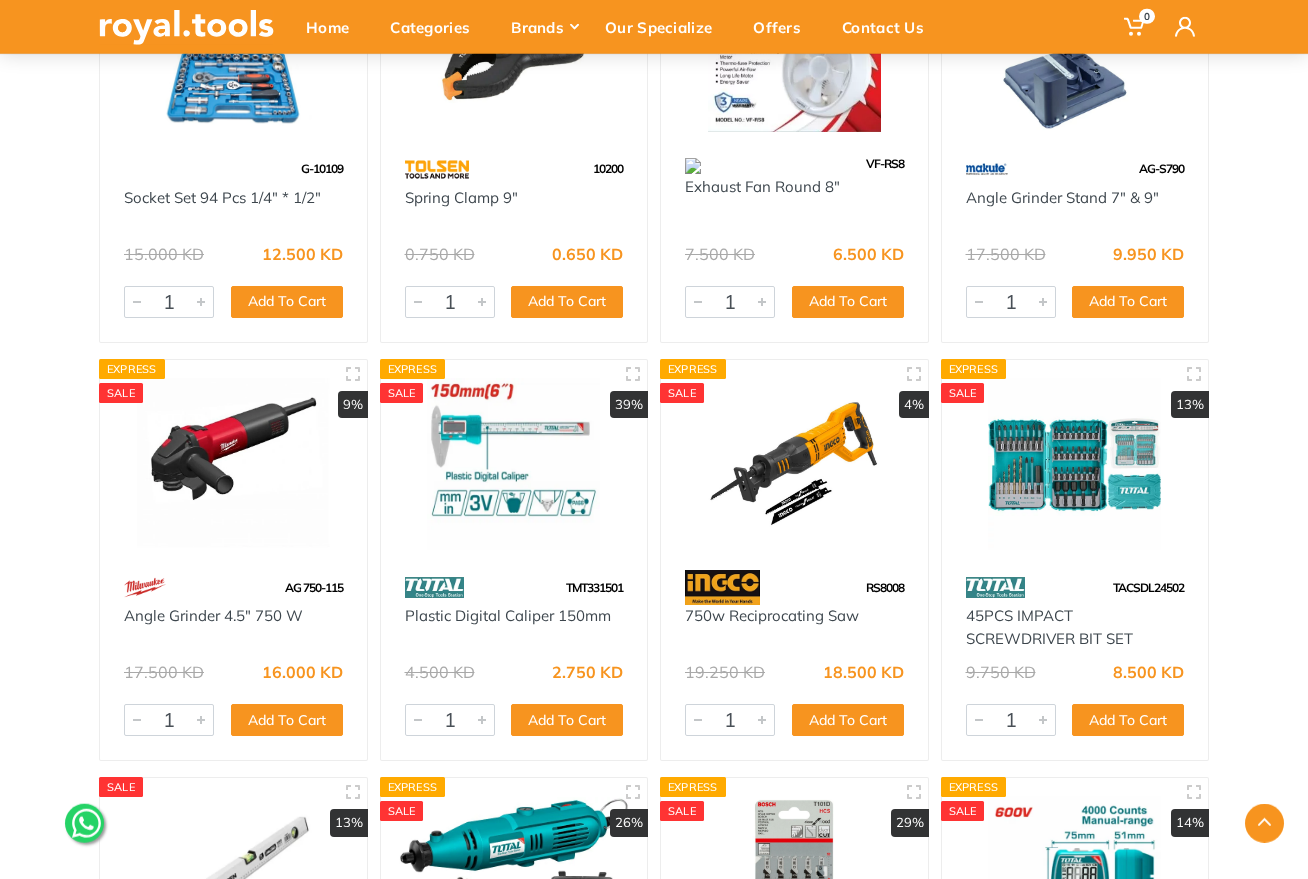 scroll, scrollTop: 31616, scrollLeft: 0, axis: vertical 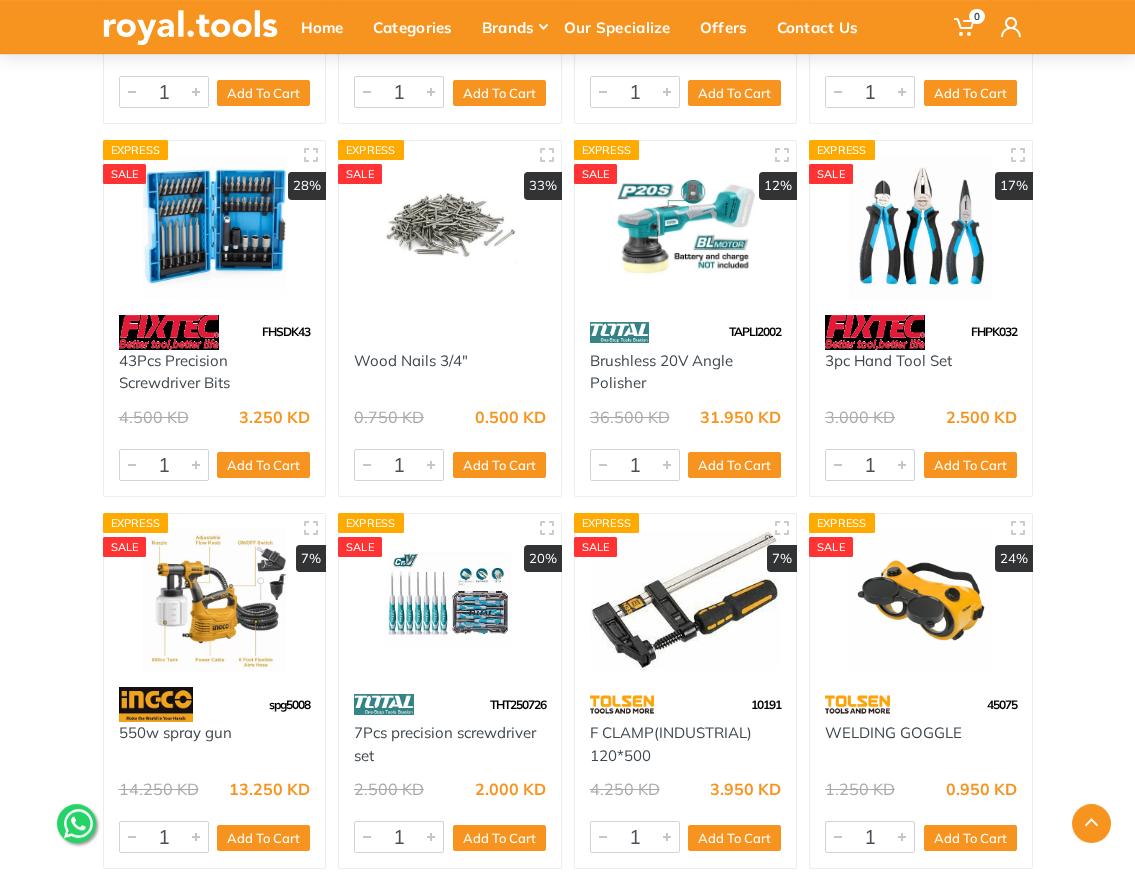 drag, startPoint x: 231, startPoint y: 738, endPoint x: 117, endPoint y: 737, distance: 114.00439 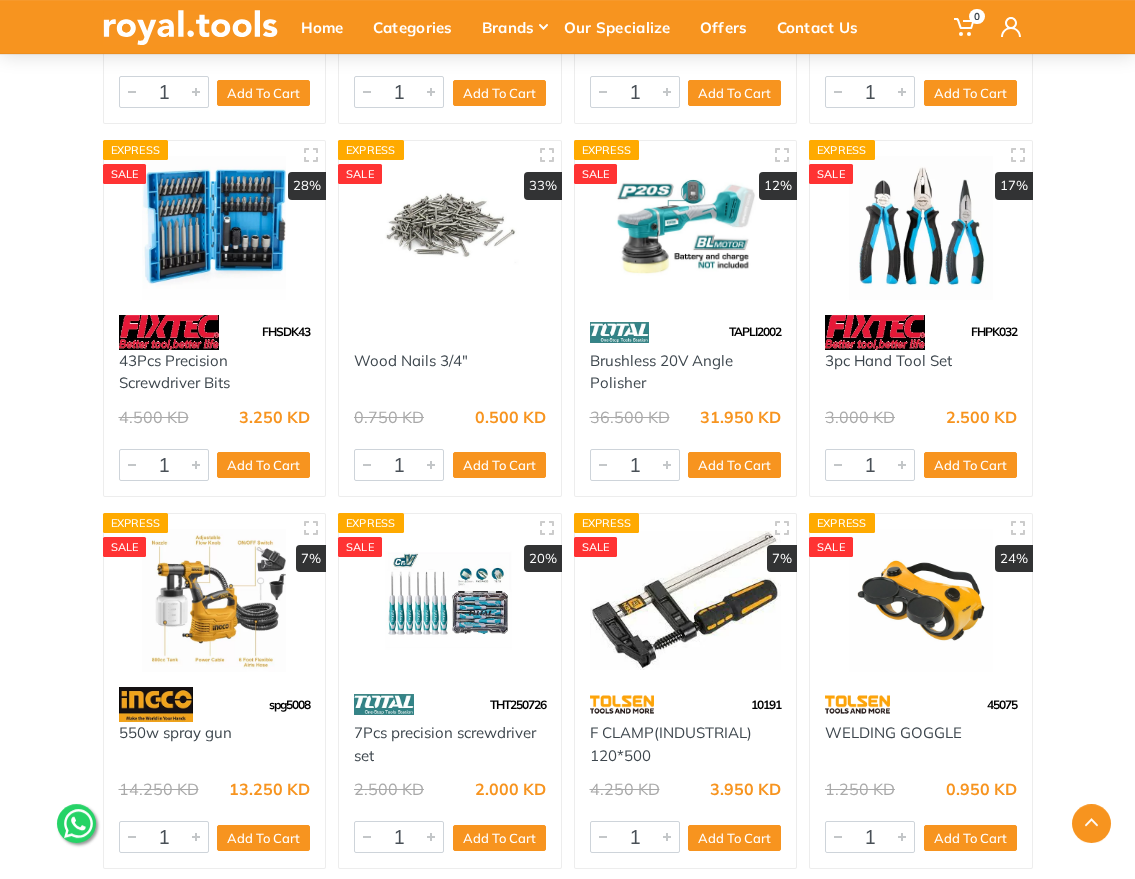 click on "550w spray gun" at bounding box center [215, 744] 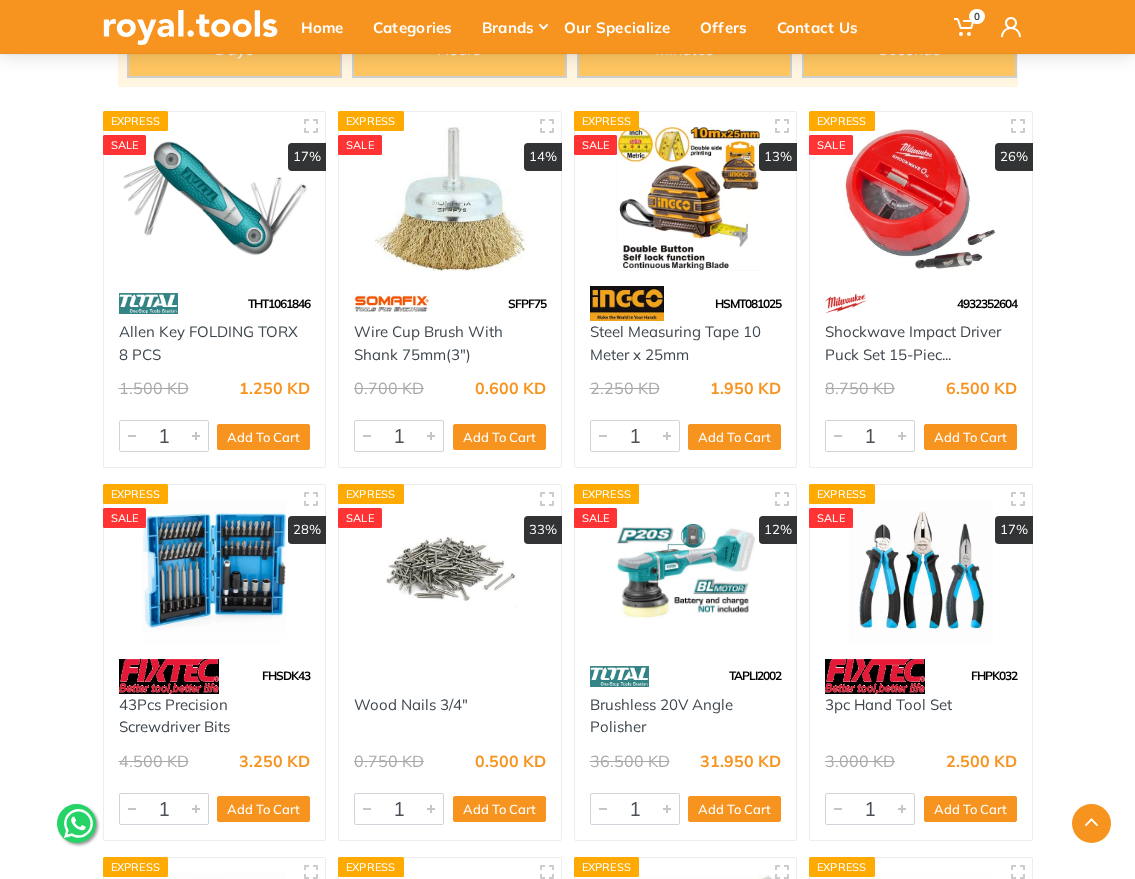 scroll, scrollTop: 304, scrollLeft: 0, axis: vertical 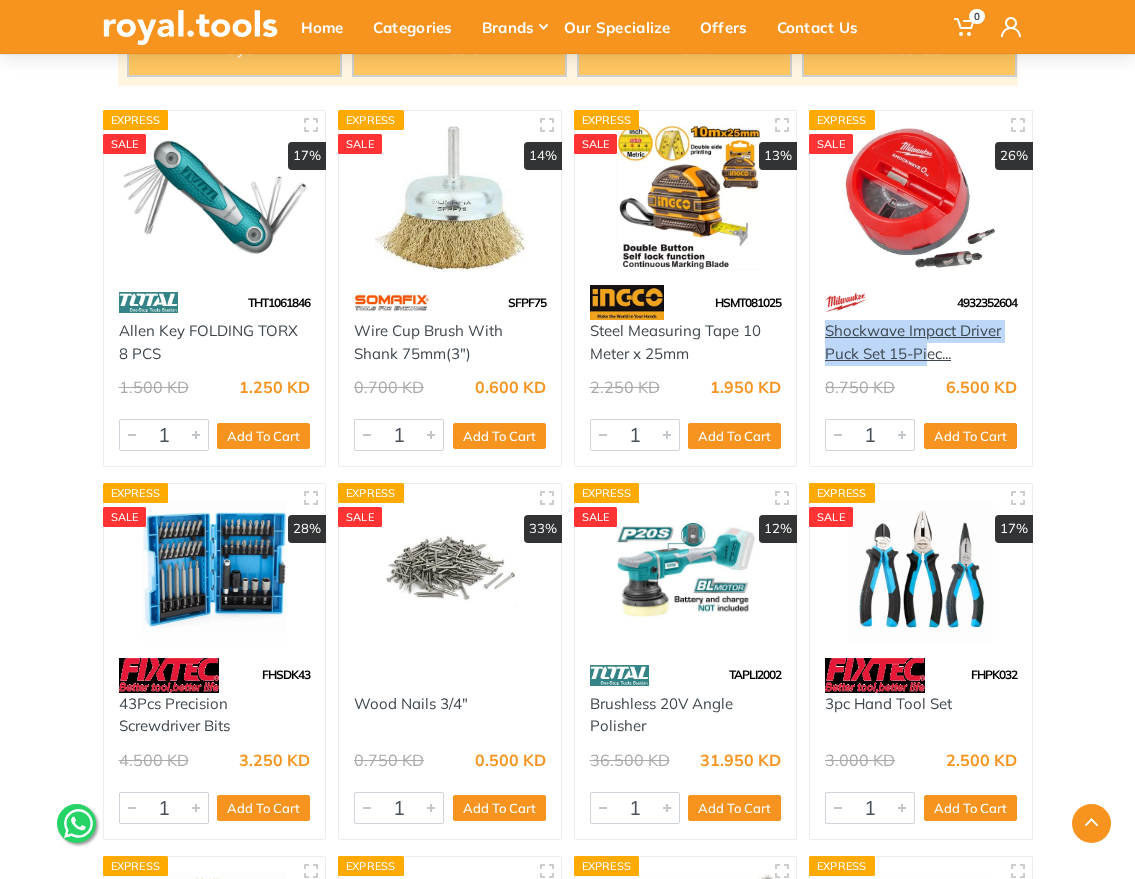 copy on "Shockwave Impact Driver Puck Set 15-Pi" 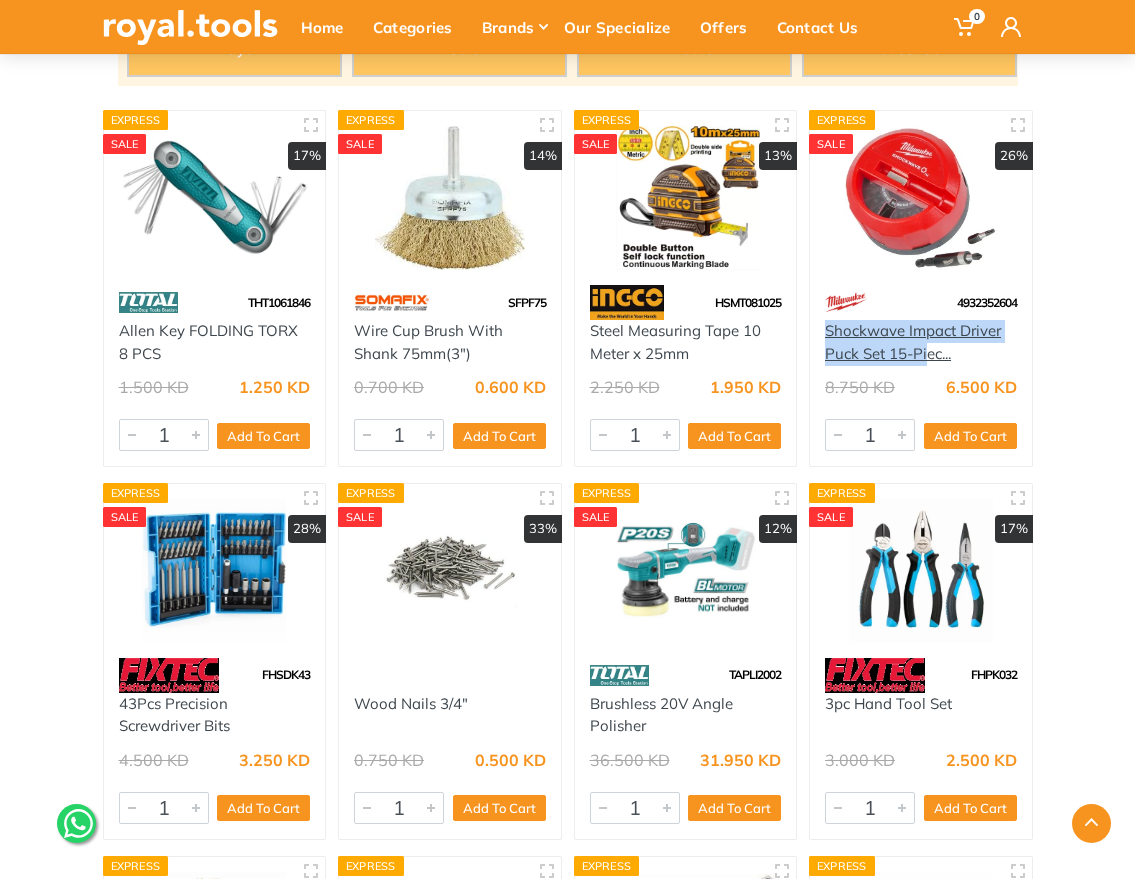 drag, startPoint x: 822, startPoint y: 333, endPoint x: 930, endPoint y: 357, distance: 110.63454 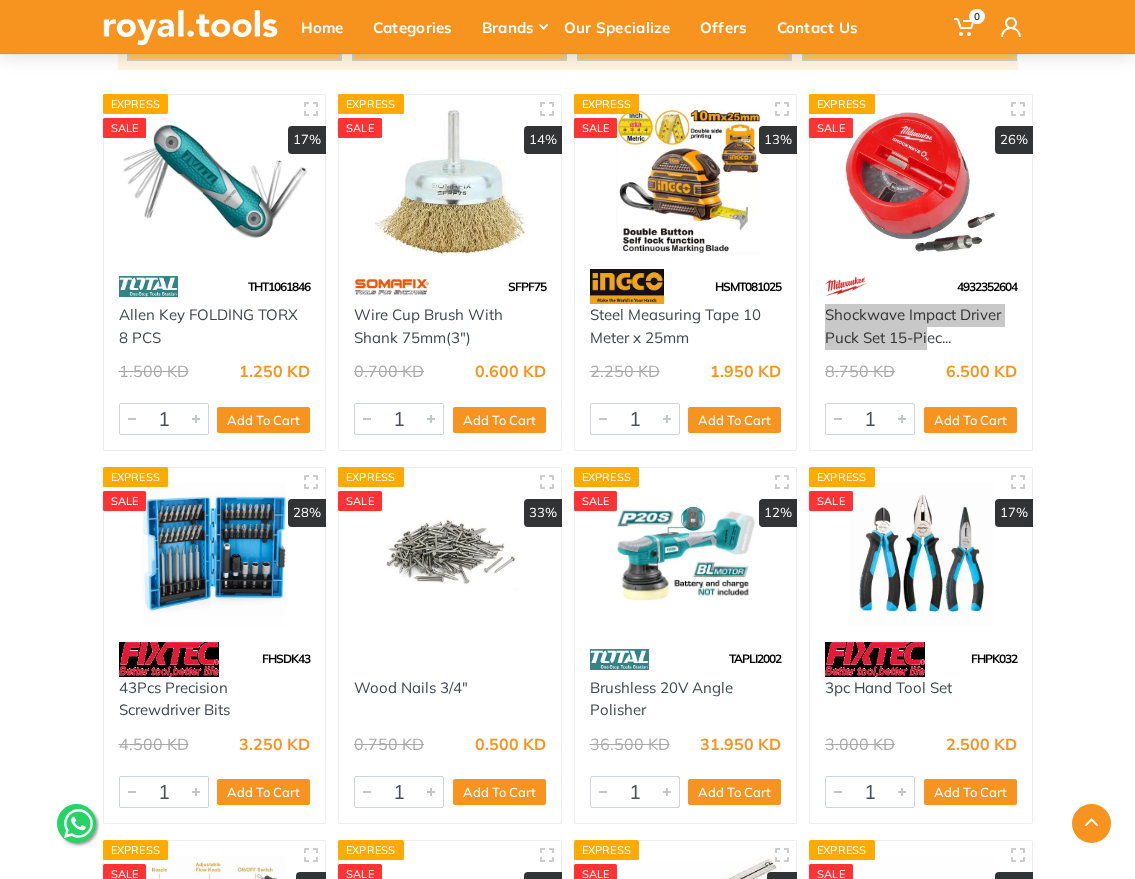 scroll, scrollTop: 480, scrollLeft: 0, axis: vertical 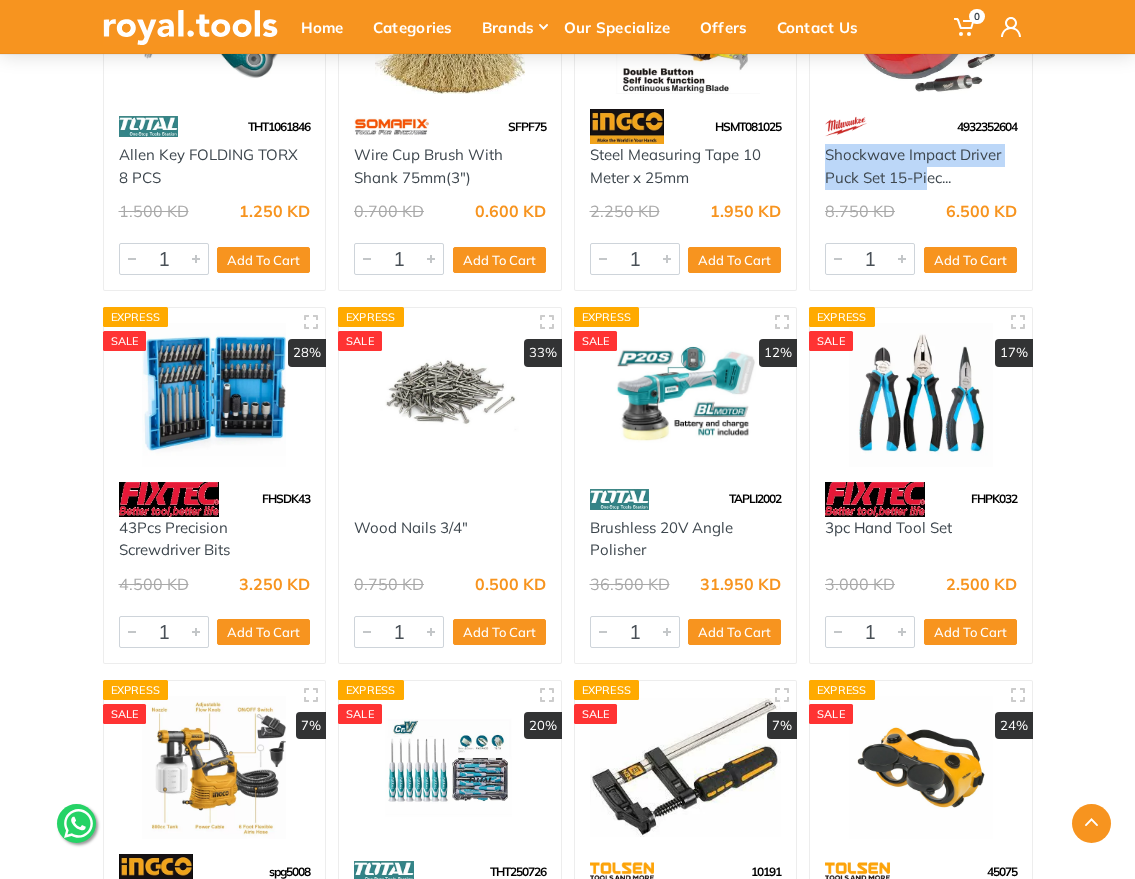copy on "Brushless 20V Angle Polisher" 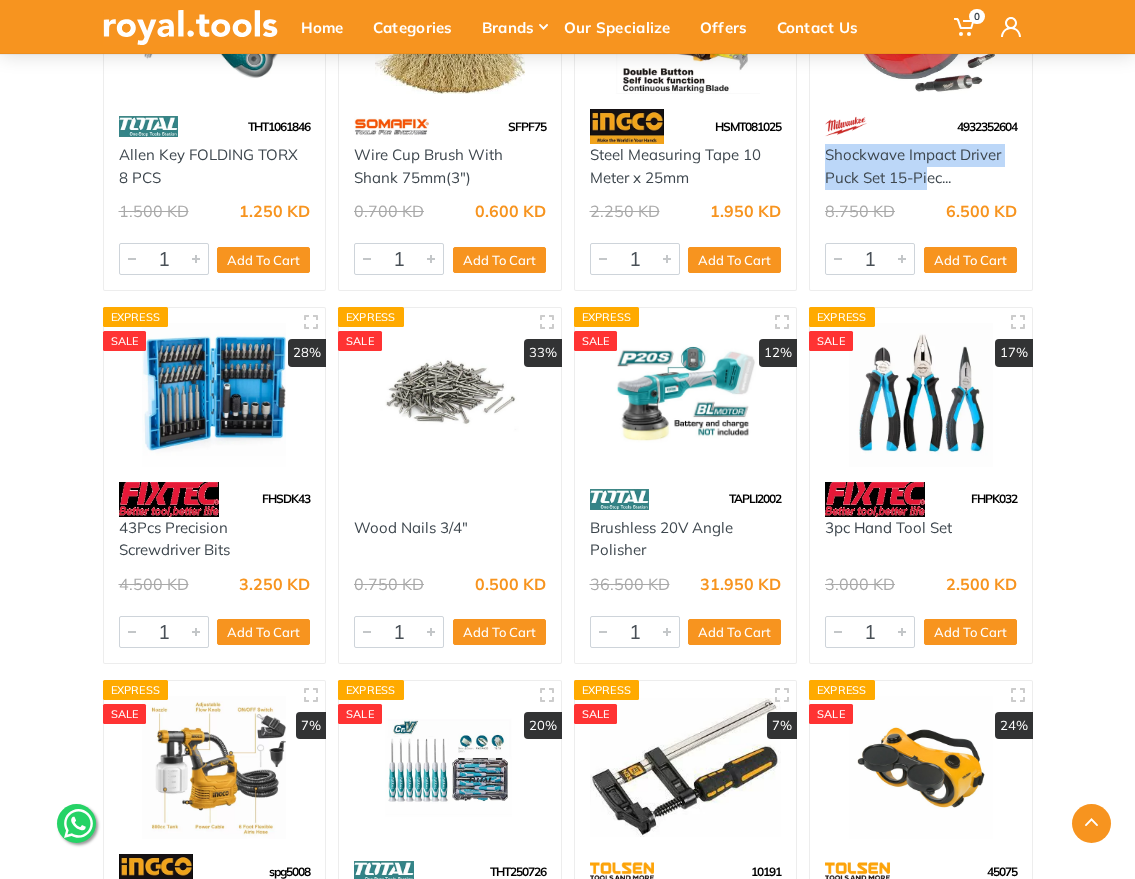 drag, startPoint x: 582, startPoint y: 530, endPoint x: 651, endPoint y: 552, distance: 72.42237 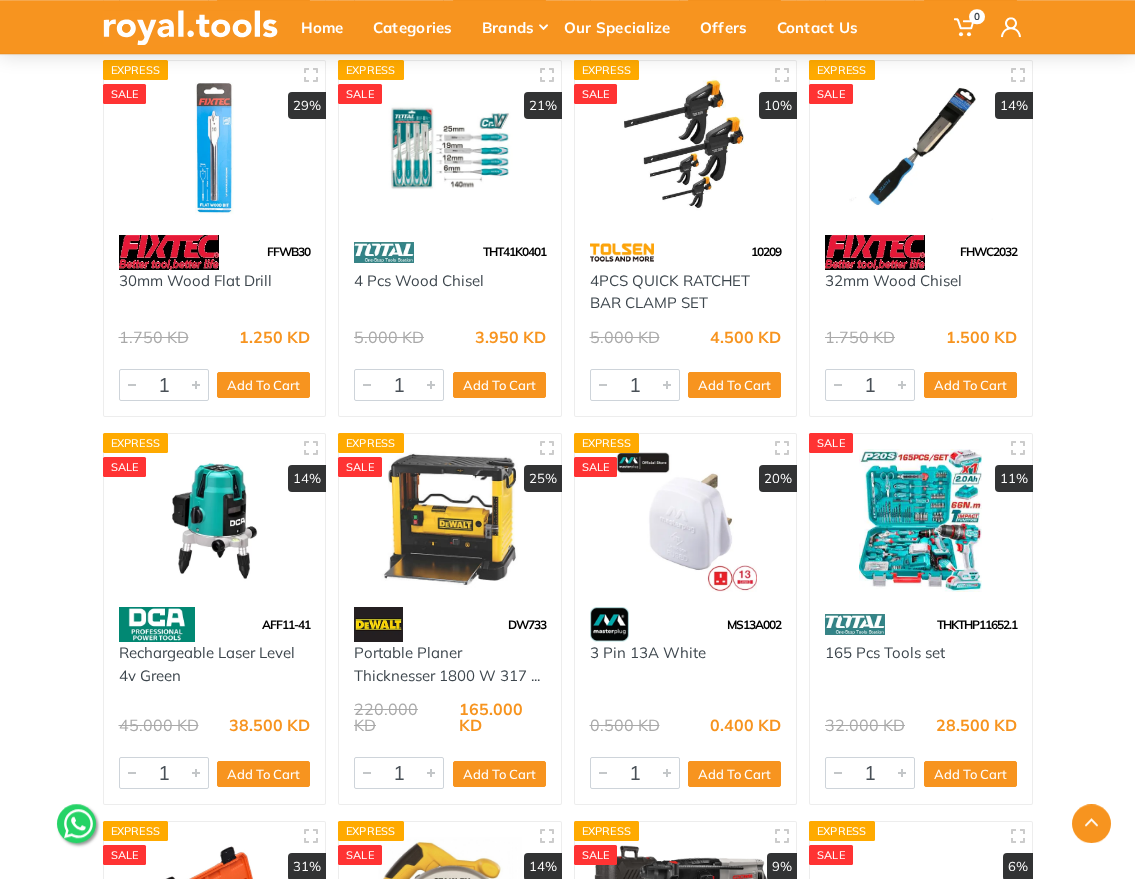 scroll, scrollTop: 1856, scrollLeft: 0, axis: vertical 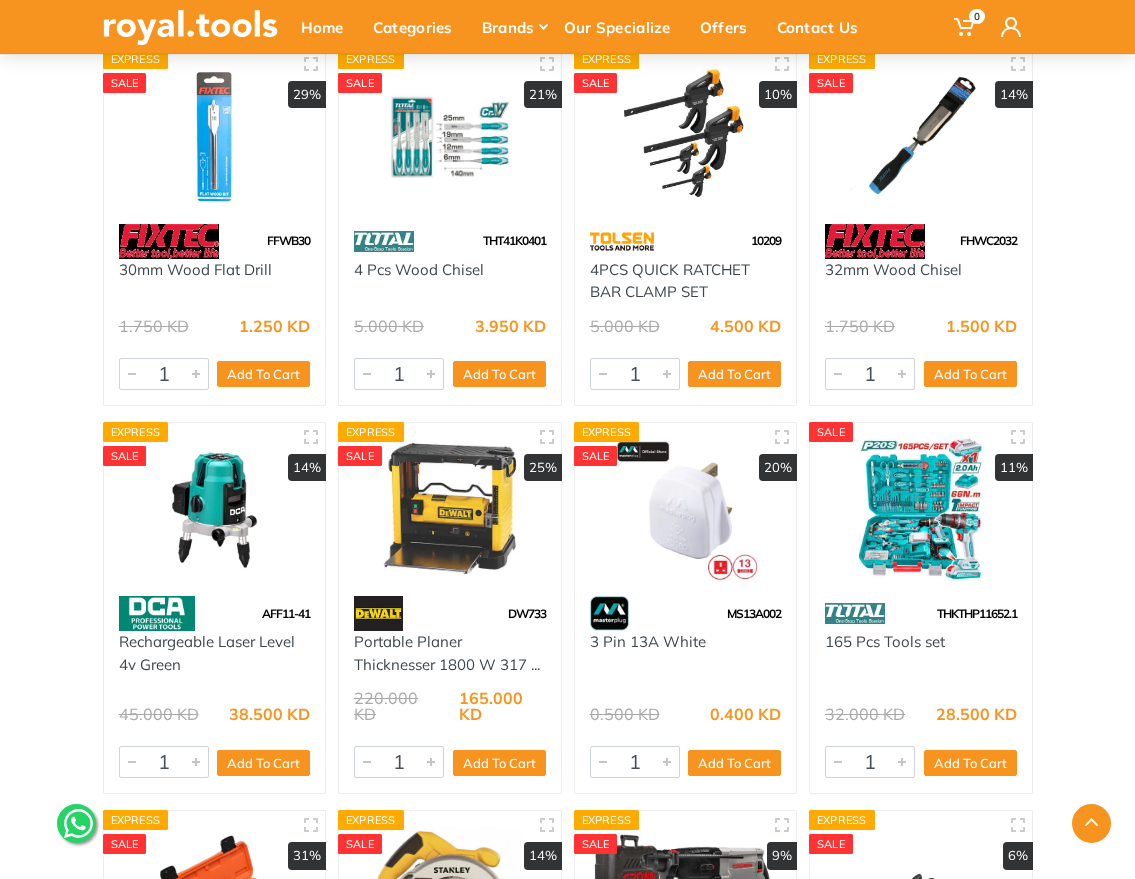 copy on "Rechargeable Laser Level 4v Green" 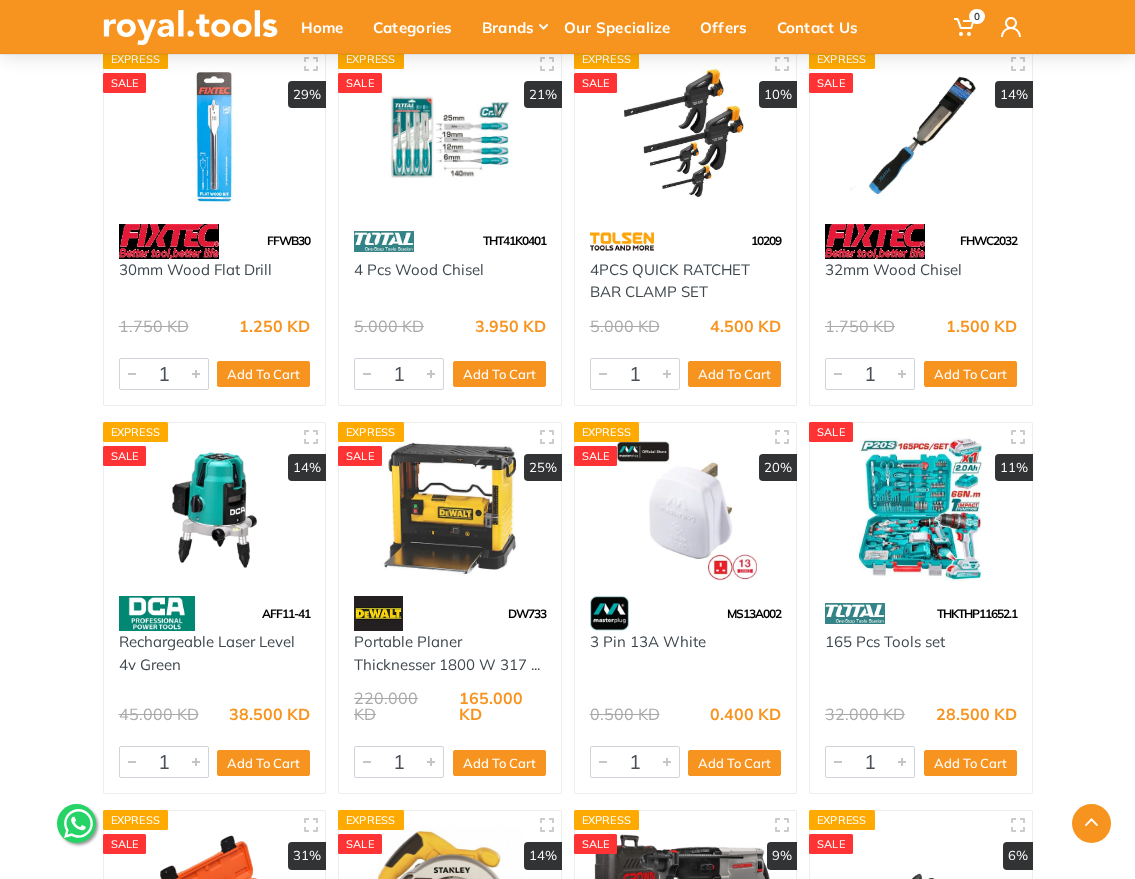drag, startPoint x: 198, startPoint y: 670, endPoint x: 118, endPoint y: 647, distance: 83.240616 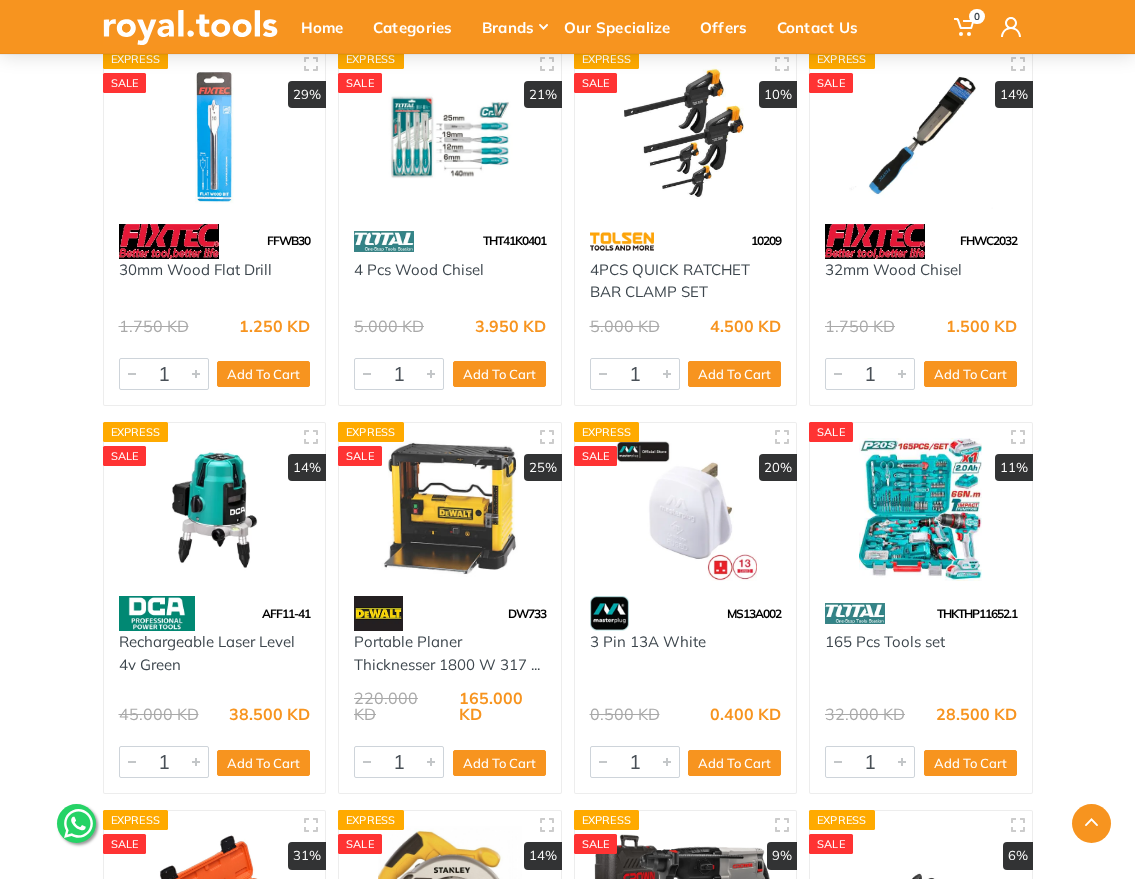copy on "165 Pcs Tools set" 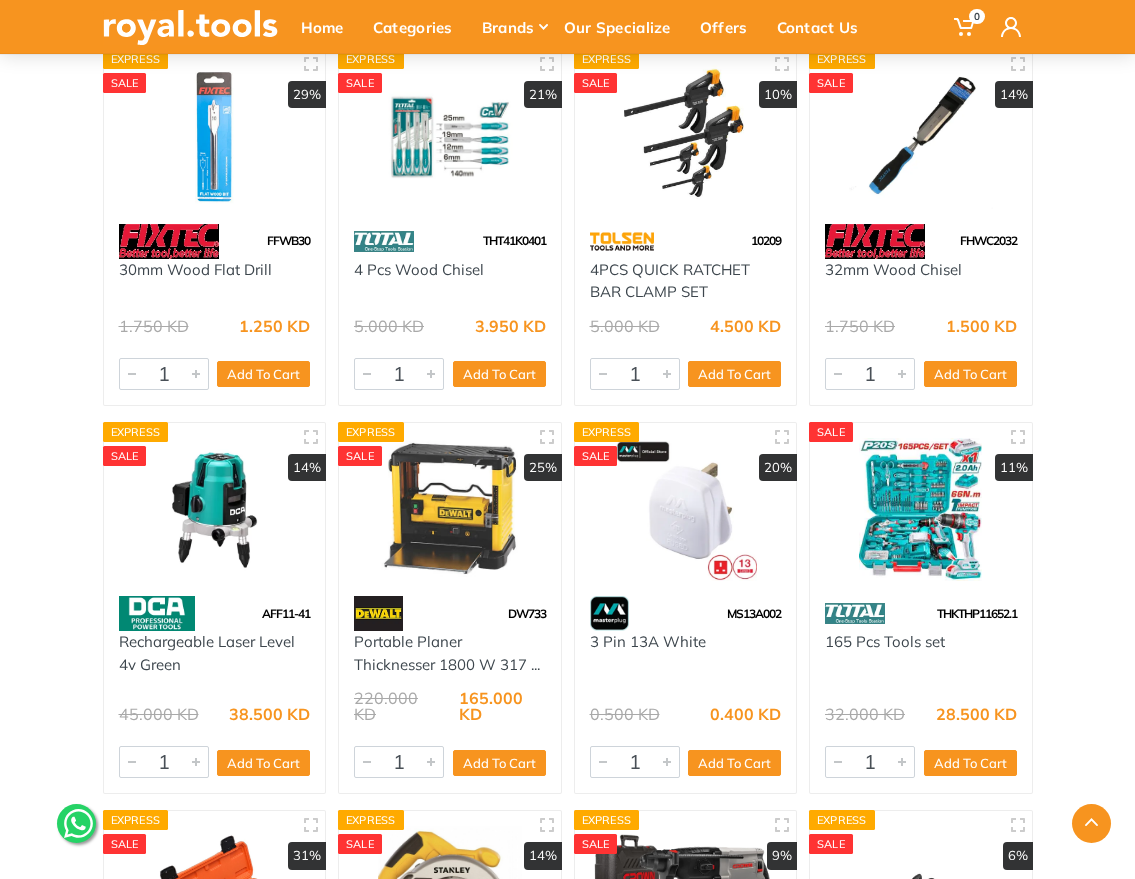 drag, startPoint x: 928, startPoint y: 645, endPoint x: 821, endPoint y: 649, distance: 107.07474 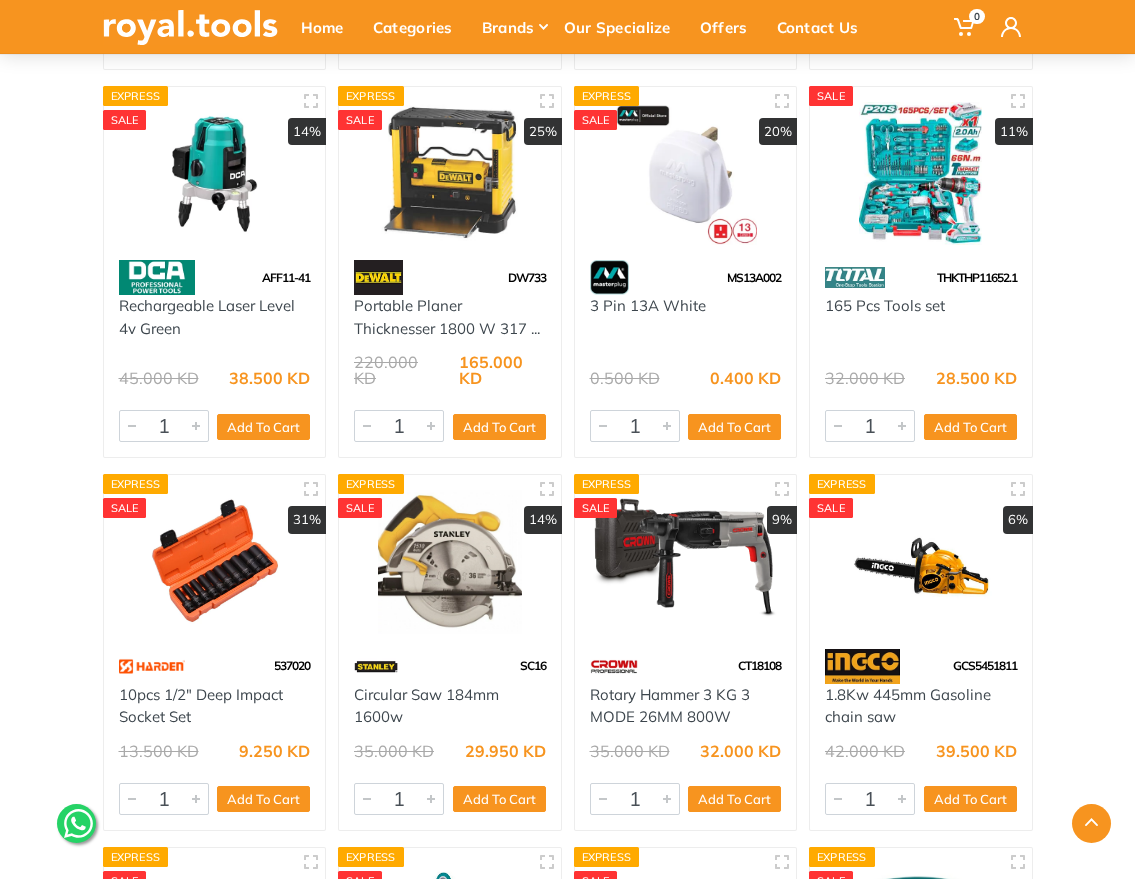 scroll, scrollTop: 2336, scrollLeft: 0, axis: vertical 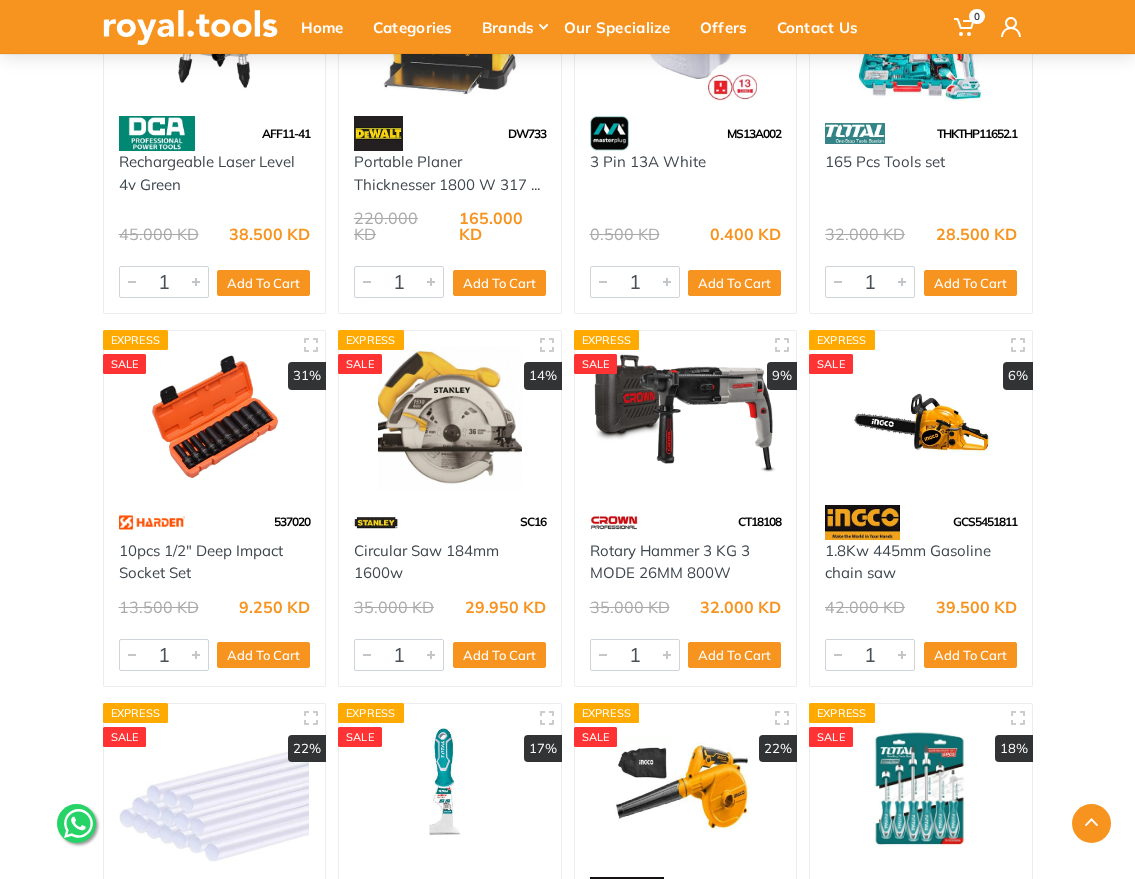 copy on "1.8Kw 445mm Gasoline chain saw" 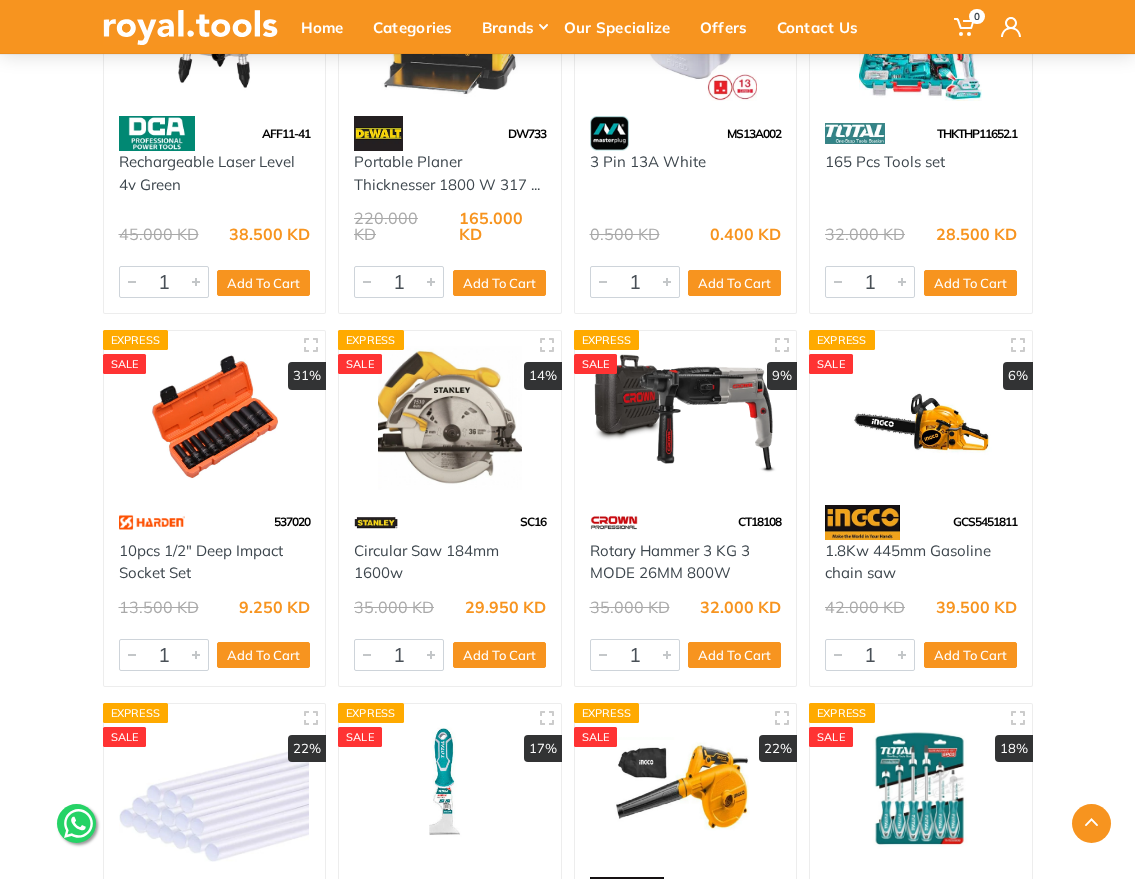 drag, startPoint x: 818, startPoint y: 556, endPoint x: 903, endPoint y: 575, distance: 87.09765 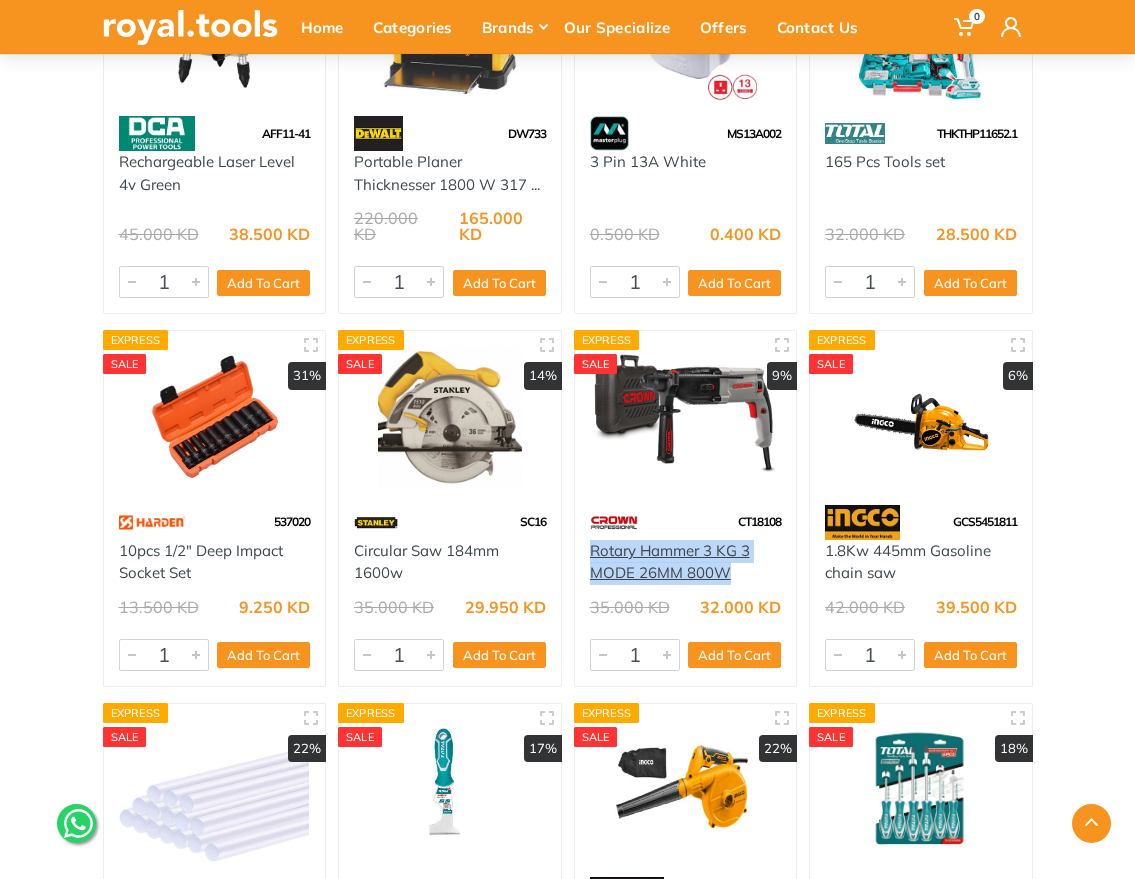 copy on "Rotary Hammer 3 KG 3 MODE  26MM 800W" 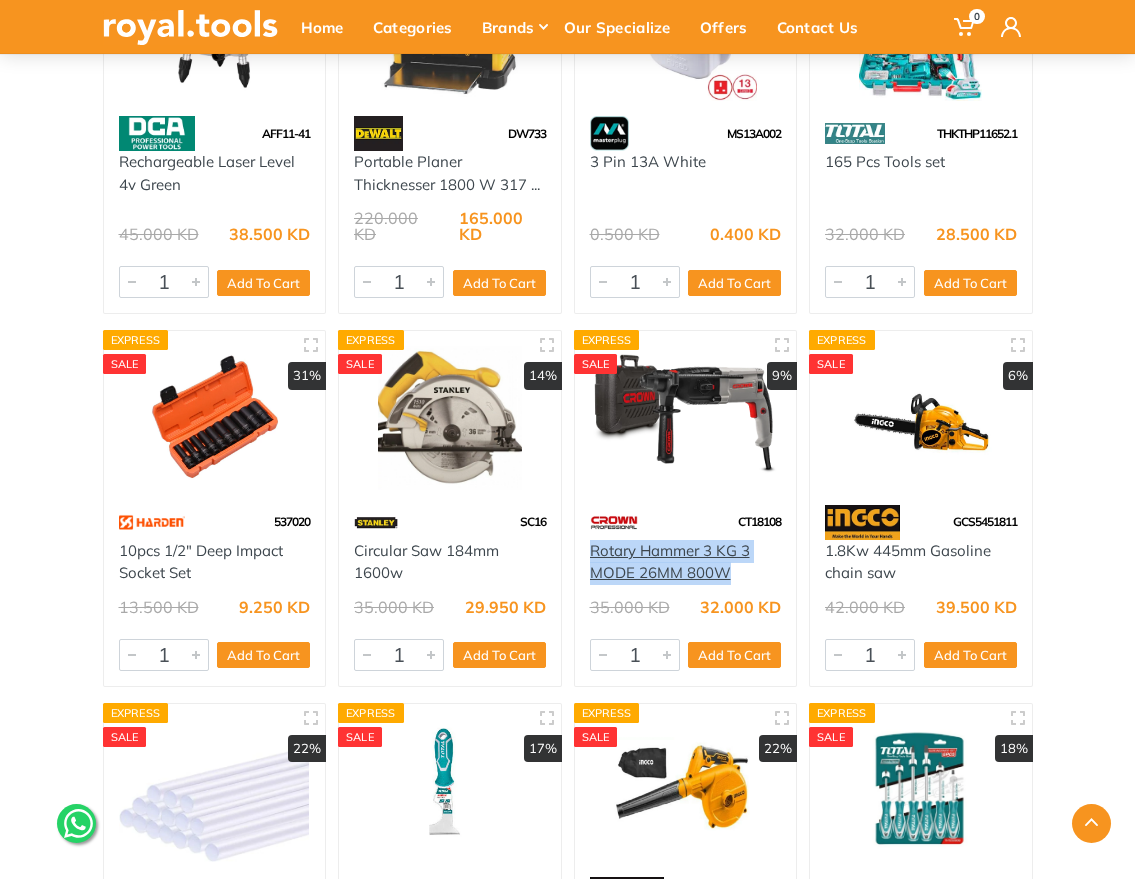 drag, startPoint x: 583, startPoint y: 557, endPoint x: 728, endPoint y: 572, distance: 145.7738 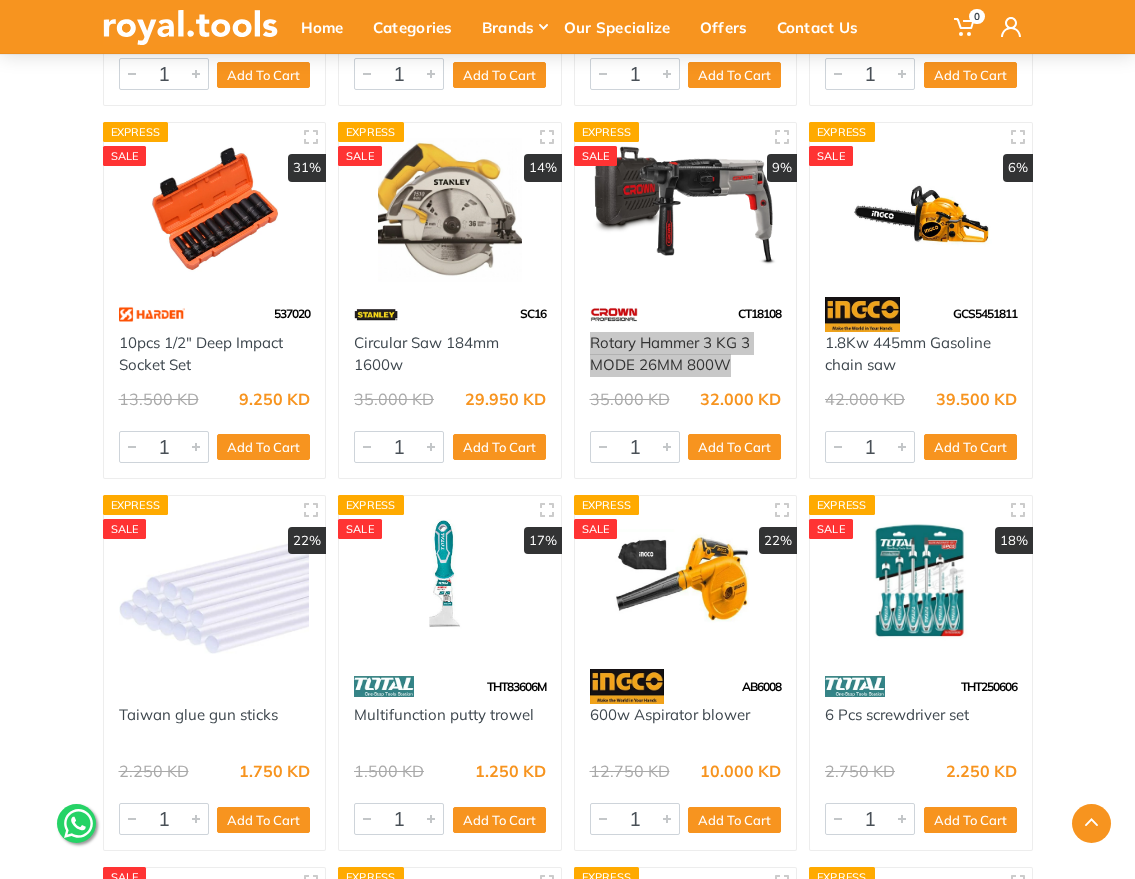 scroll, scrollTop: 2560, scrollLeft: 0, axis: vertical 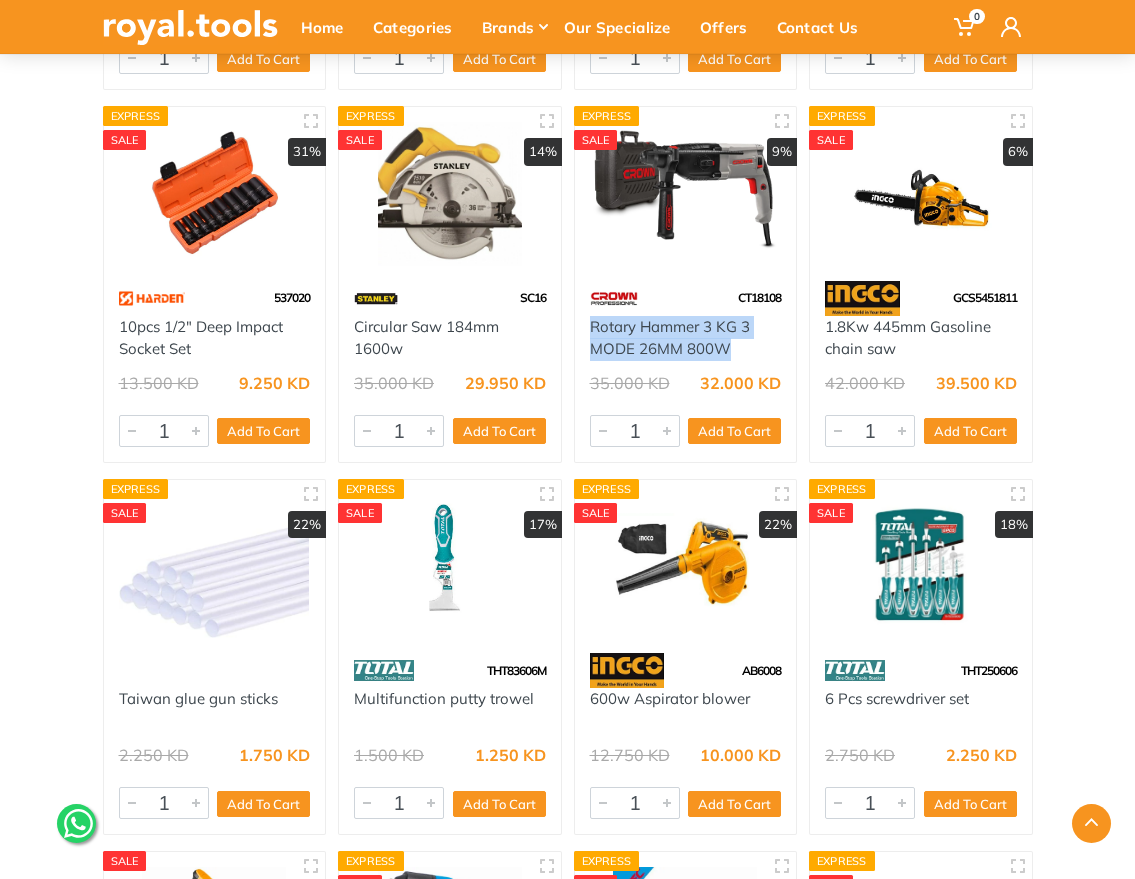 copy on "600w Aspirator blower" 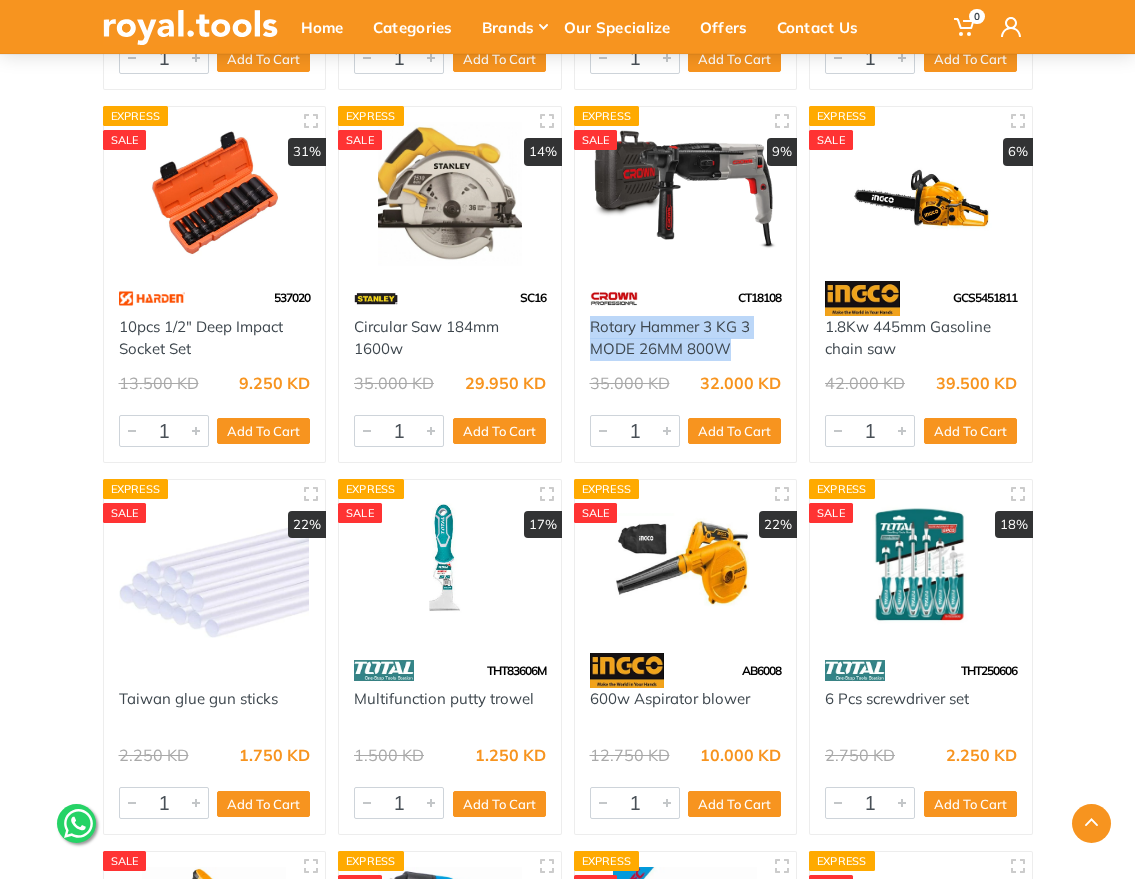 drag, startPoint x: 585, startPoint y: 703, endPoint x: 746, endPoint y: 717, distance: 161.60754 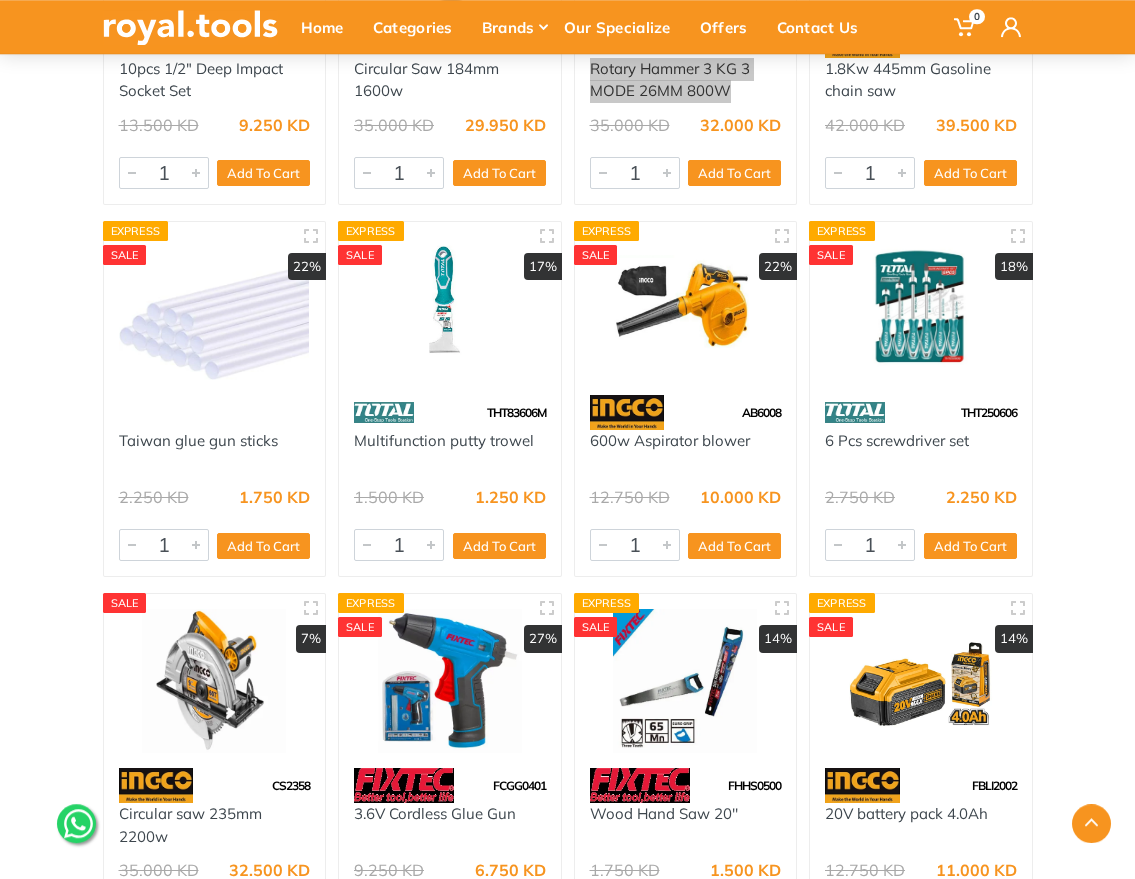 scroll, scrollTop: 2912, scrollLeft: 0, axis: vertical 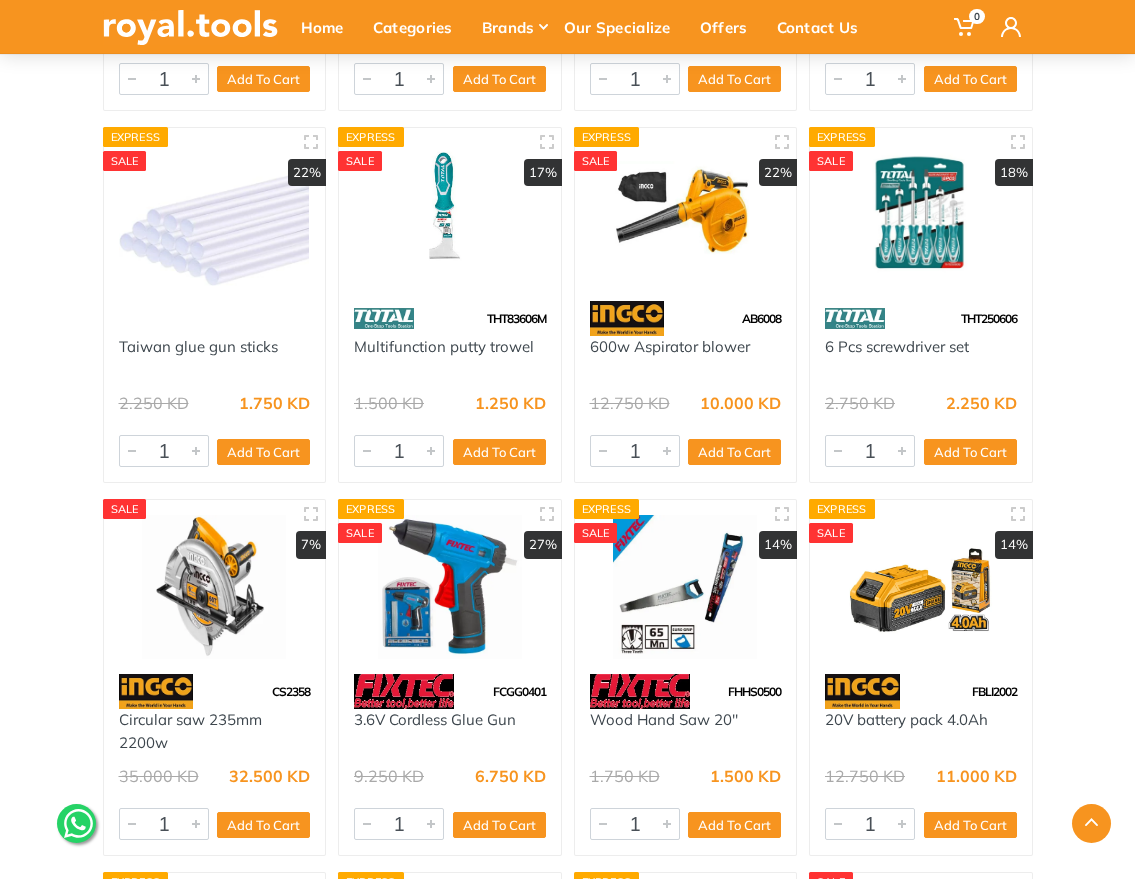 copy on "Circular saw 235mm 2200w" 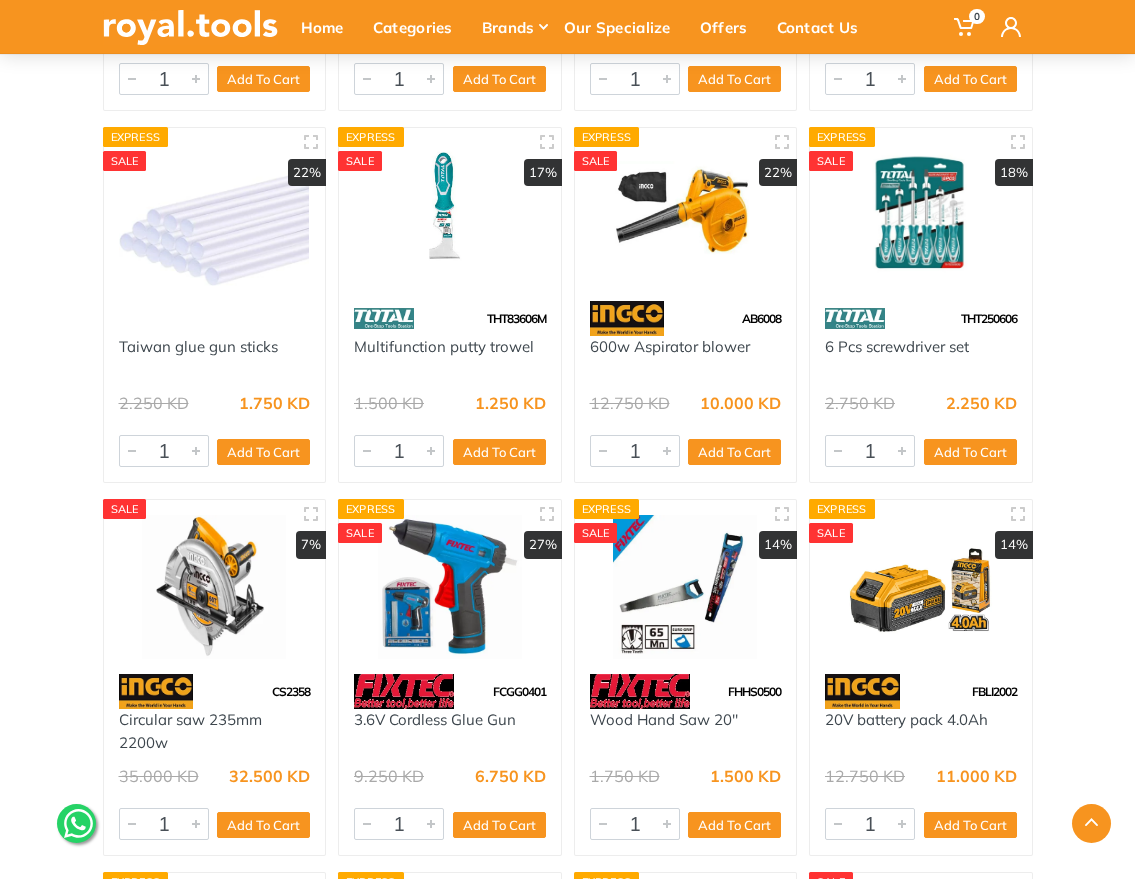 drag, startPoint x: 108, startPoint y: 719, endPoint x: 173, endPoint y: 745, distance: 70.00714 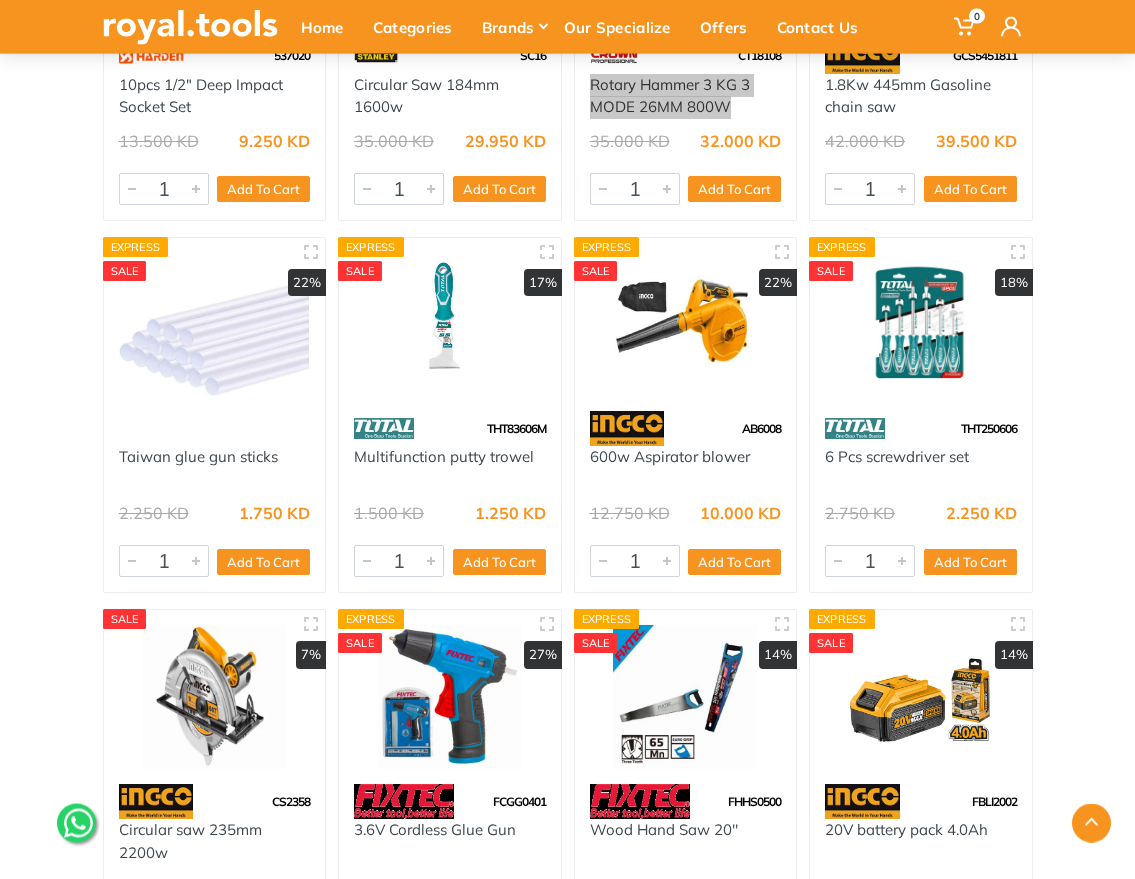 scroll, scrollTop: 2800, scrollLeft: 0, axis: vertical 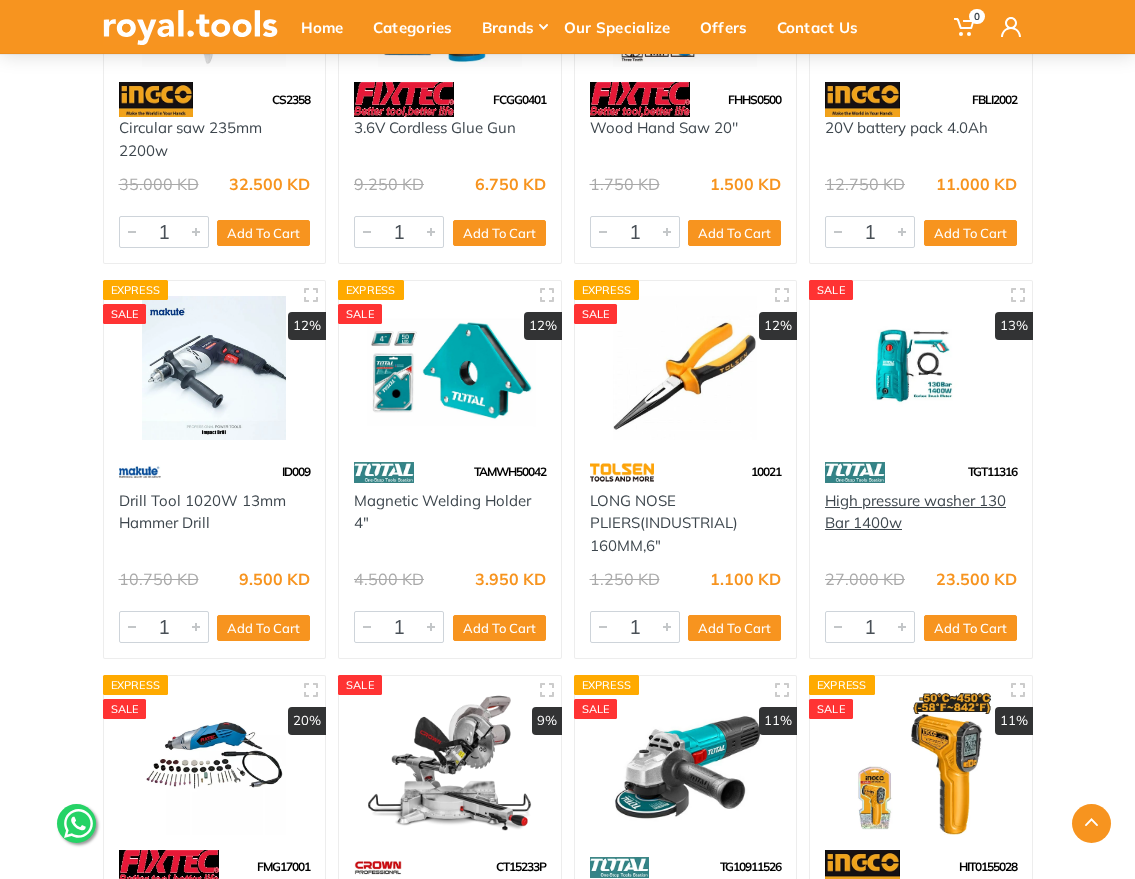 copy on "High pressure washer 130 Bar 1400w" 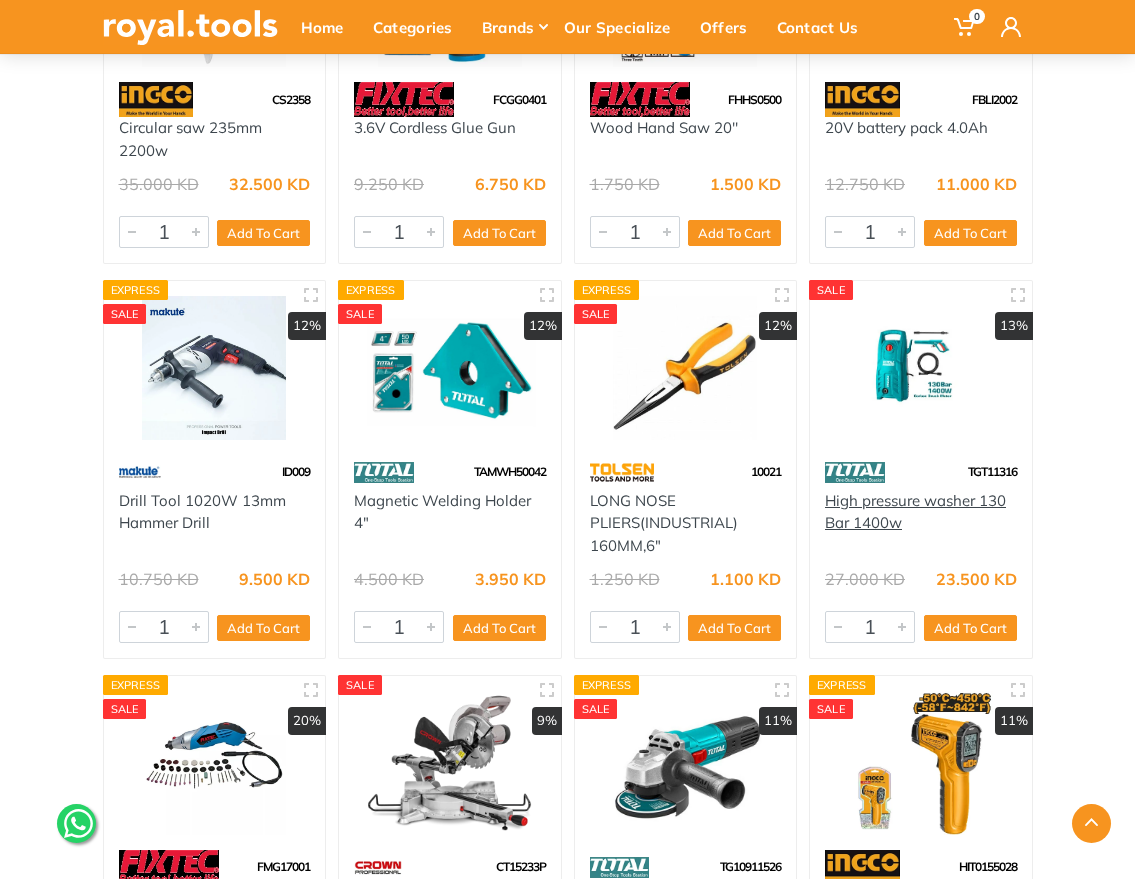drag, startPoint x: 903, startPoint y: 518, endPoint x: 827, endPoint y: 502, distance: 77.665955 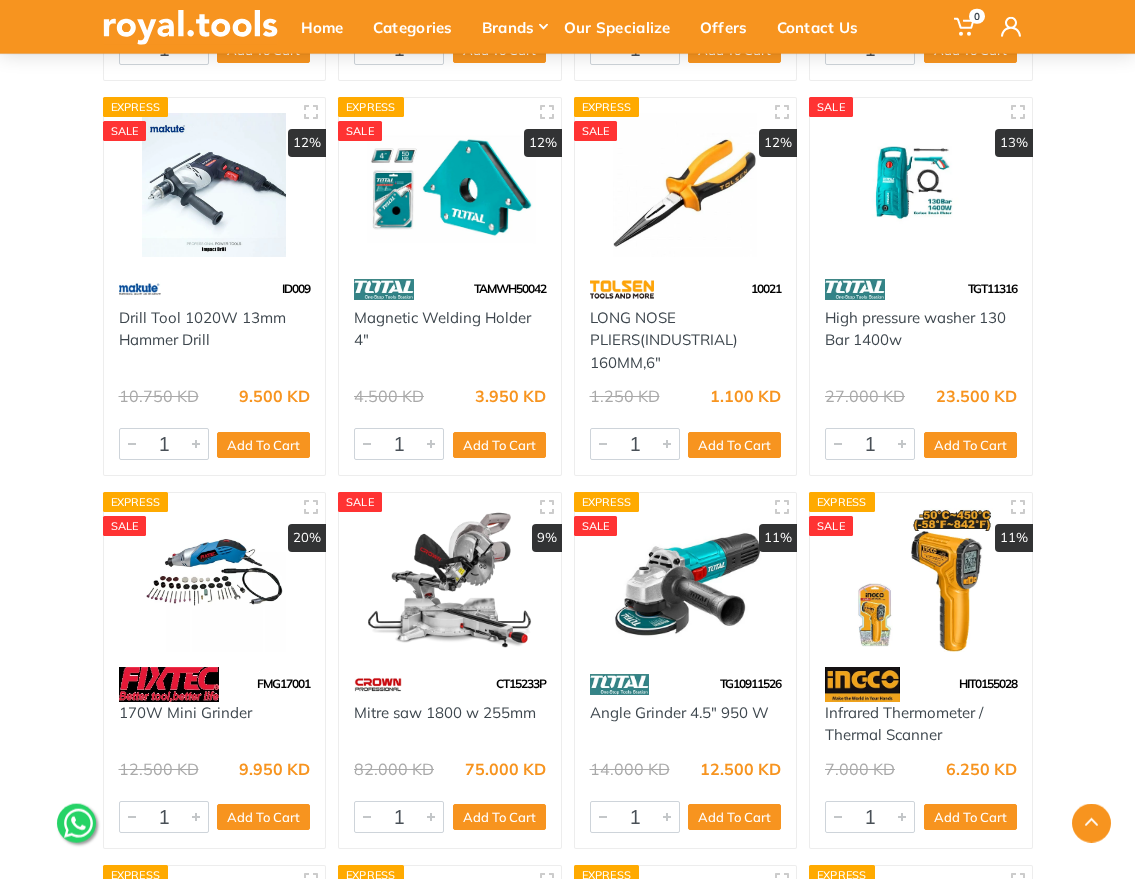 scroll, scrollTop: 3744, scrollLeft: 0, axis: vertical 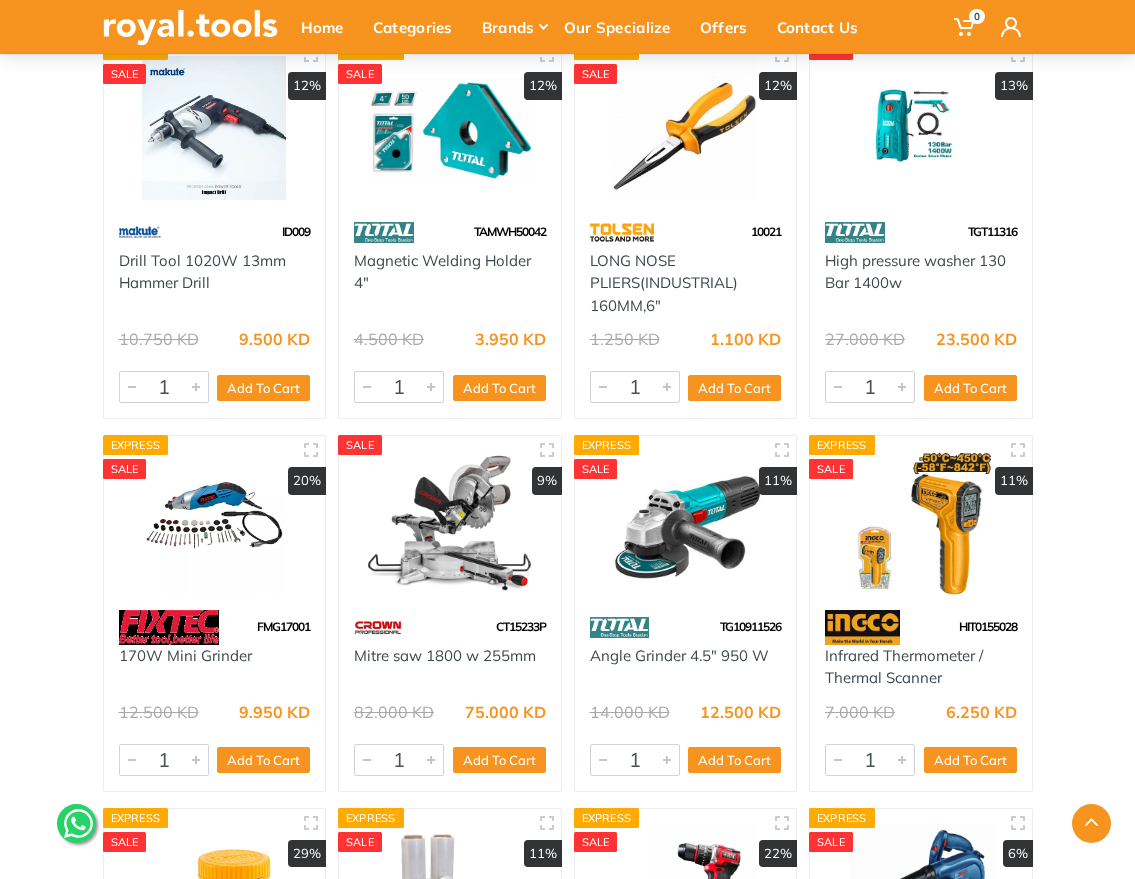 copy on "170W Mini Grinder" 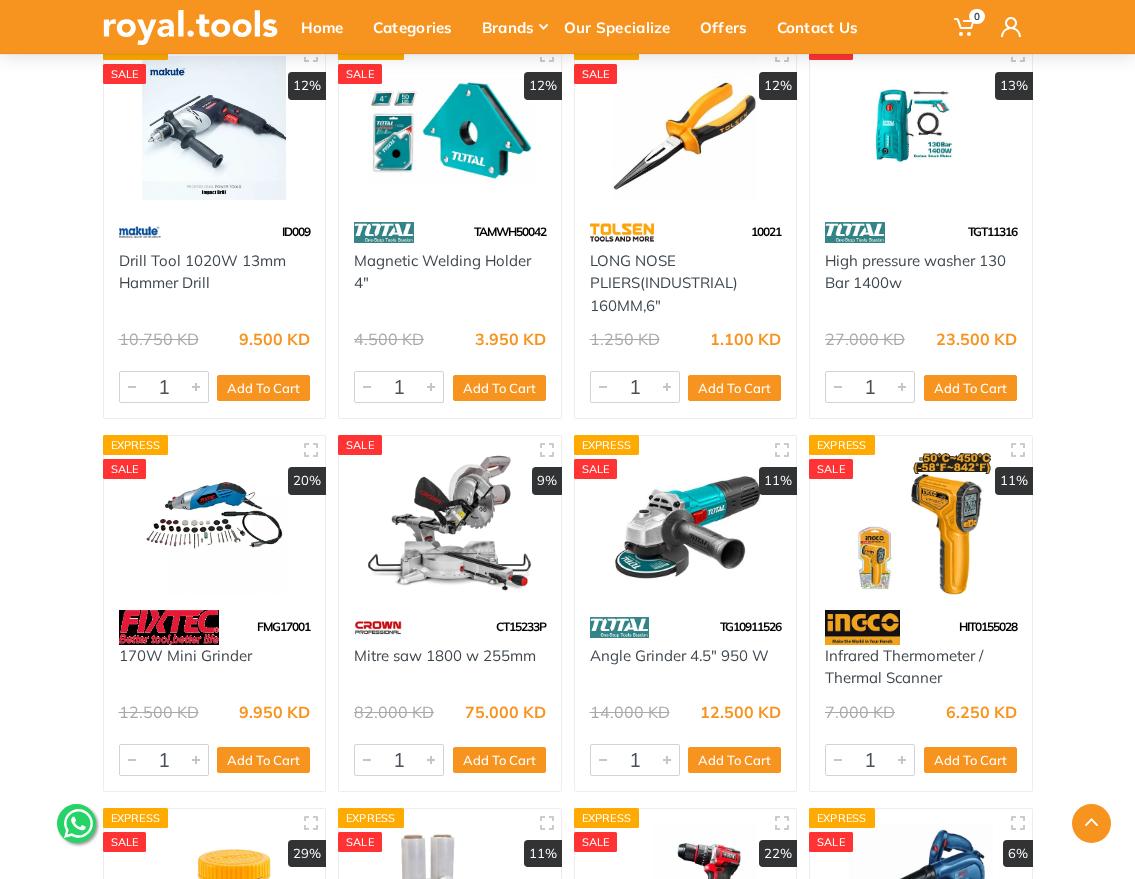drag, startPoint x: 265, startPoint y: 660, endPoint x: 122, endPoint y: 667, distance: 143.17122 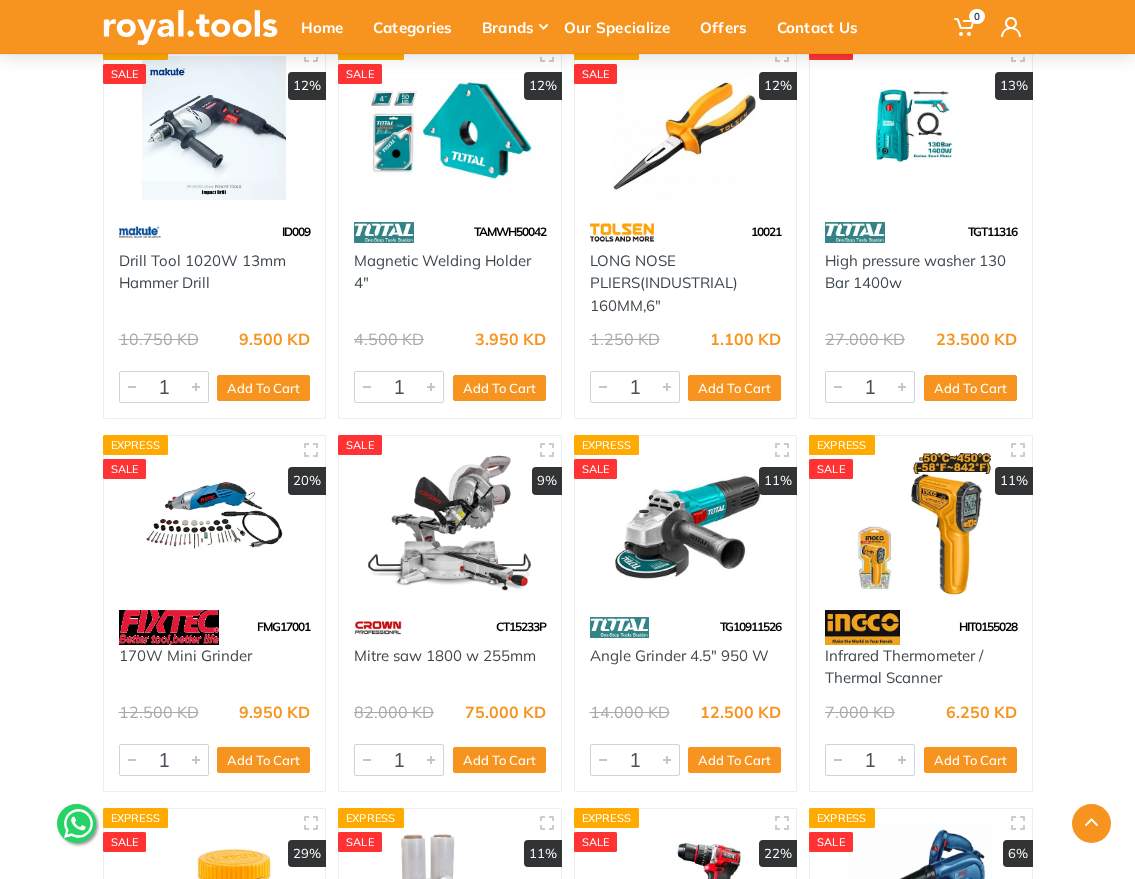 drag, startPoint x: 541, startPoint y: 654, endPoint x: 347, endPoint y: 666, distance: 194.37077 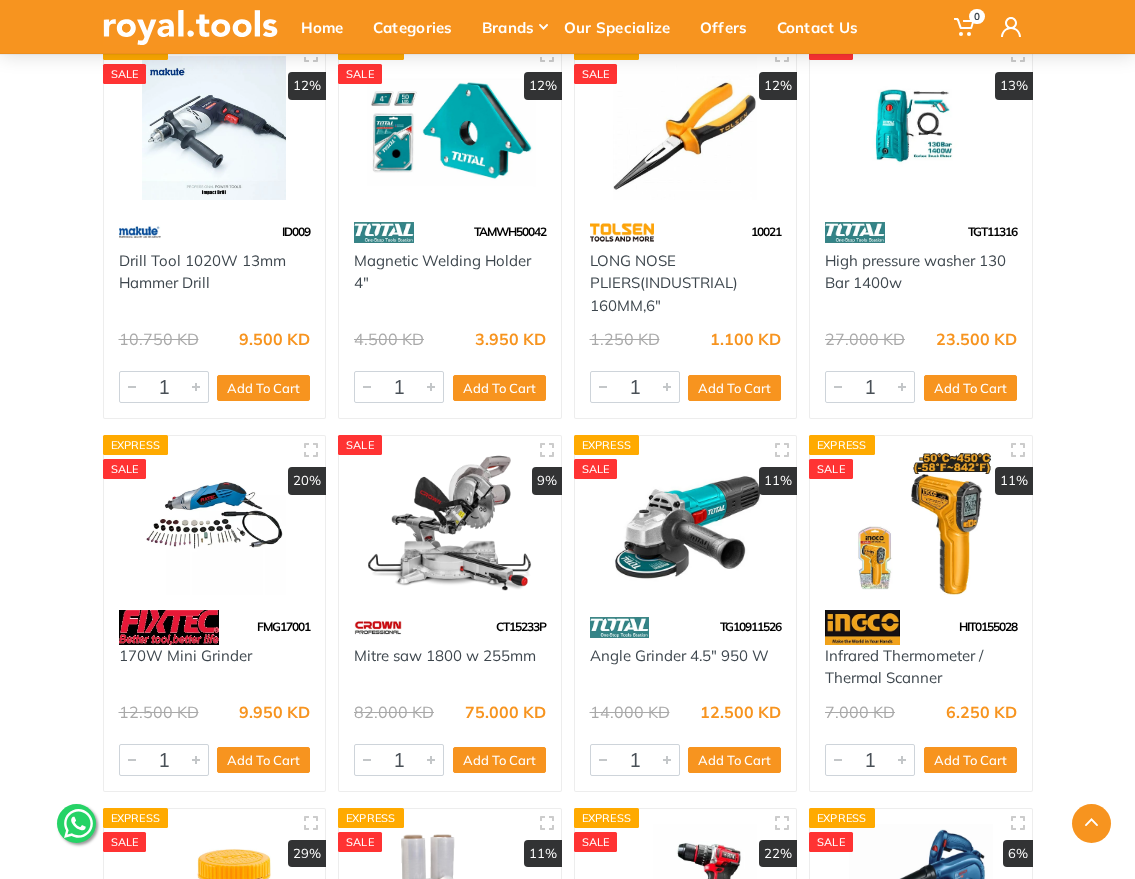click on "Mitre saw 1800 w 255mm" at bounding box center [450, 667] 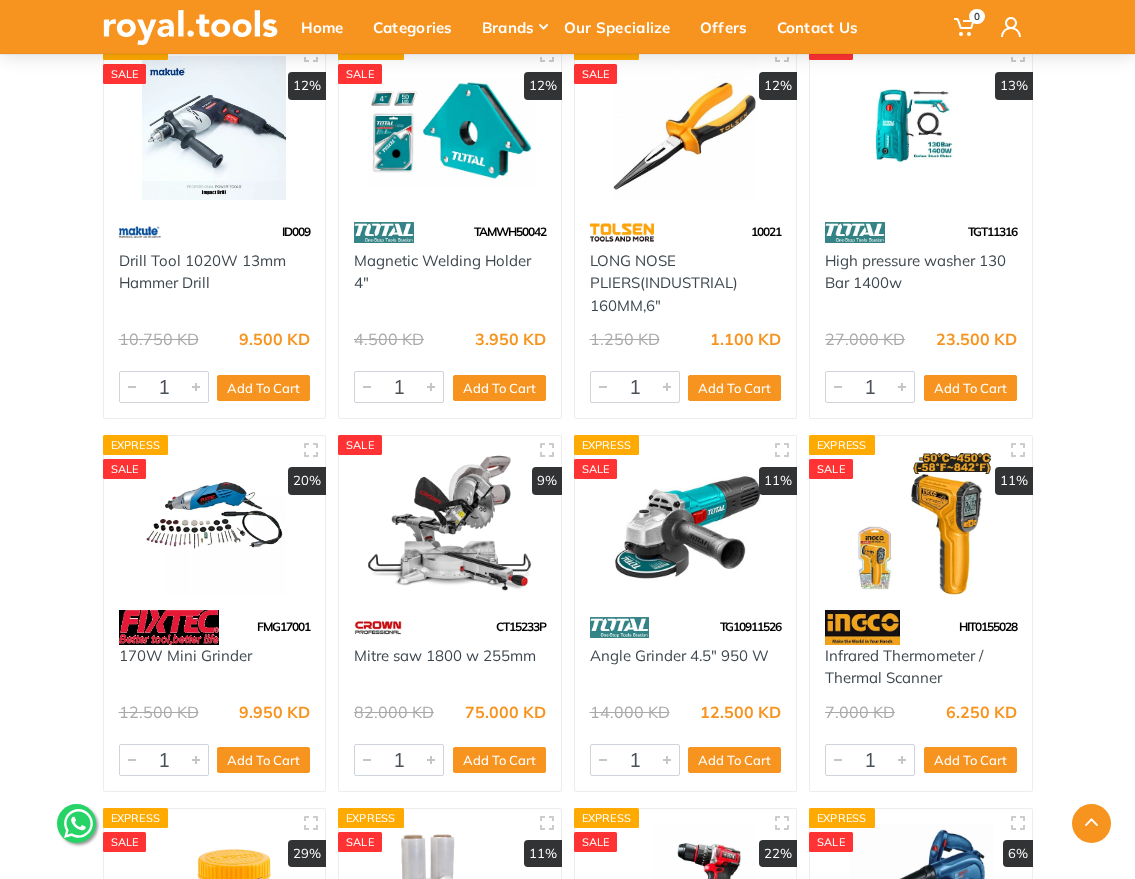 drag, startPoint x: 781, startPoint y: 665, endPoint x: 588, endPoint y: 663, distance: 193.01036 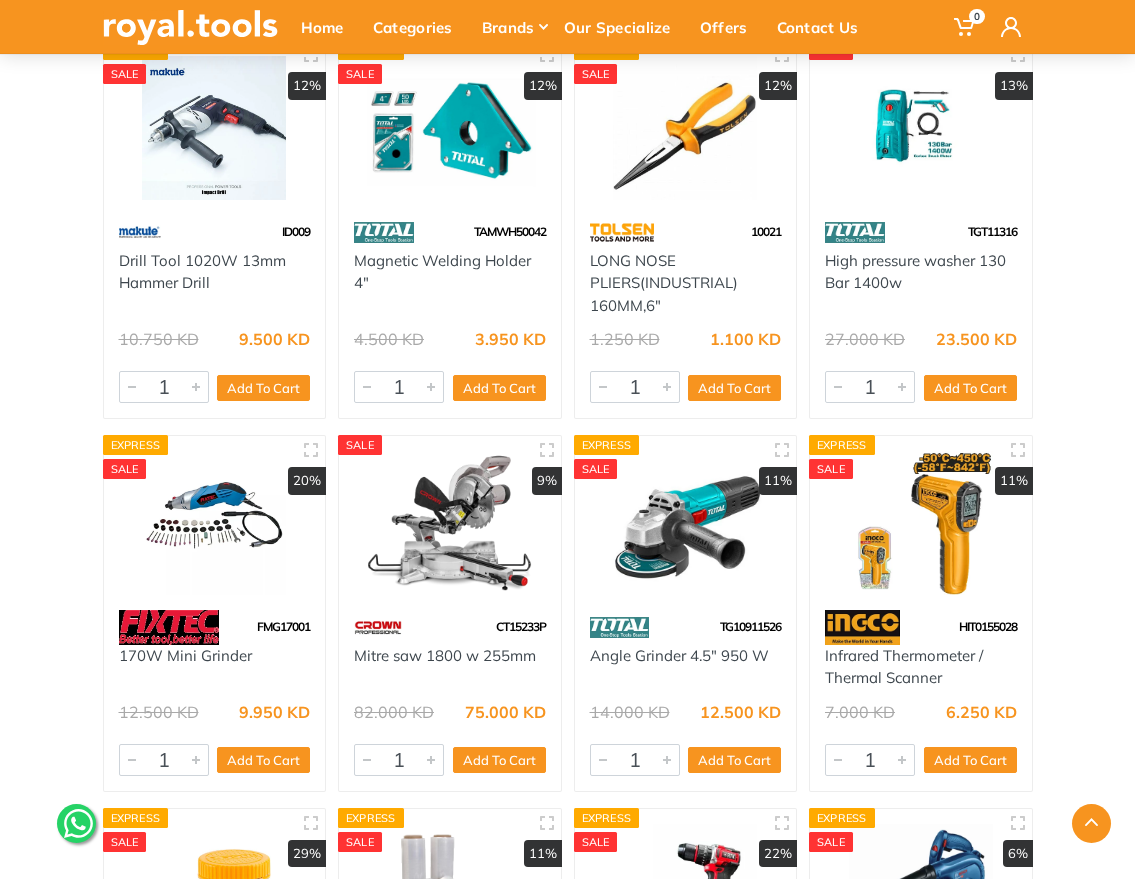 click on "Angle Grinder 4.5" 950 W" at bounding box center [686, 667] 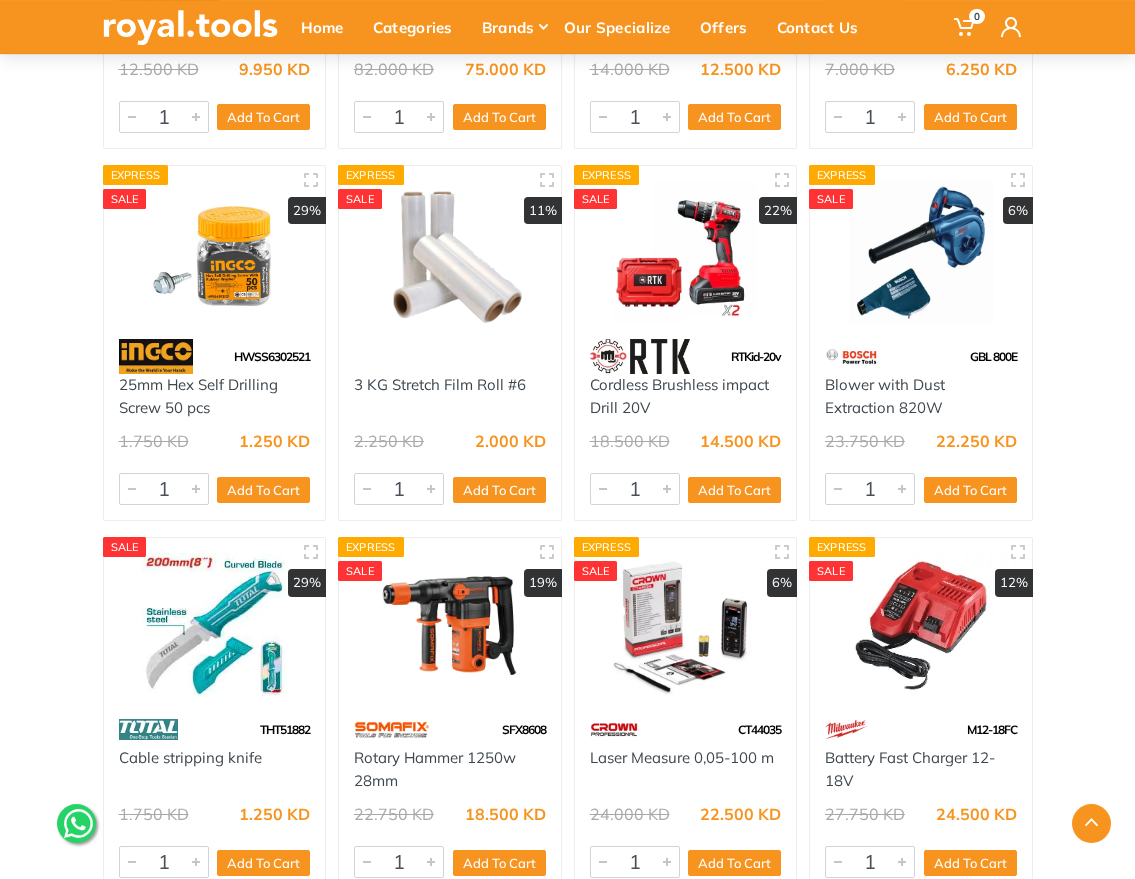 scroll, scrollTop: 4448, scrollLeft: 0, axis: vertical 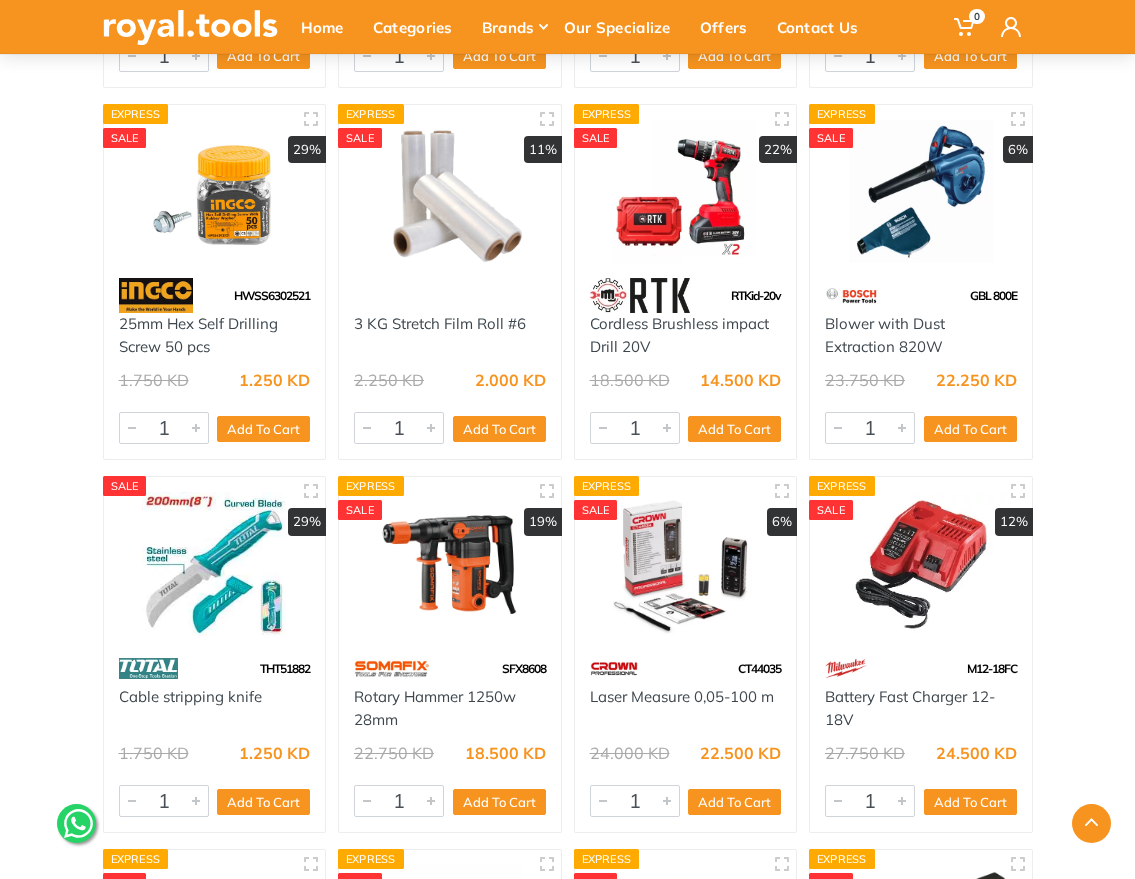 drag, startPoint x: 665, startPoint y: 350, endPoint x: 585, endPoint y: 329, distance: 82.710335 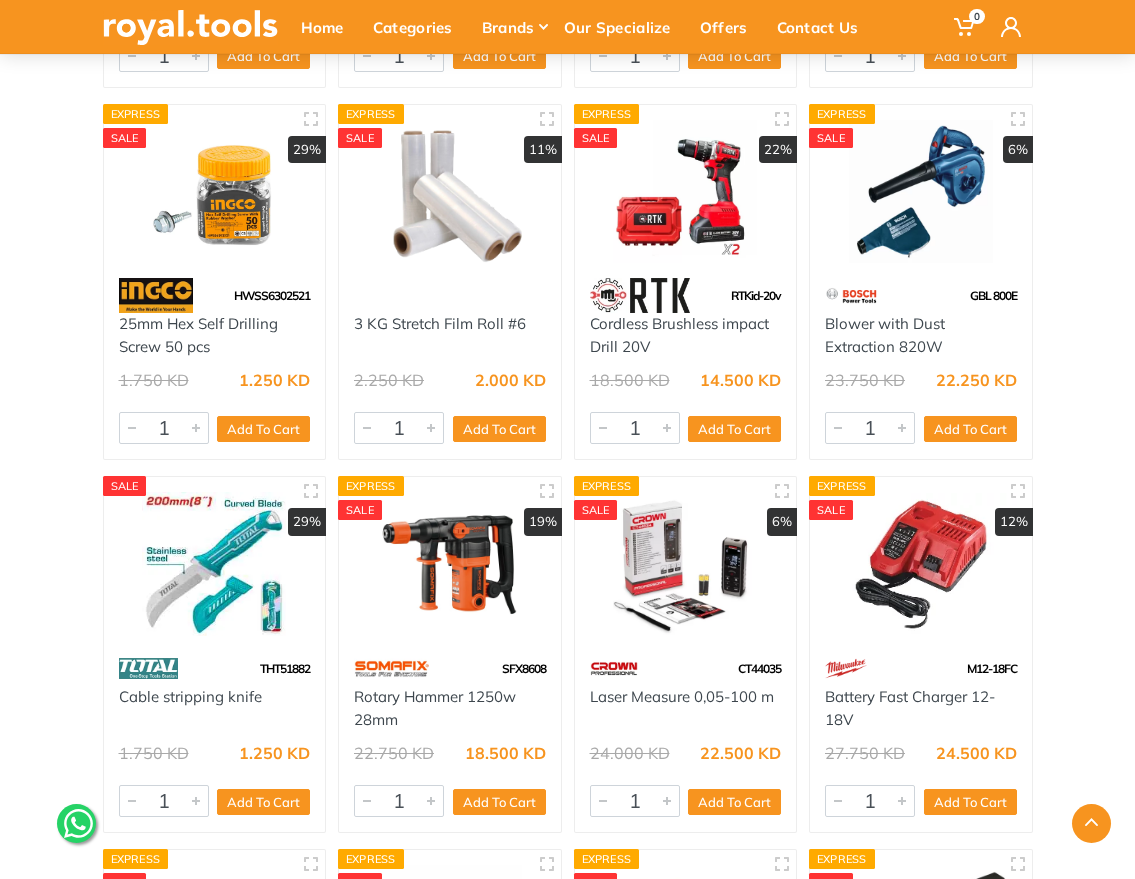 click on "Cordless Brushless impact Drill 20V" at bounding box center (686, 335) 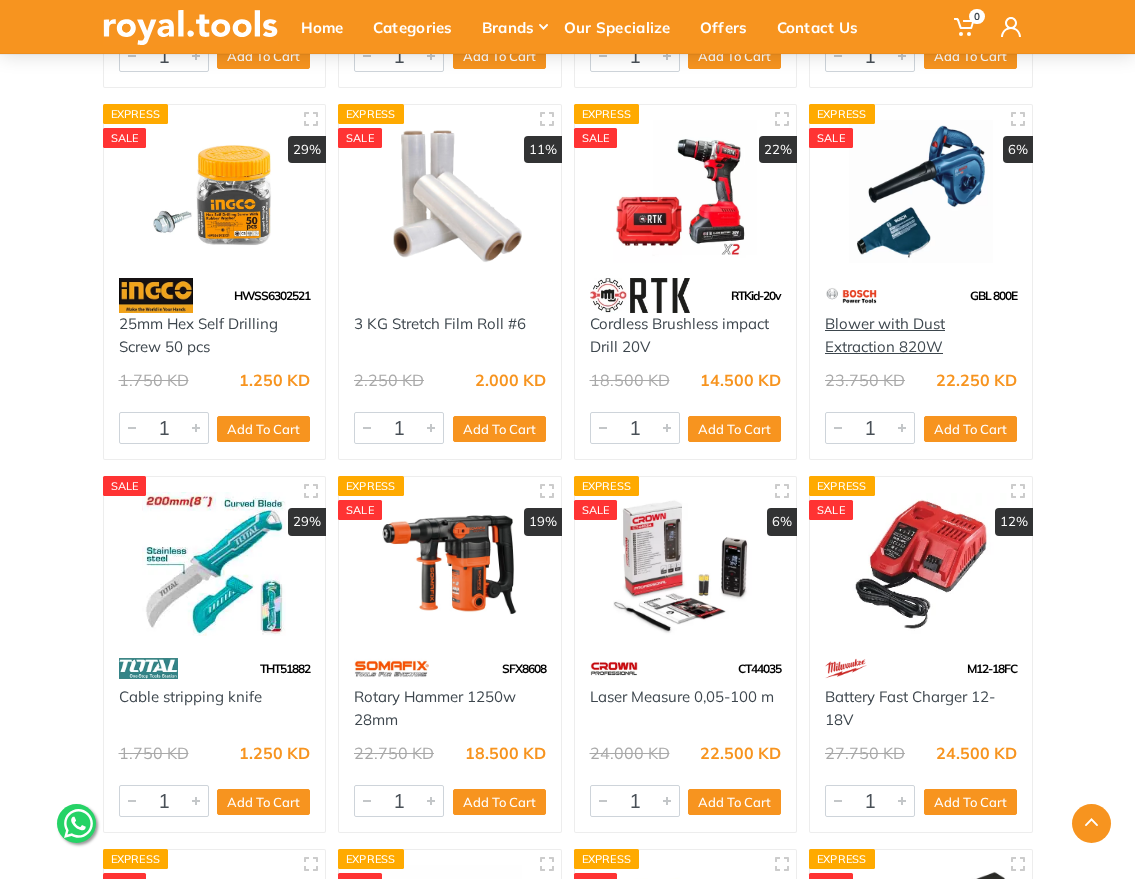 drag, startPoint x: 1034, startPoint y: 349, endPoint x: 827, endPoint y: 326, distance: 208.27386 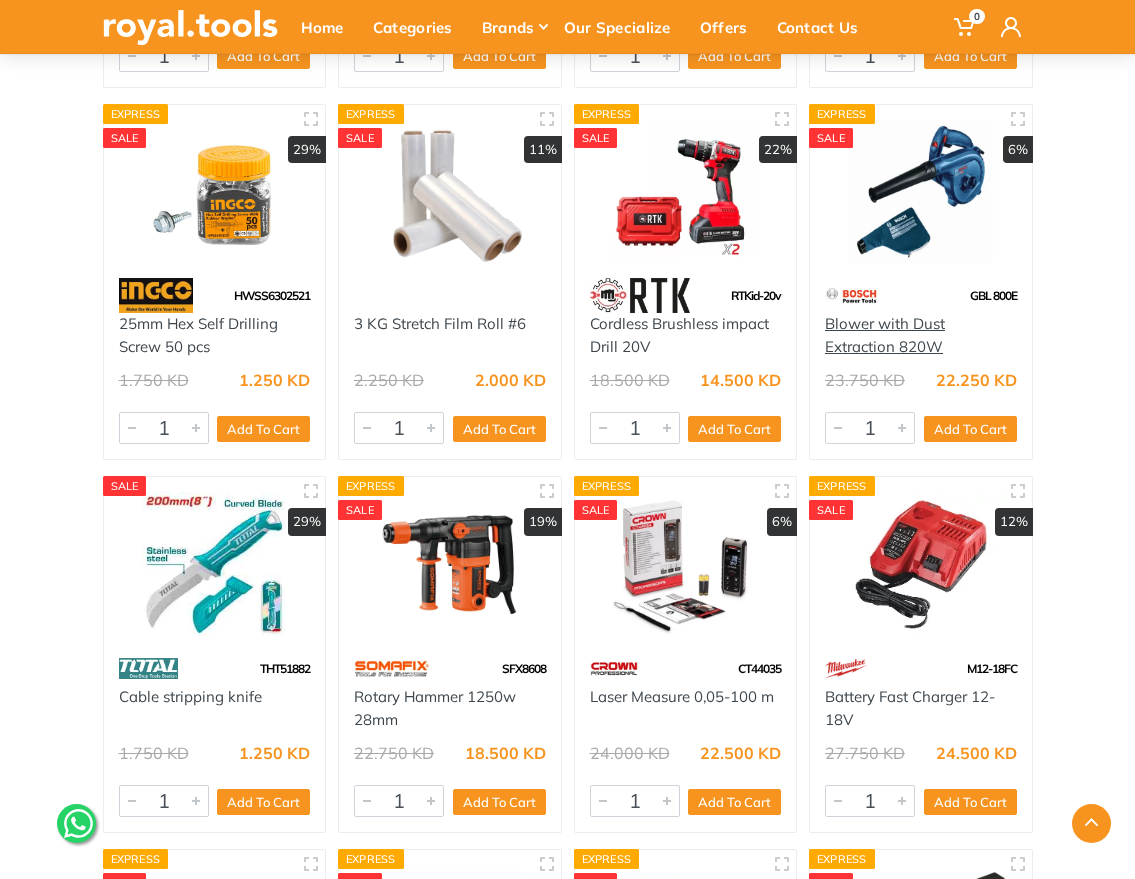 click on "Express
SALE
17%
THT1061846
Allen Key FOLDING TORX 8 PCS
1.500 KD
1.250 KD
4762
1
Add To Cart" at bounding box center [568, 14836] 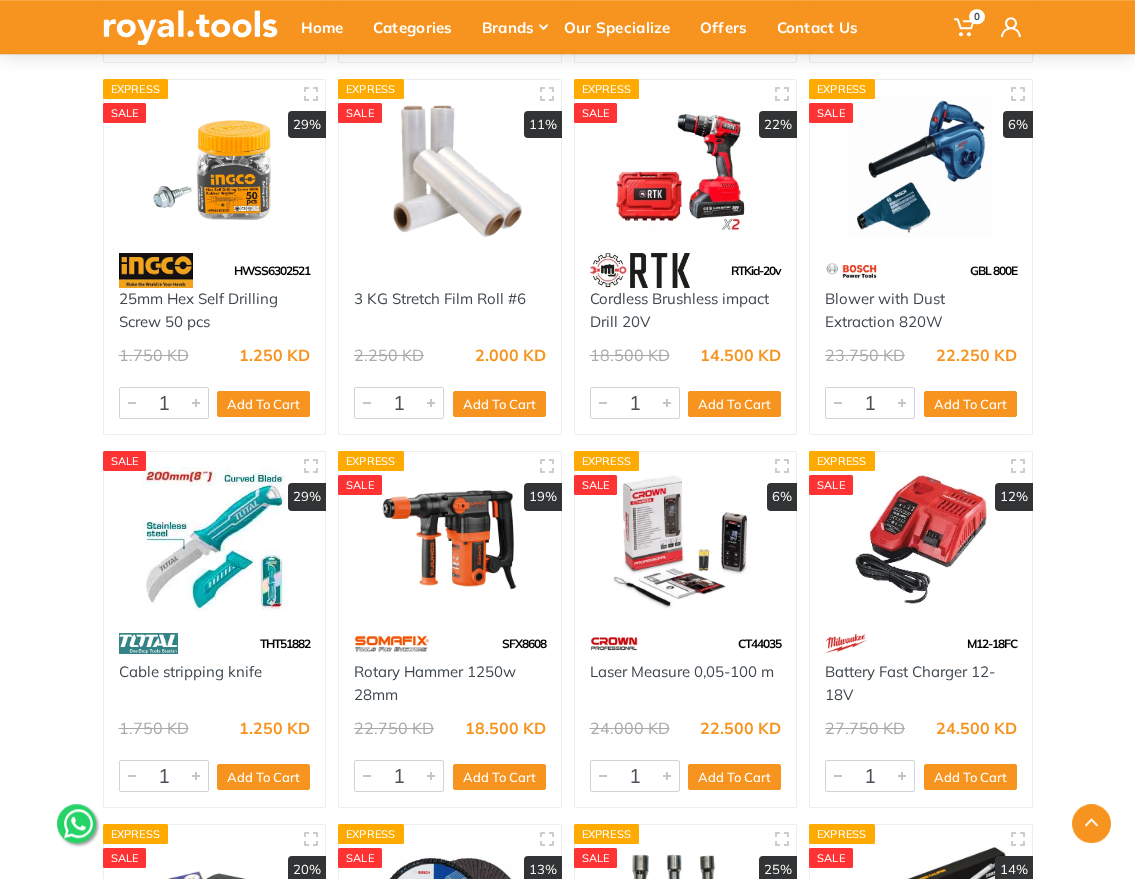 scroll, scrollTop: 4480, scrollLeft: 0, axis: vertical 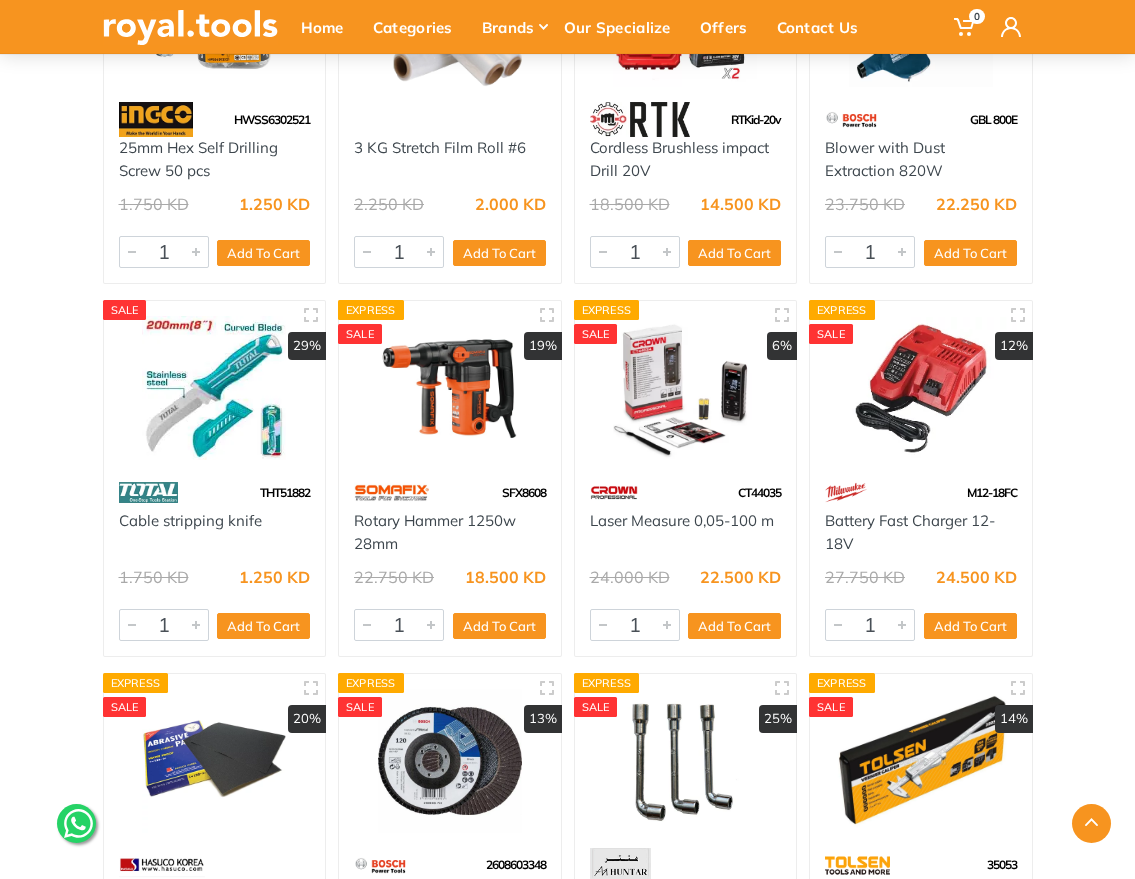 drag, startPoint x: 419, startPoint y: 545, endPoint x: 352, endPoint y: 522, distance: 70.837845 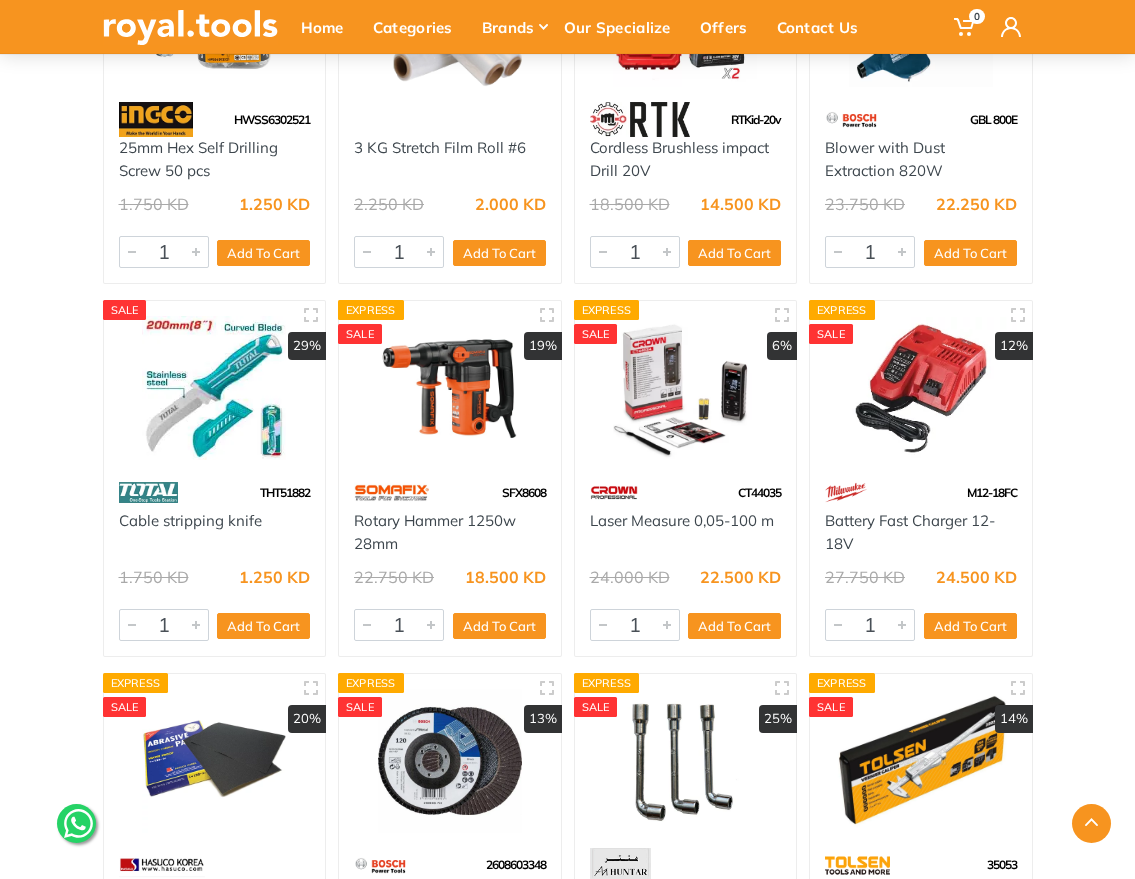 click on "Rotary Hammer 1250w 28mm" at bounding box center (450, 532) 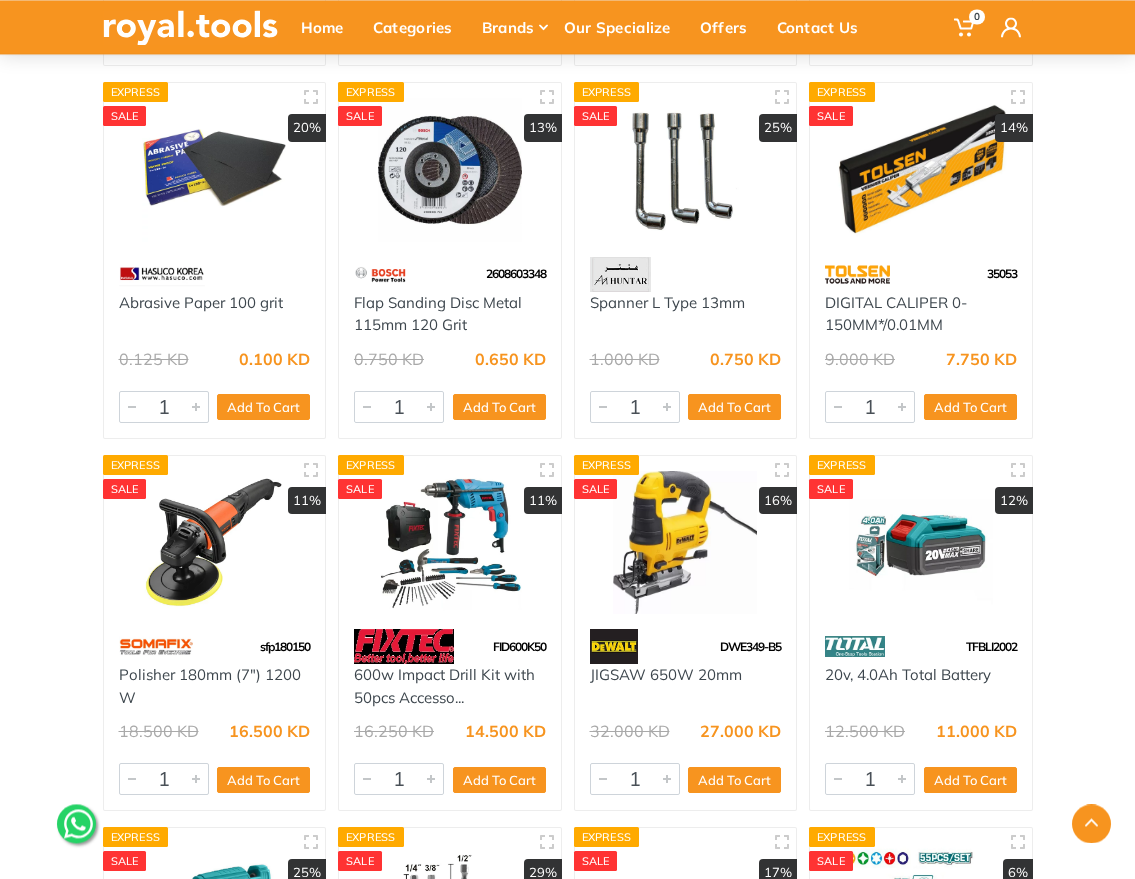scroll, scrollTop: 5216, scrollLeft: 0, axis: vertical 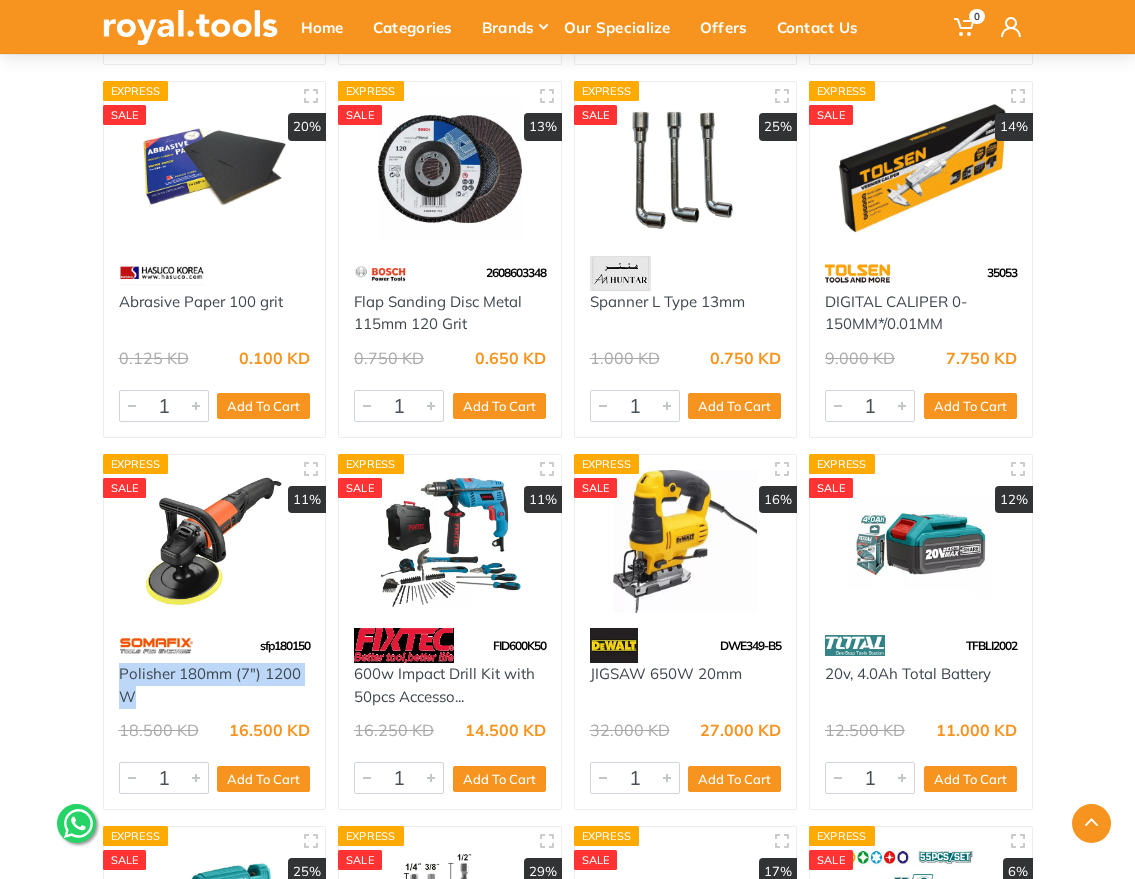 drag, startPoint x: 112, startPoint y: 674, endPoint x: 137, endPoint y: 696, distance: 33.30165 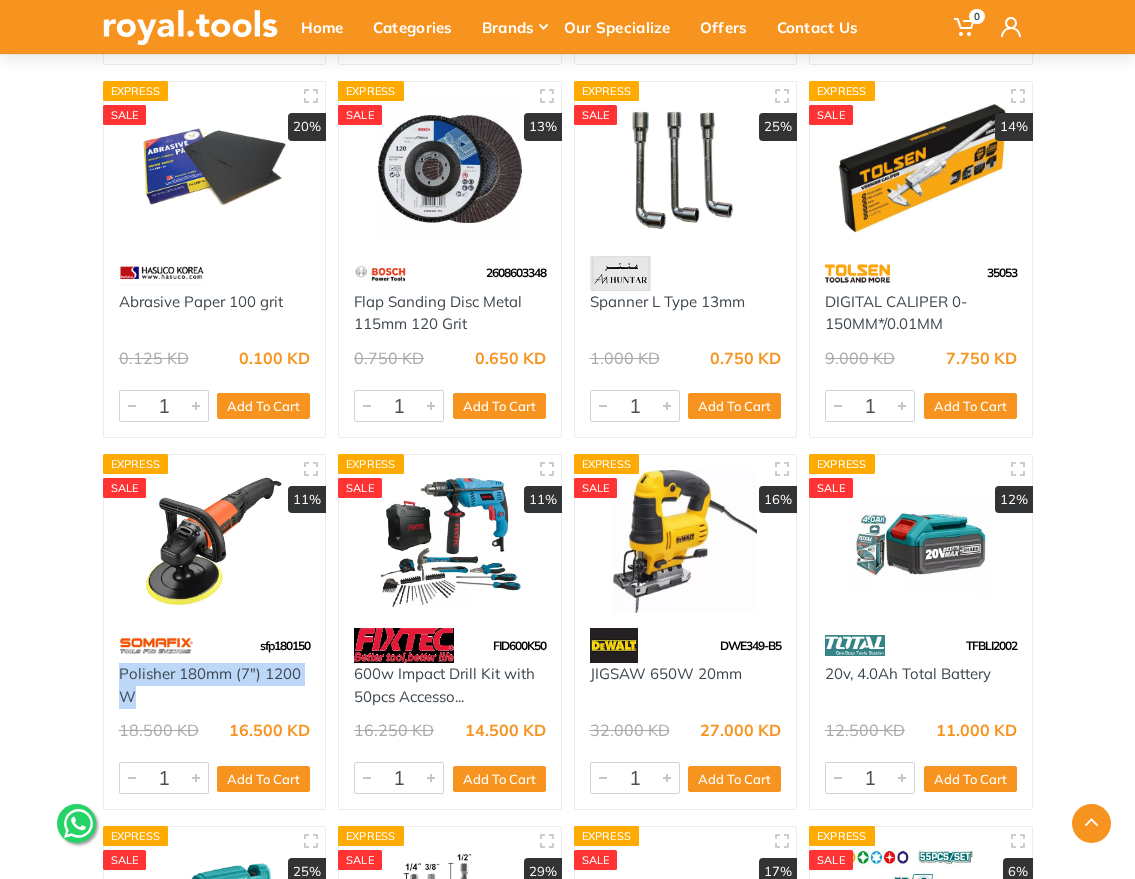 click on "Polisher 180mm (7") 1200 W" at bounding box center (215, 685) 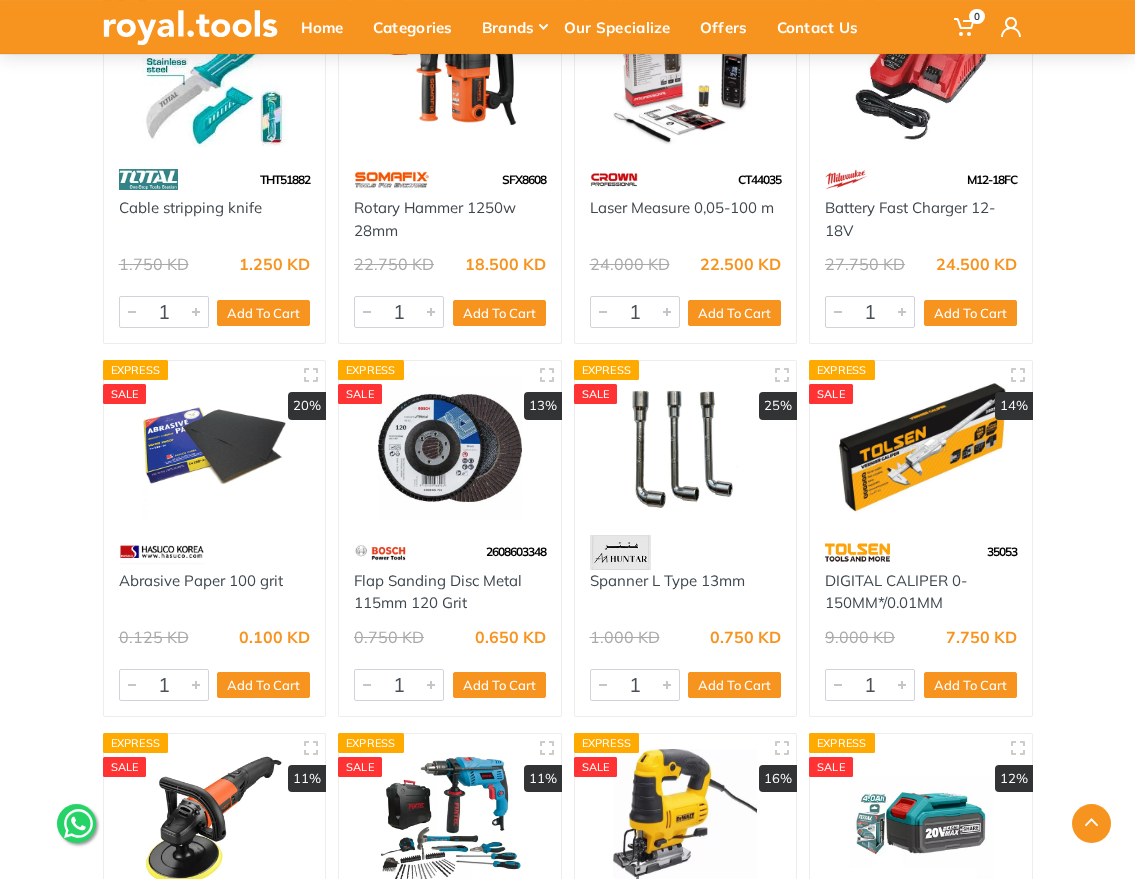 scroll, scrollTop: 4928, scrollLeft: 0, axis: vertical 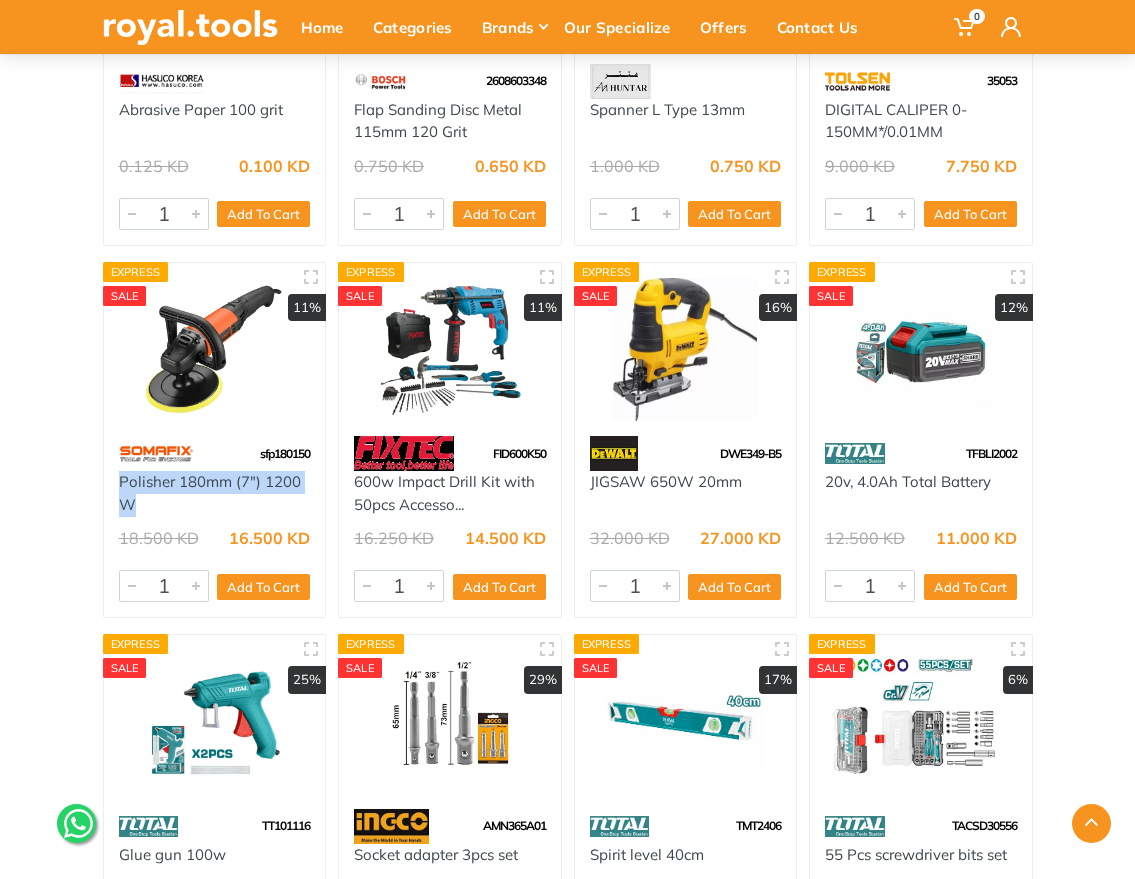 drag, startPoint x: 750, startPoint y: 485, endPoint x: 586, endPoint y: 488, distance: 164.02744 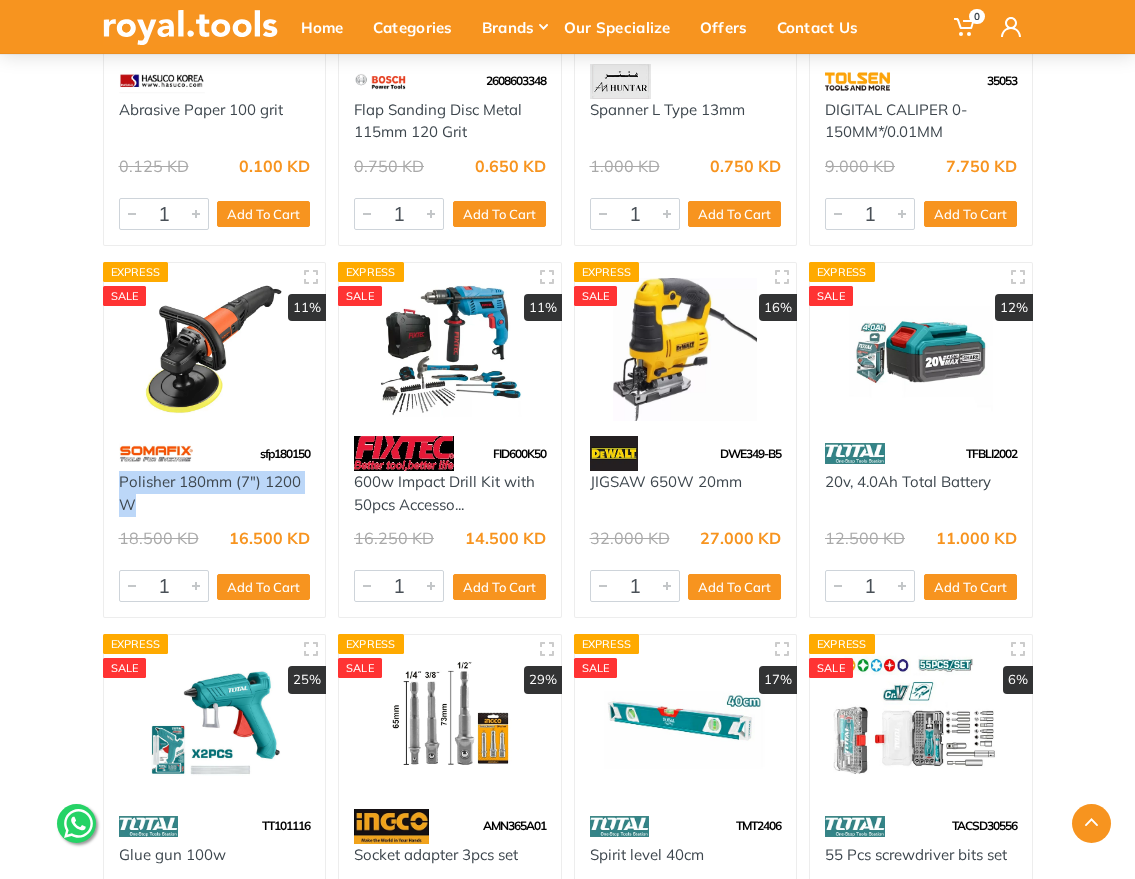 click on "JIGSAW 650W 20mm" at bounding box center [686, 493] 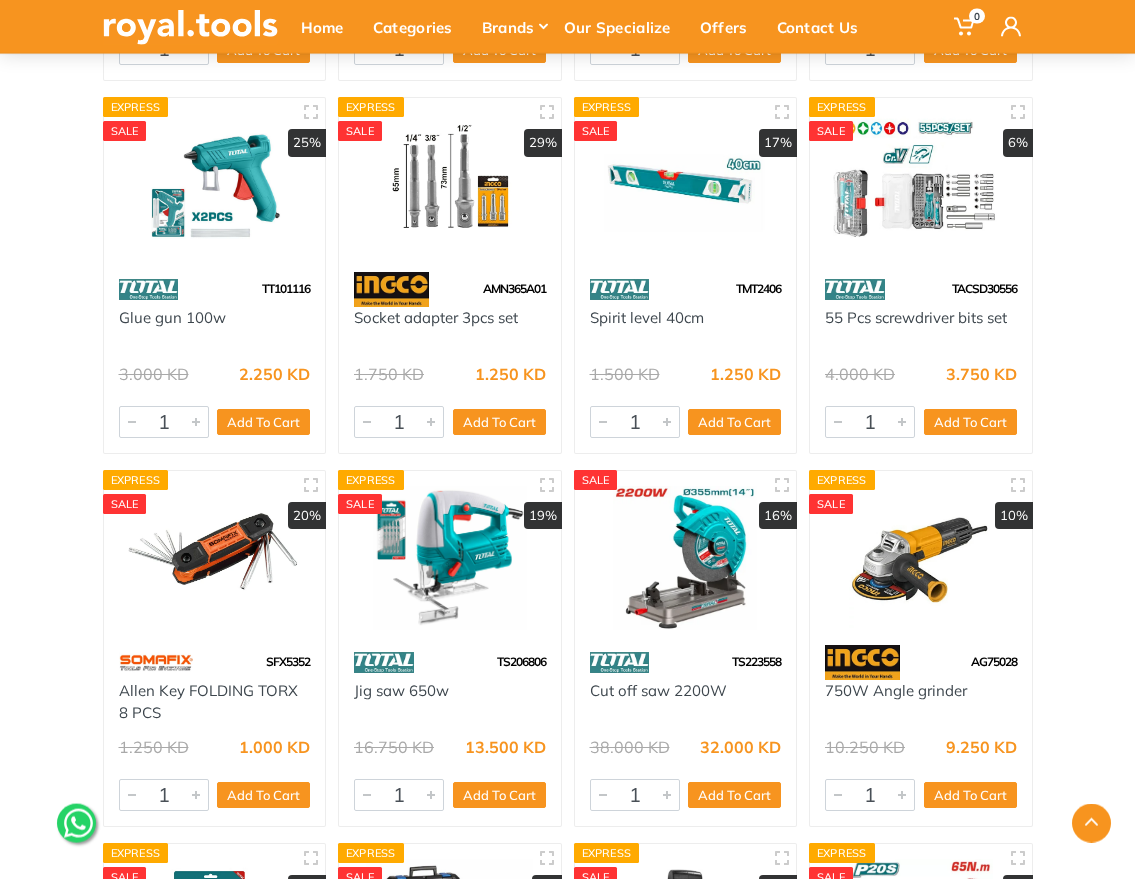 scroll, scrollTop: 6048, scrollLeft: 0, axis: vertical 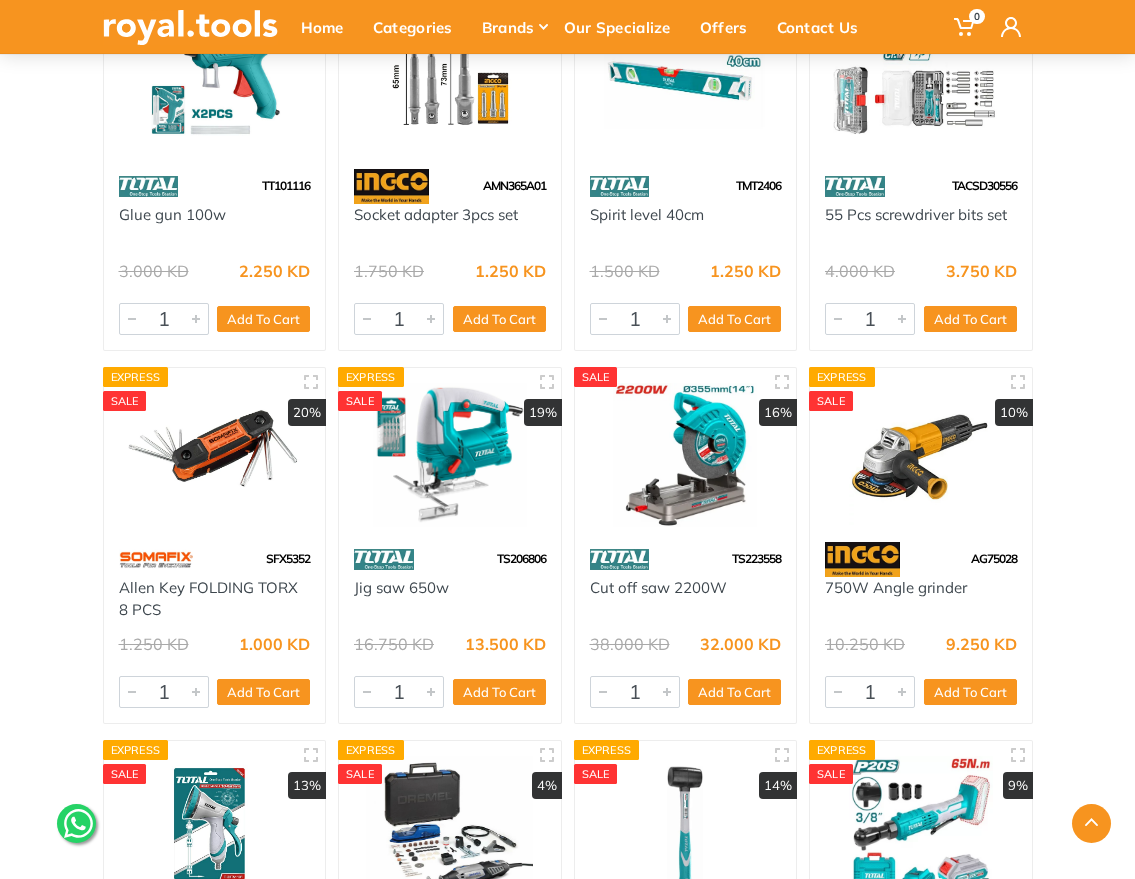 drag, startPoint x: 448, startPoint y: 596, endPoint x: 343, endPoint y: 596, distance: 105 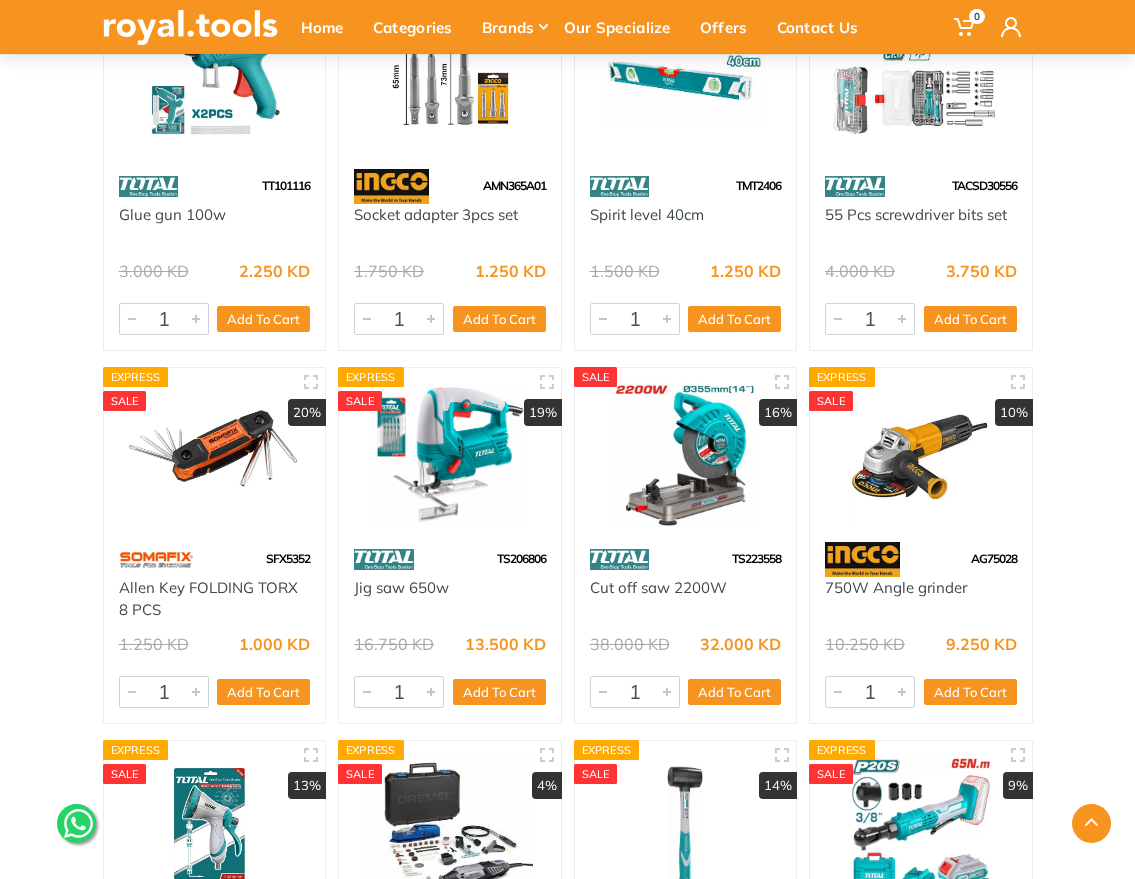 click on "Jig saw 650w" at bounding box center (450, 599) 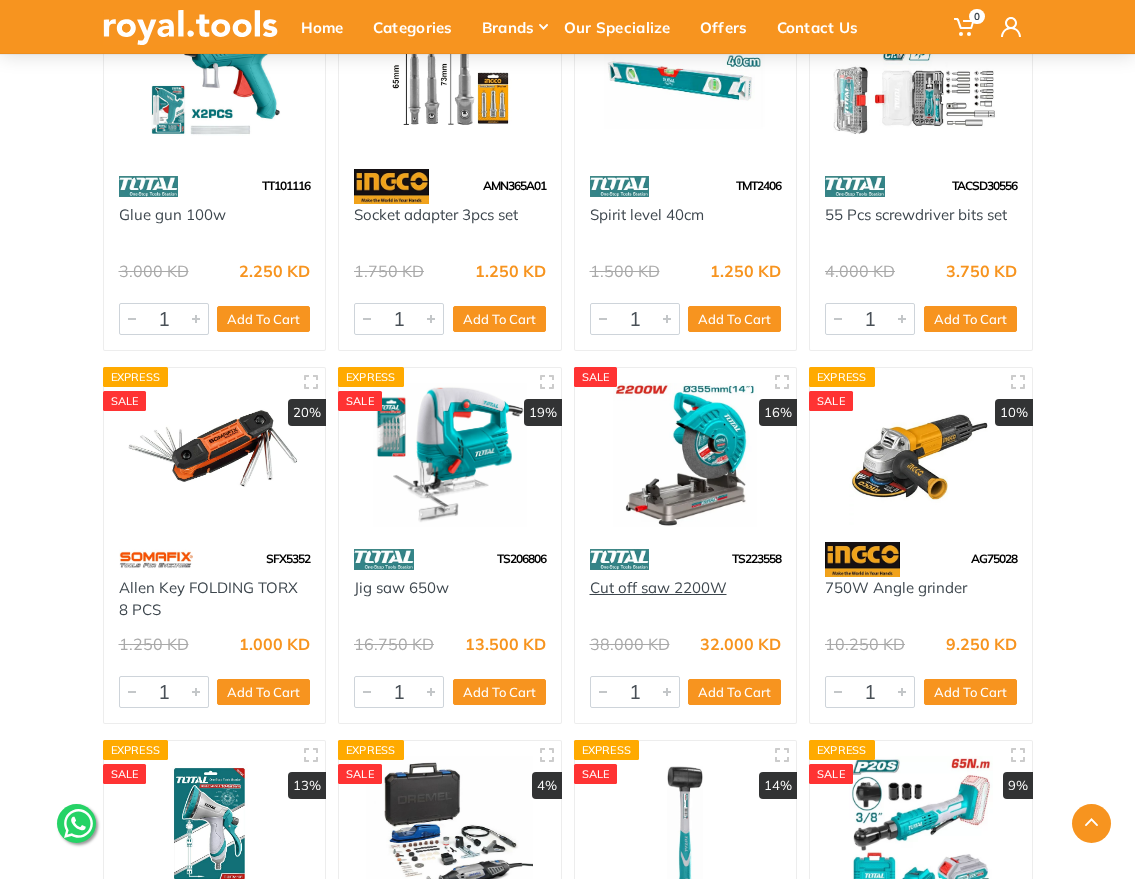 drag, startPoint x: 747, startPoint y: 597, endPoint x: 594, endPoint y: 593, distance: 153.05228 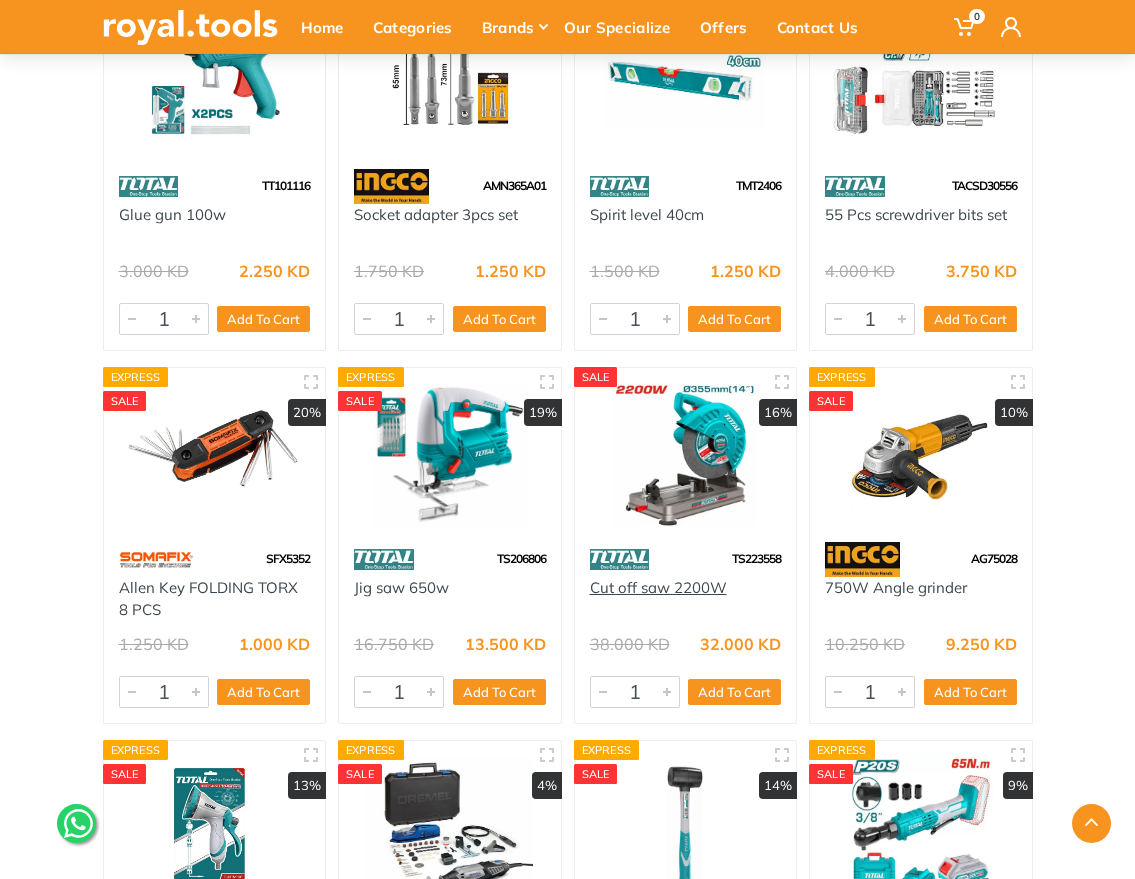 click on "Cut off saw 2200W" at bounding box center (686, 599) 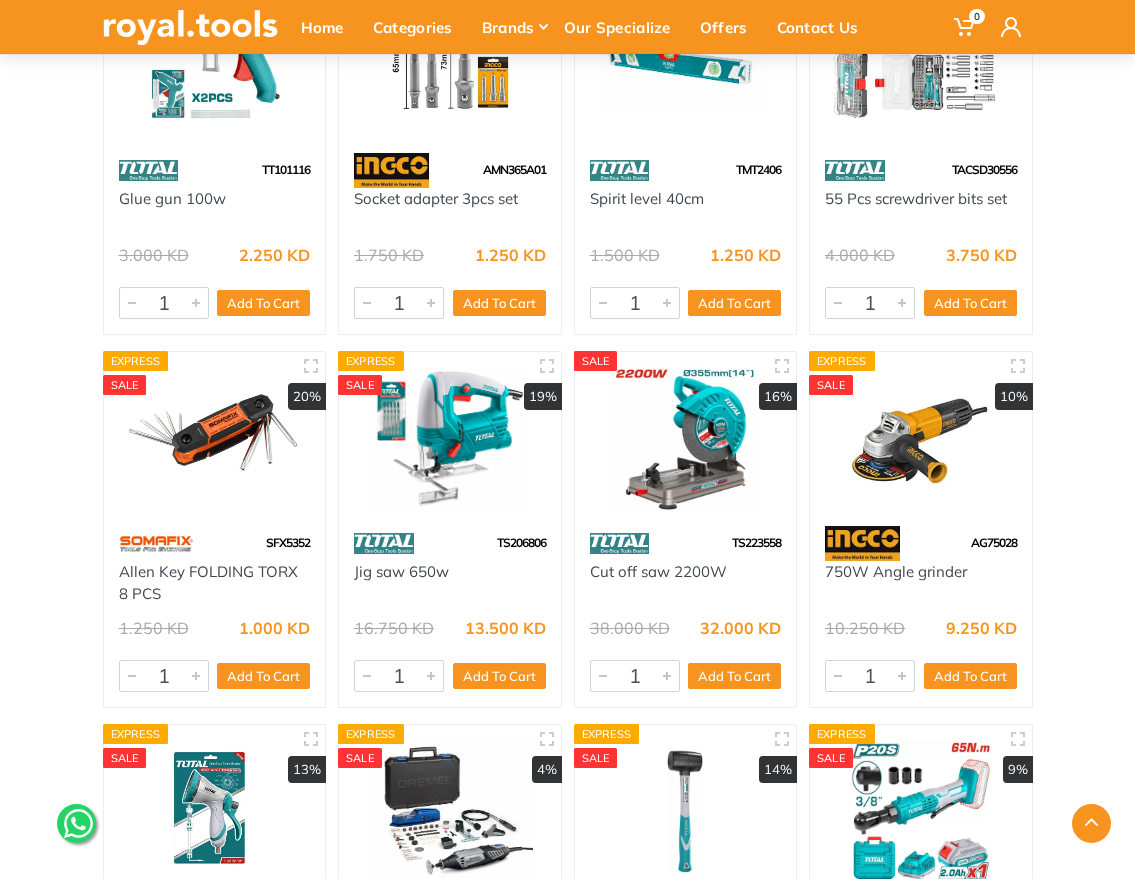 scroll, scrollTop: 6048, scrollLeft: 0, axis: vertical 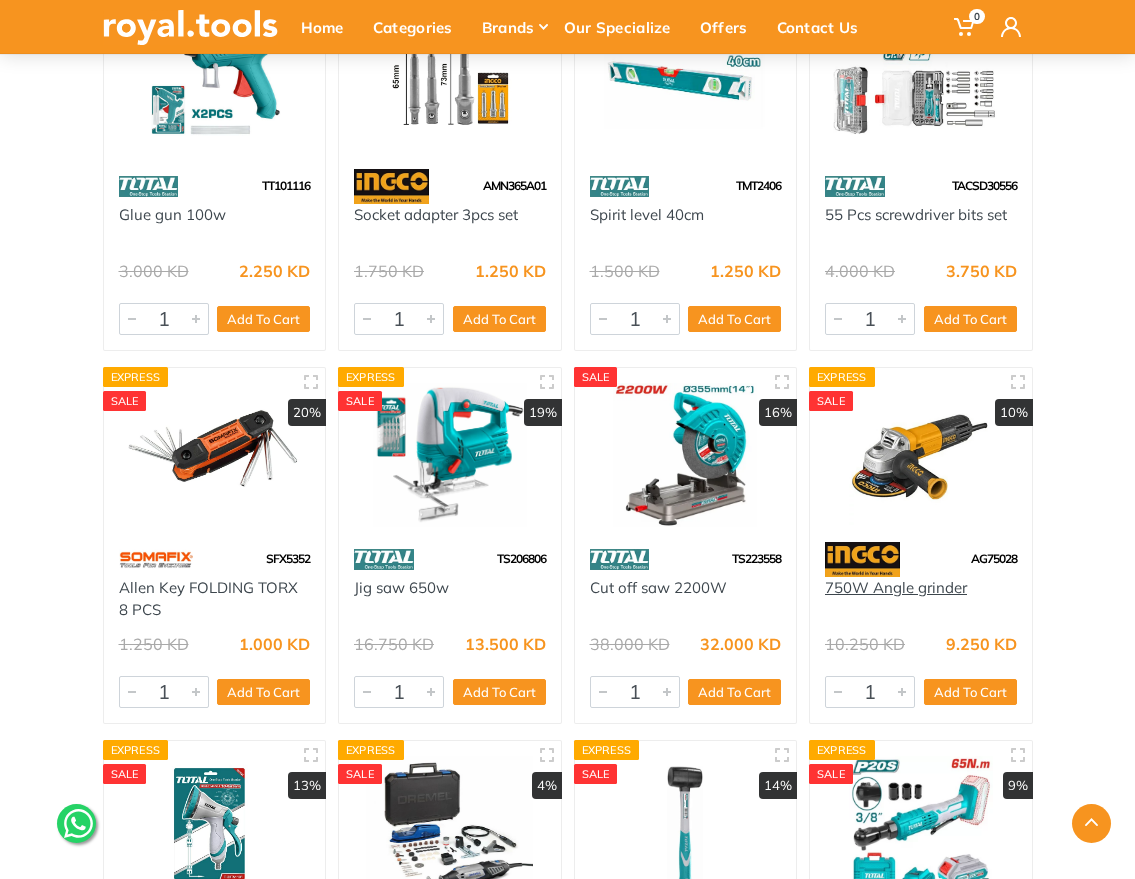 drag, startPoint x: 979, startPoint y: 601, endPoint x: 829, endPoint y: 591, distance: 150.33296 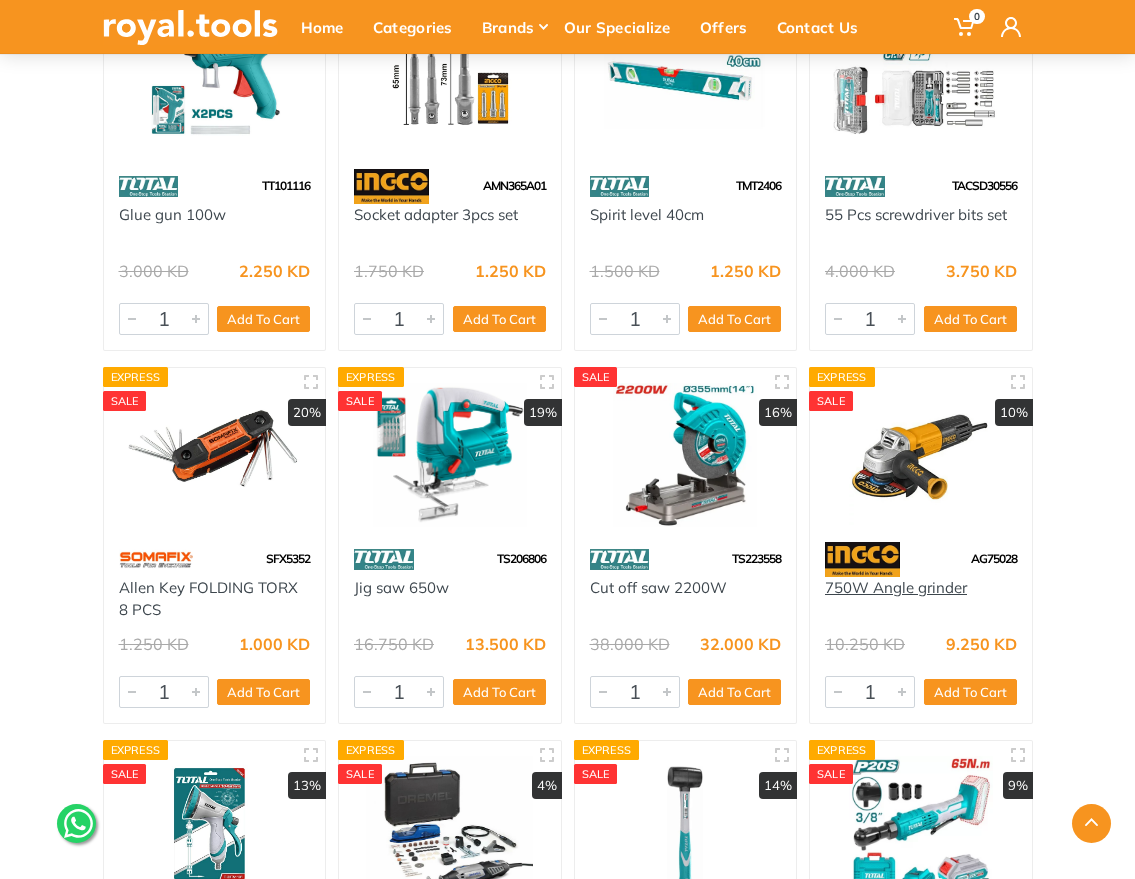 click on "750W Angle grinder" at bounding box center (921, 599) 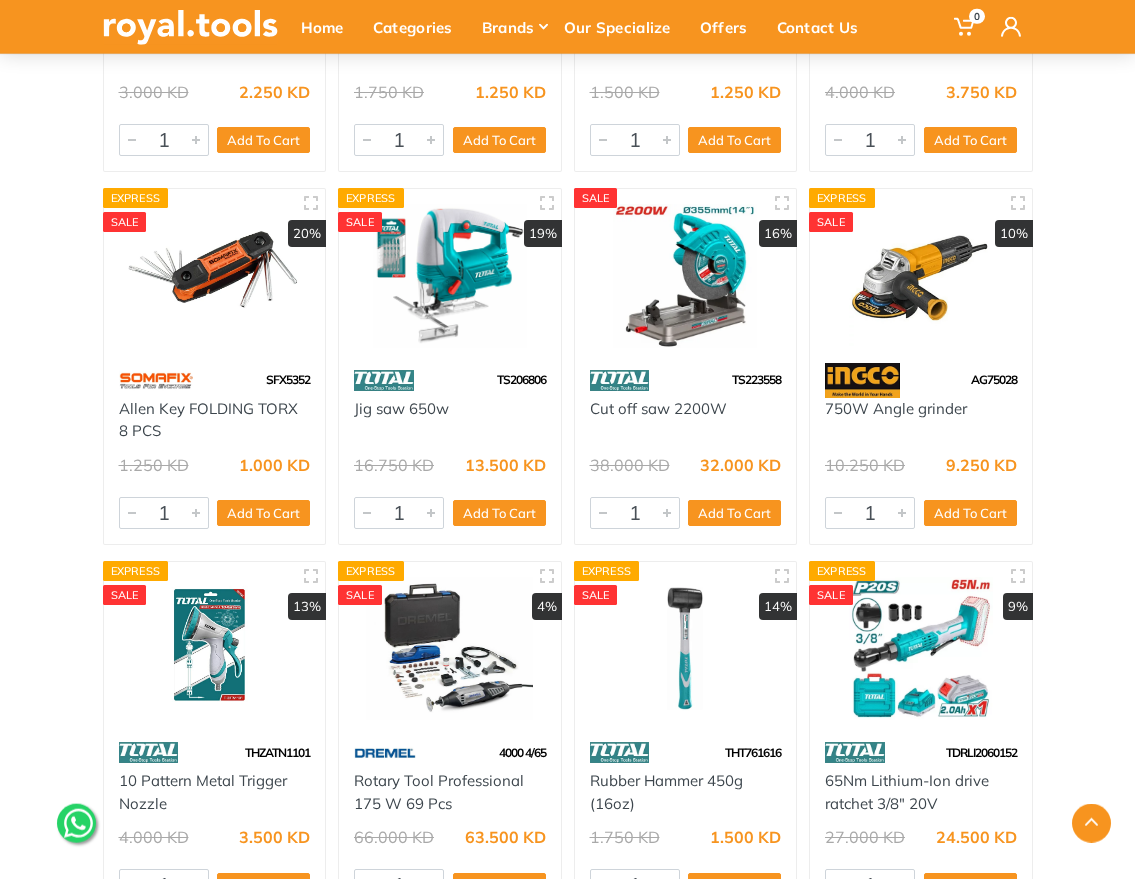 scroll, scrollTop: 6416, scrollLeft: 0, axis: vertical 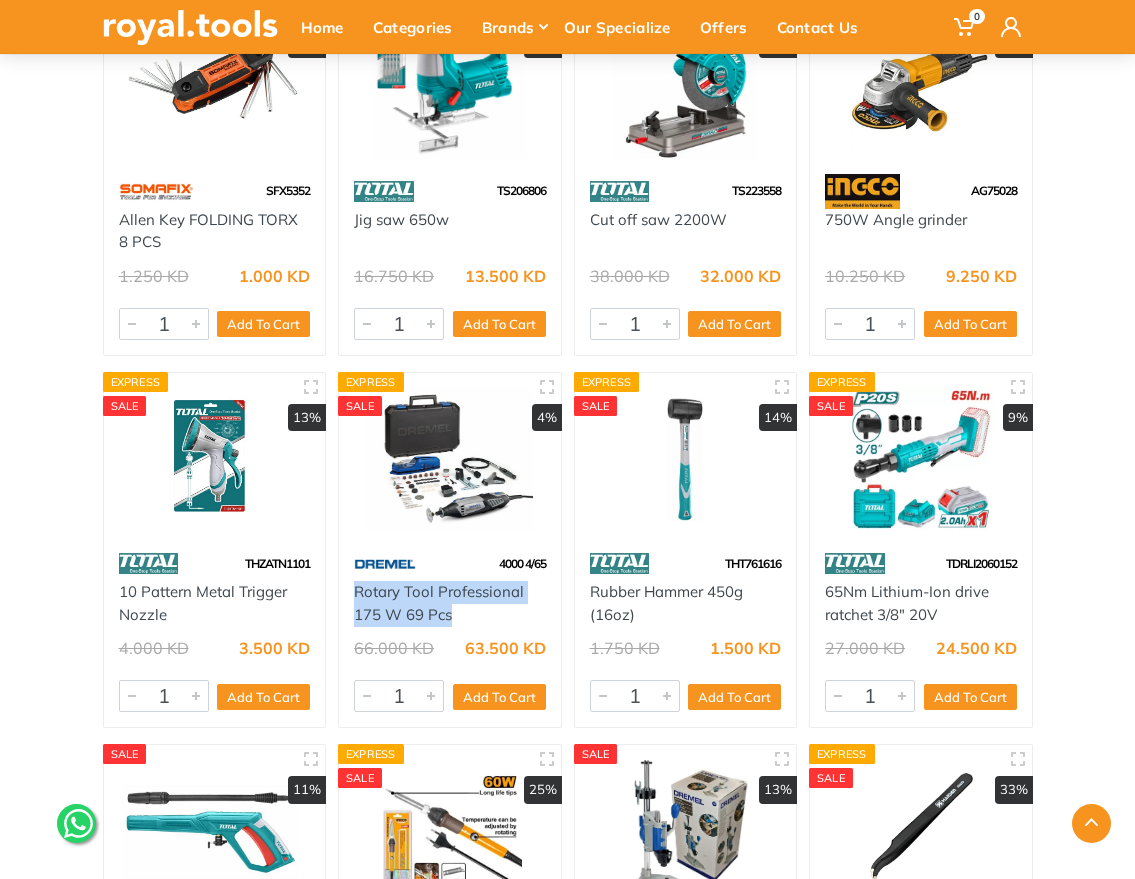 drag, startPoint x: 346, startPoint y: 592, endPoint x: 452, endPoint y: 615, distance: 108.46658 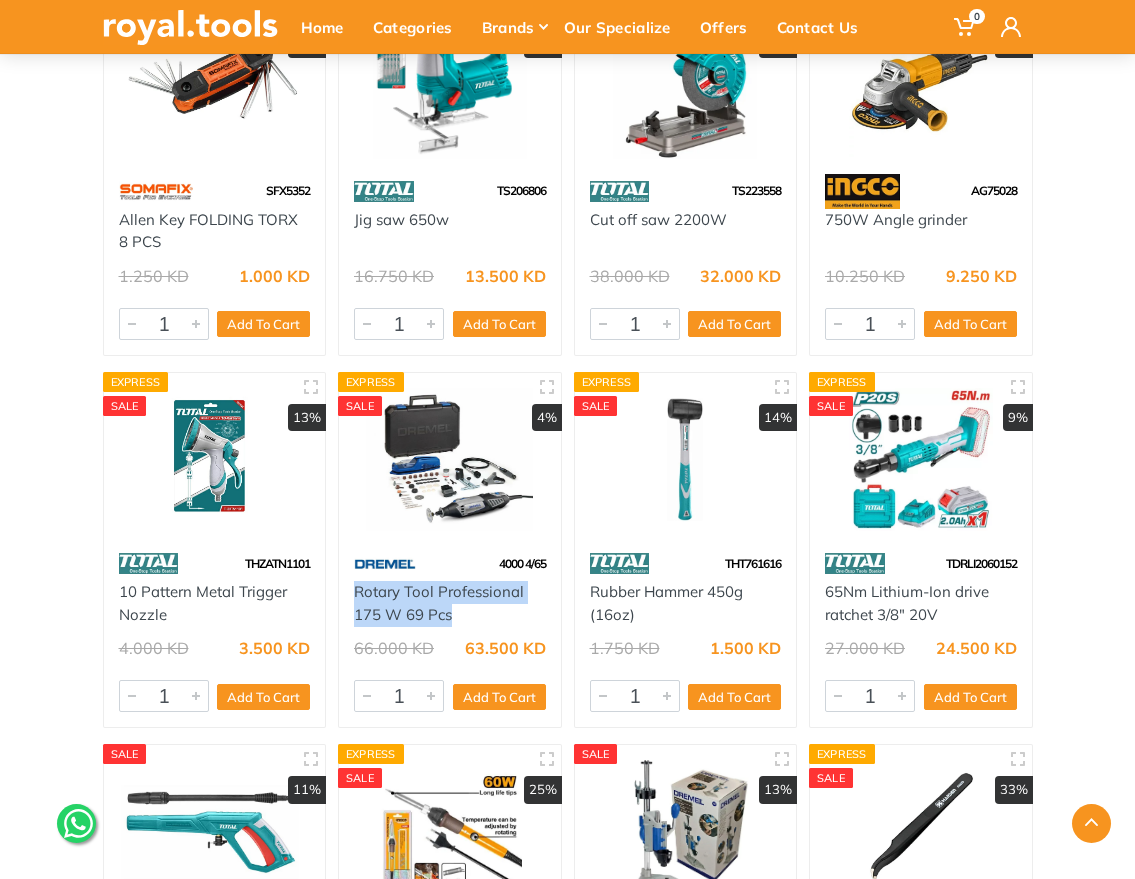 click on "Rotary Tool Professional 175 W 69 Pcs" at bounding box center (450, 603) 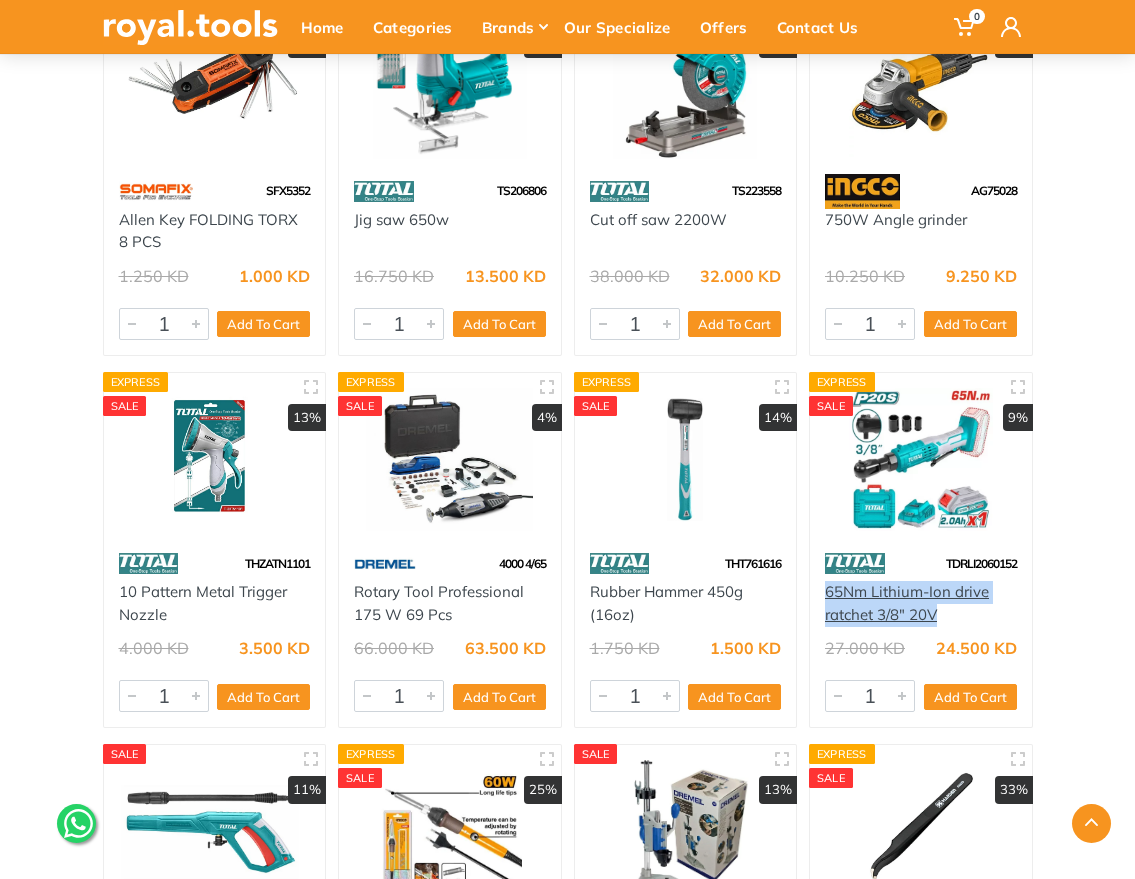 drag, startPoint x: 822, startPoint y: 589, endPoint x: 938, endPoint y: 619, distance: 119.81653 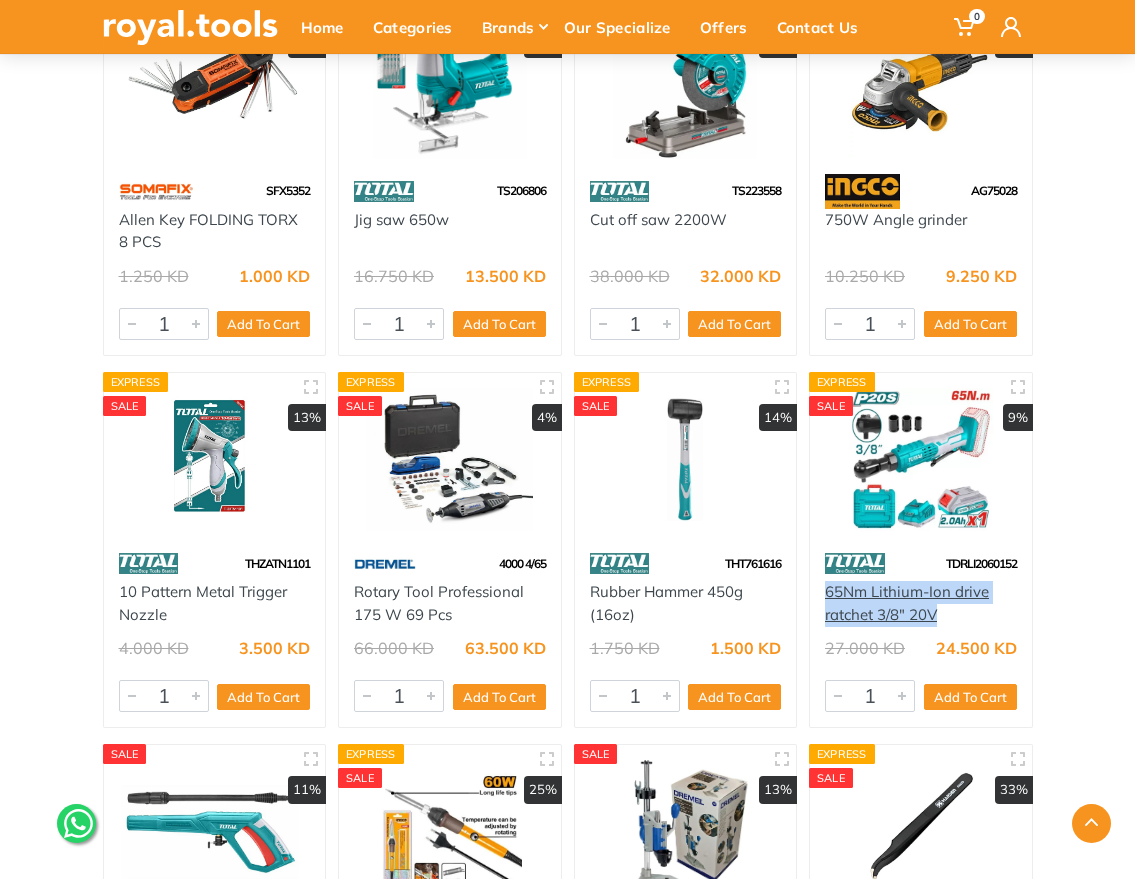 click on "65Nm Lithium-Ion drive ratchet 3/8" 20V" at bounding box center (921, 603) 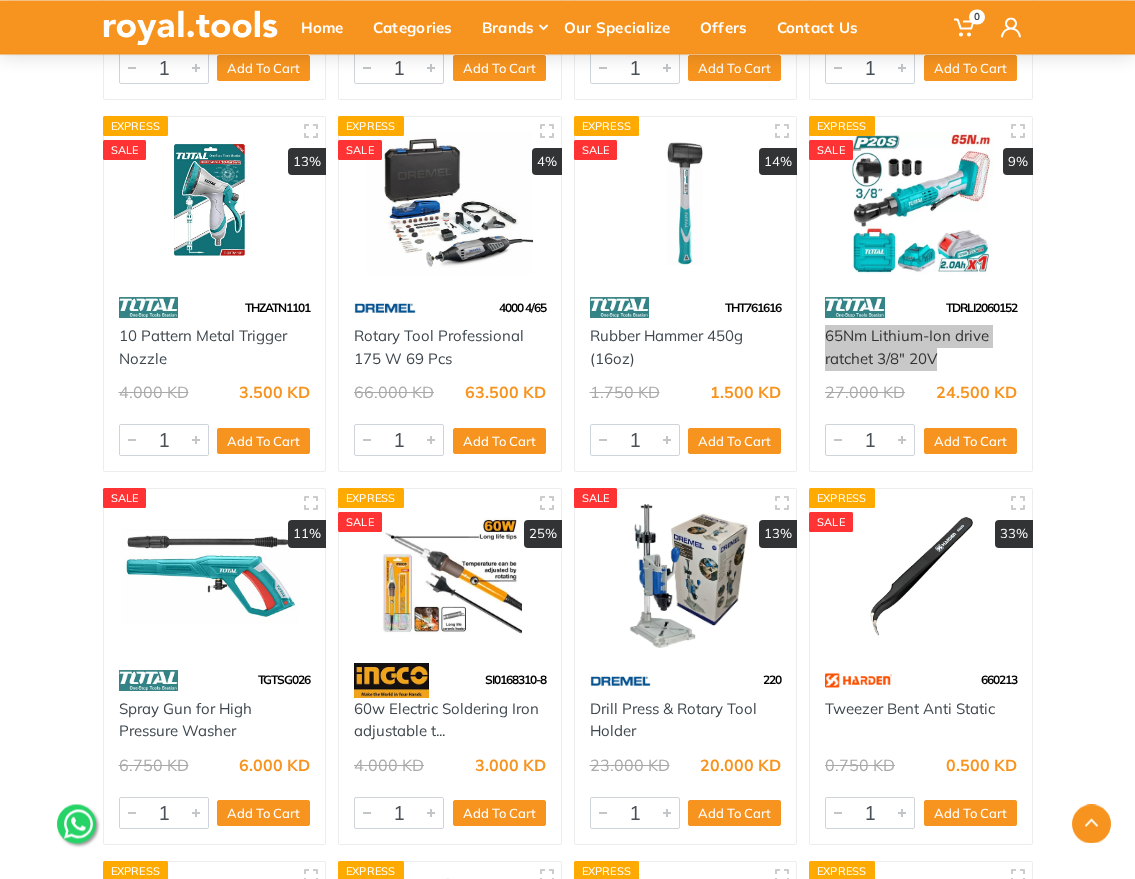 scroll, scrollTop: 6752, scrollLeft: 0, axis: vertical 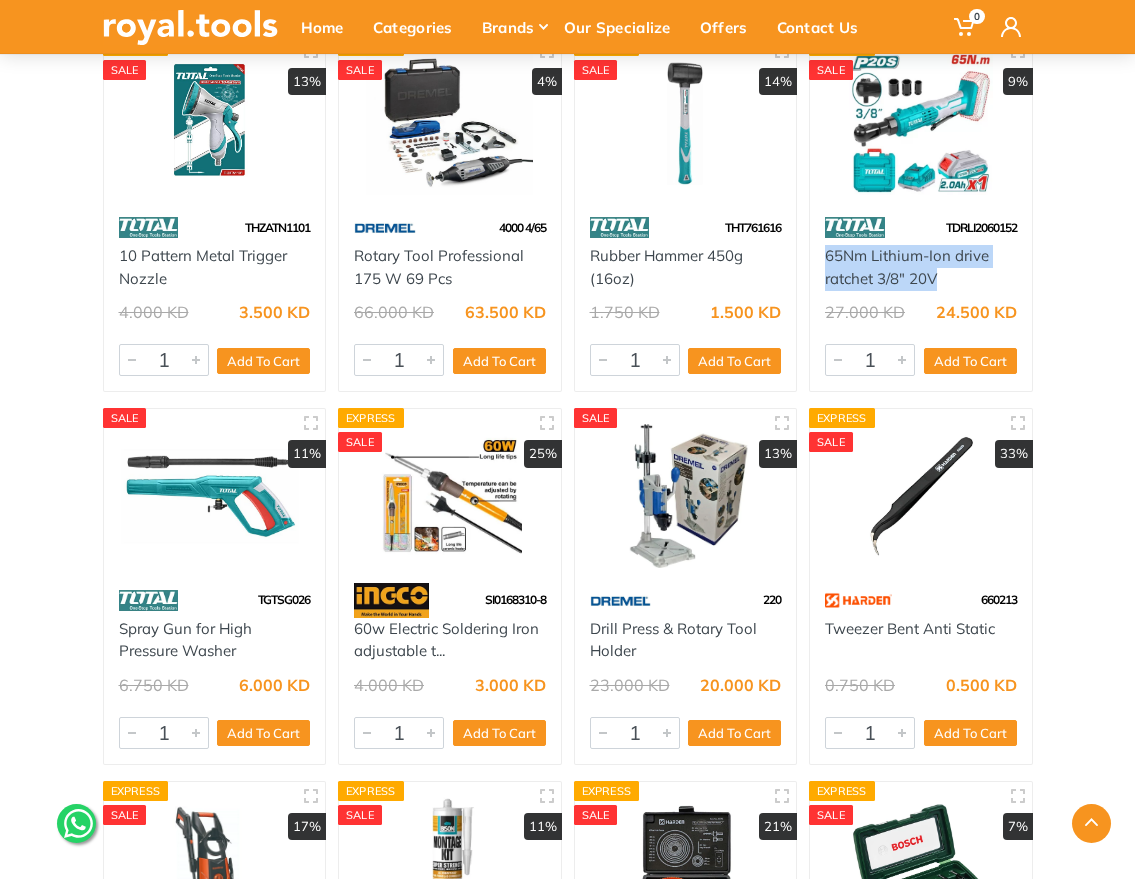 drag, startPoint x: 633, startPoint y: 648, endPoint x: 585, endPoint y: 637, distance: 49.24429 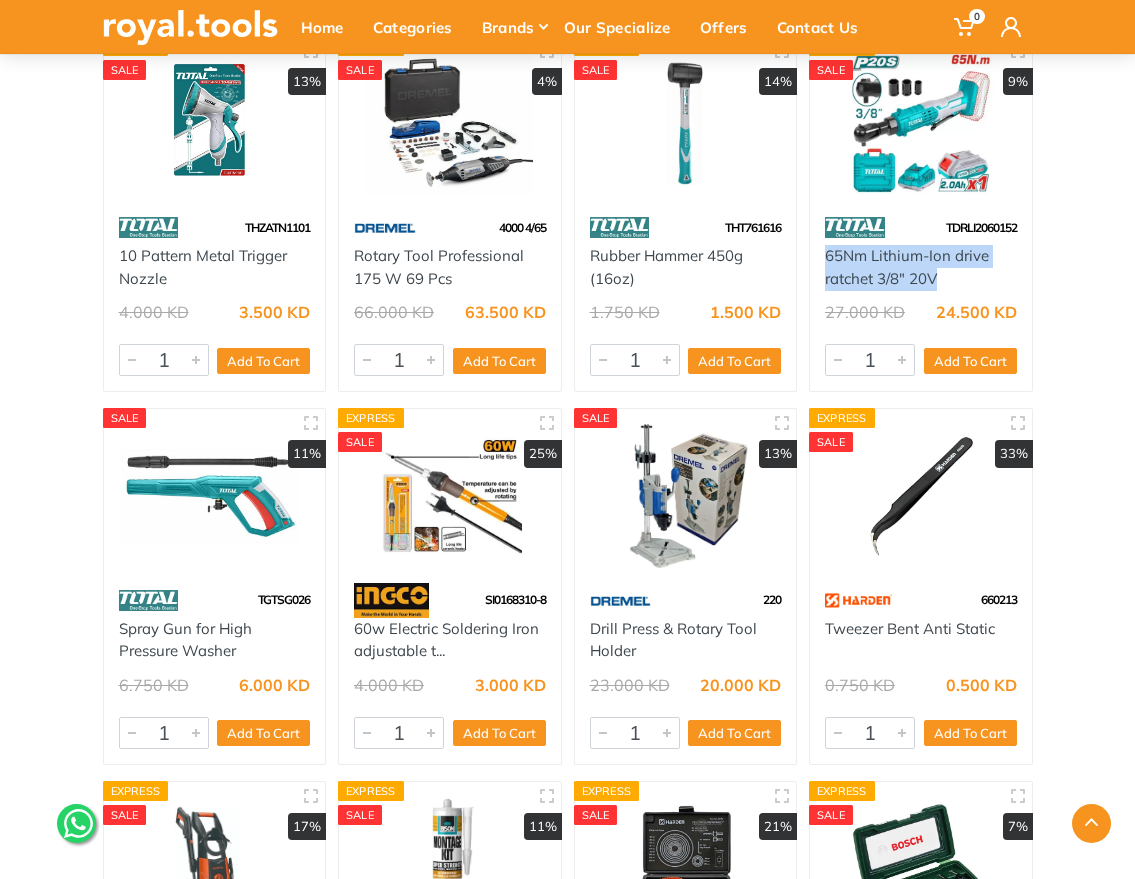 click on "Drill Press & Rotary Tool Holder" at bounding box center (686, 640) 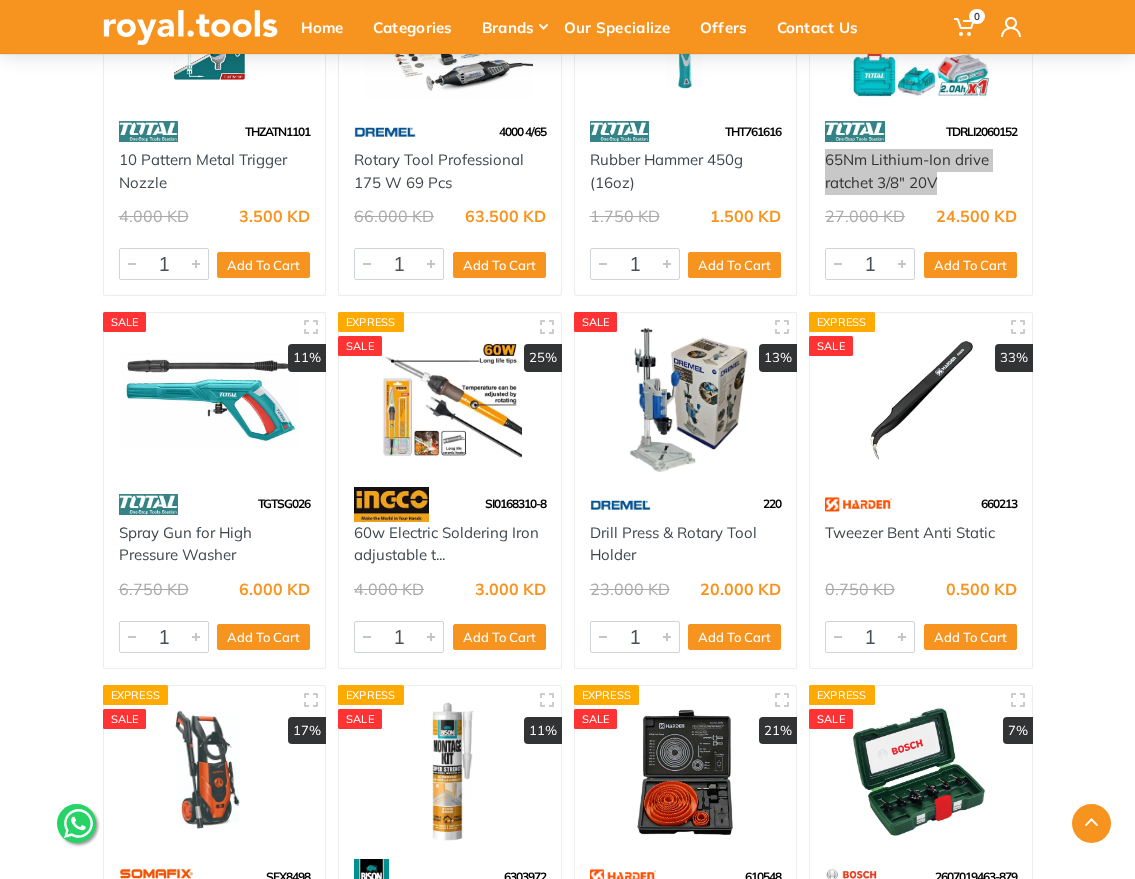 scroll, scrollTop: 7136, scrollLeft: 0, axis: vertical 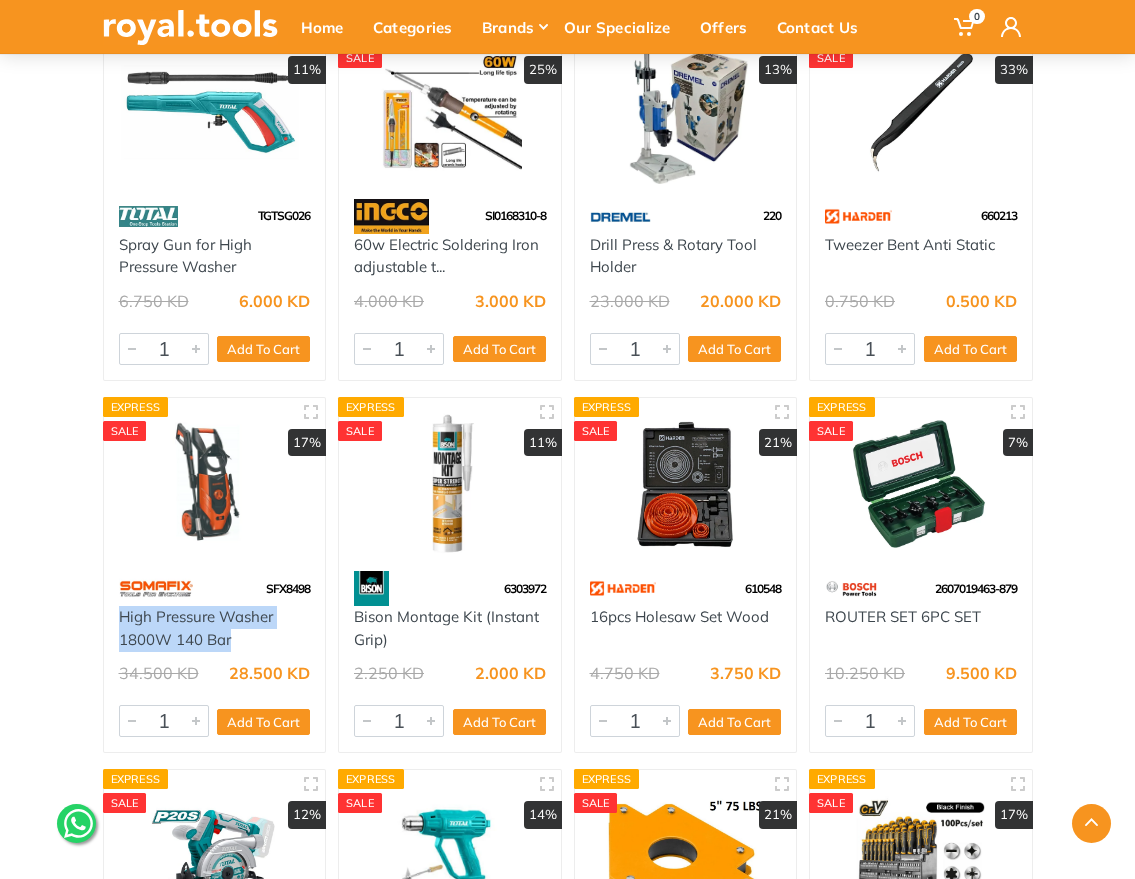 drag, startPoint x: 110, startPoint y: 614, endPoint x: 232, endPoint y: 639, distance: 124.53513 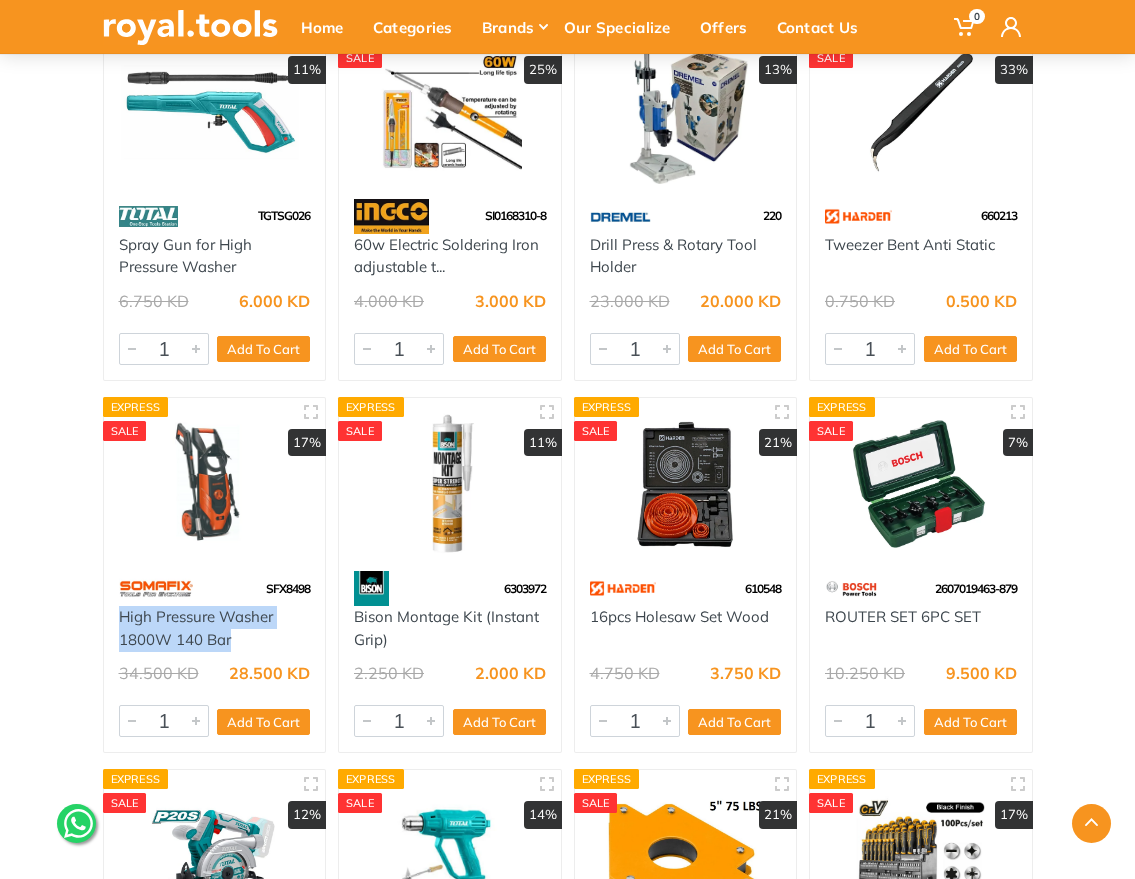 click on "High Pressure Washer 1800W 140 Bar" at bounding box center (215, 628) 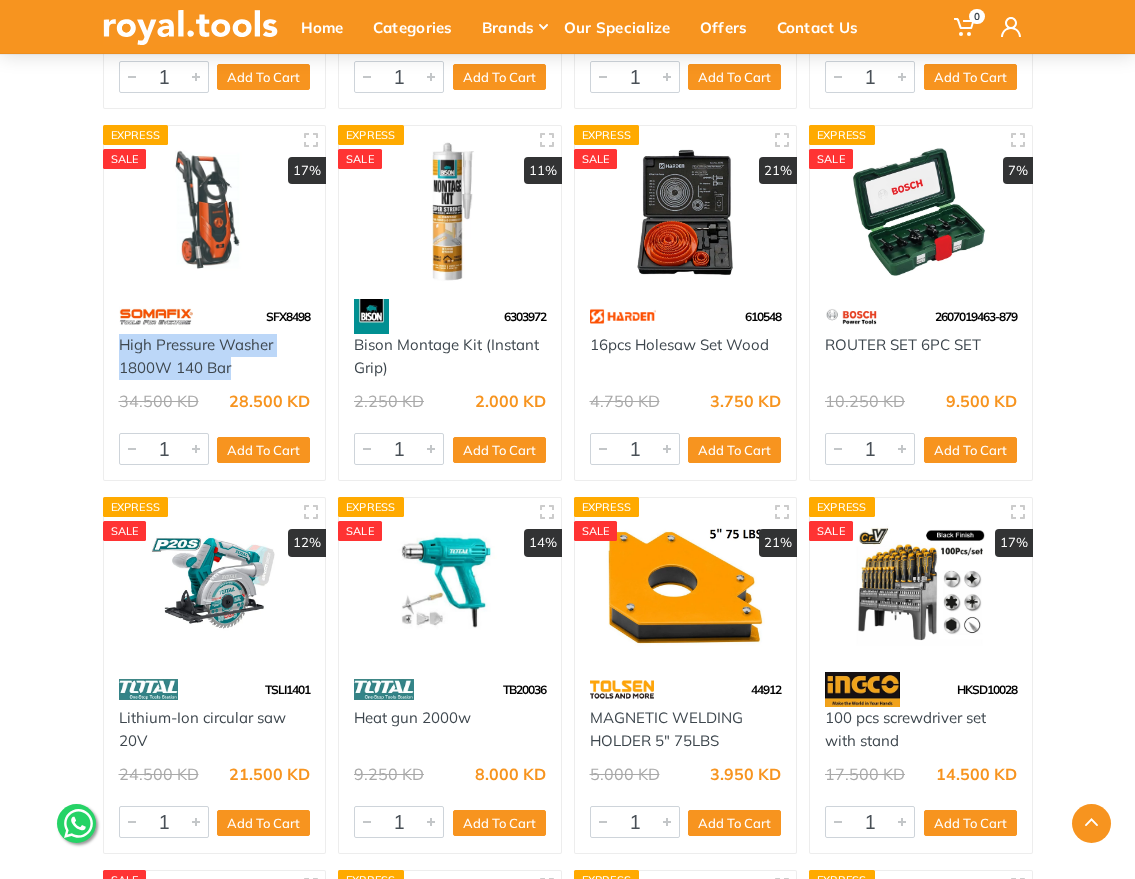 scroll, scrollTop: 7568, scrollLeft: 0, axis: vertical 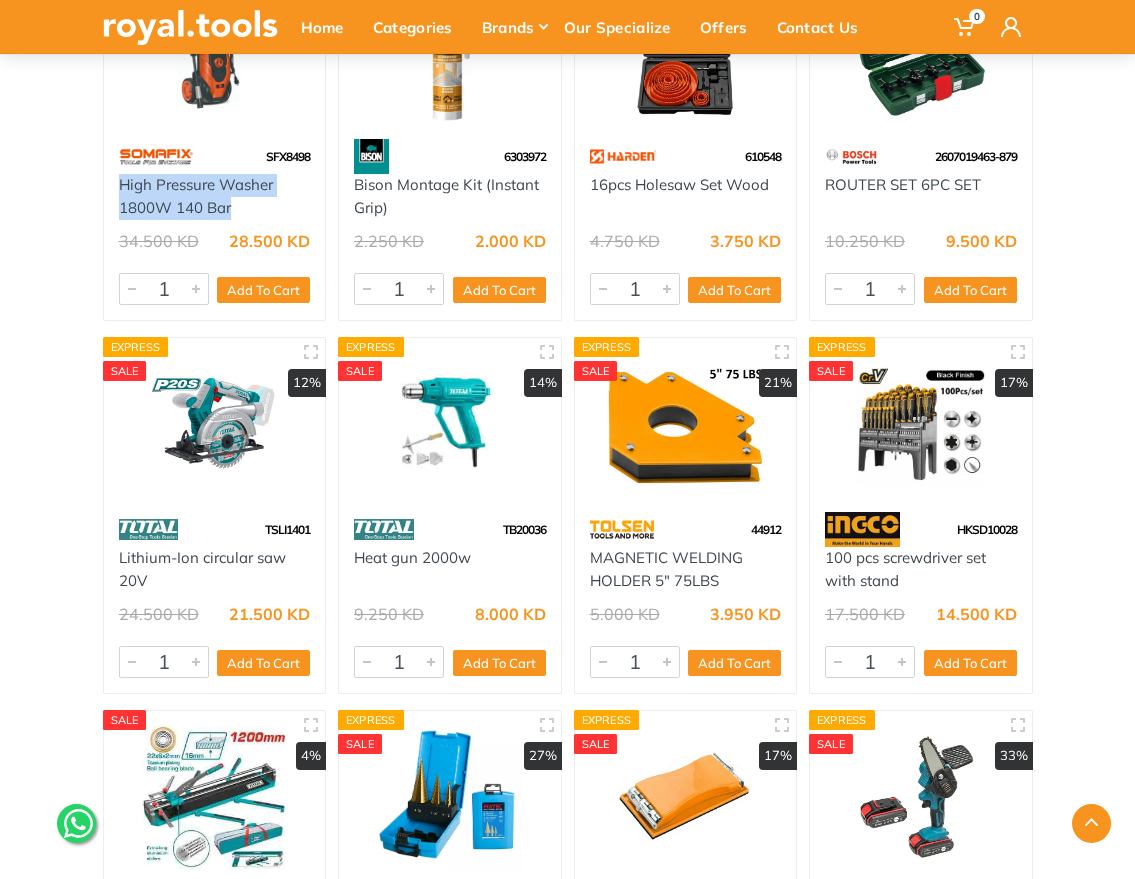 drag, startPoint x: 179, startPoint y: 581, endPoint x: 107, endPoint y: 565, distance: 73.756355 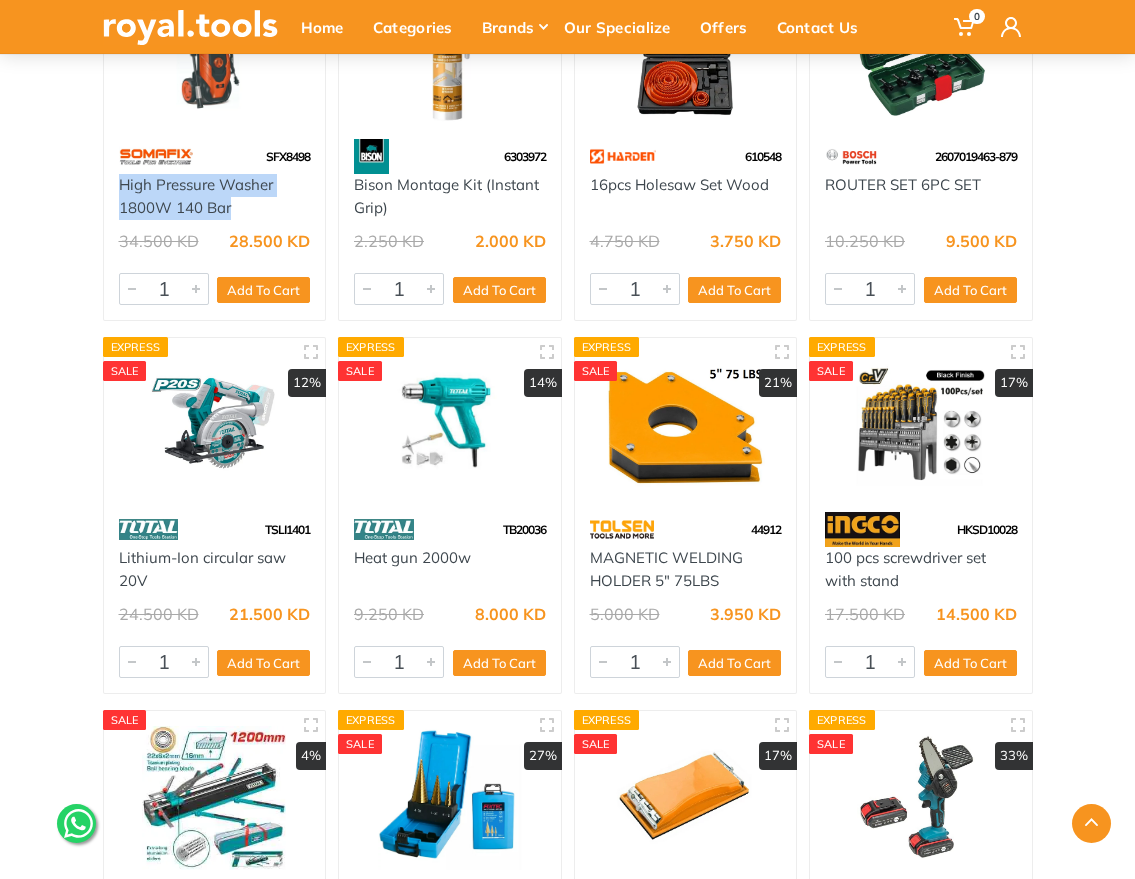 click on "Lithium-Ion circular saw 20V" at bounding box center (215, 569) 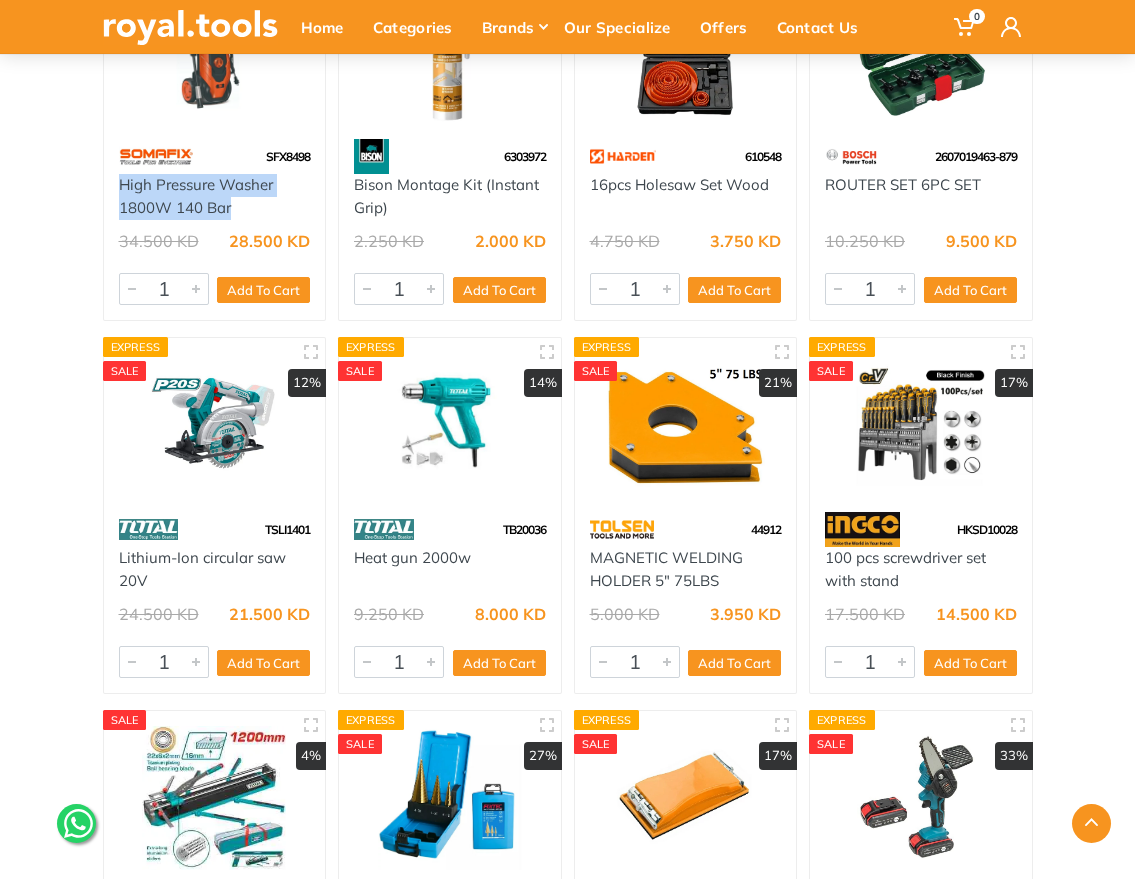 drag, startPoint x: 480, startPoint y: 560, endPoint x: 353, endPoint y: 559, distance: 127.00394 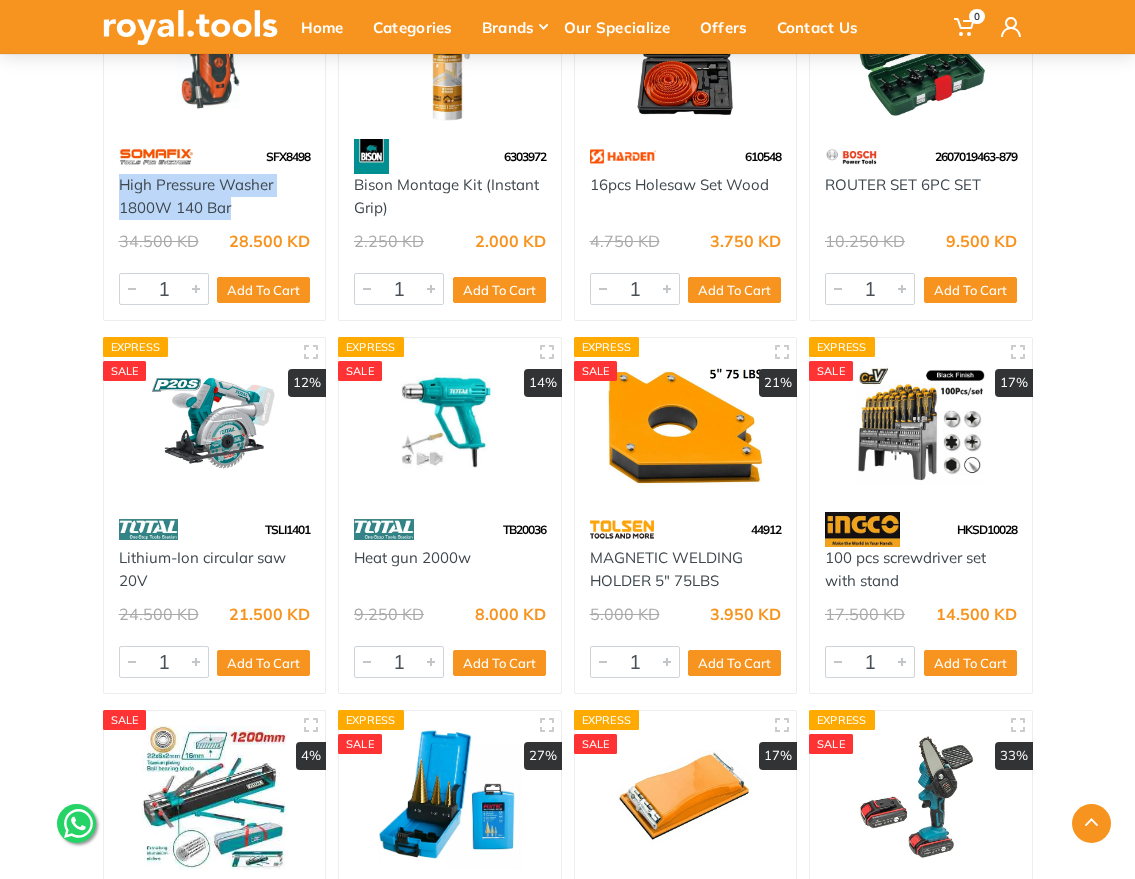 click on "Heat gun 2000w" at bounding box center [450, 569] 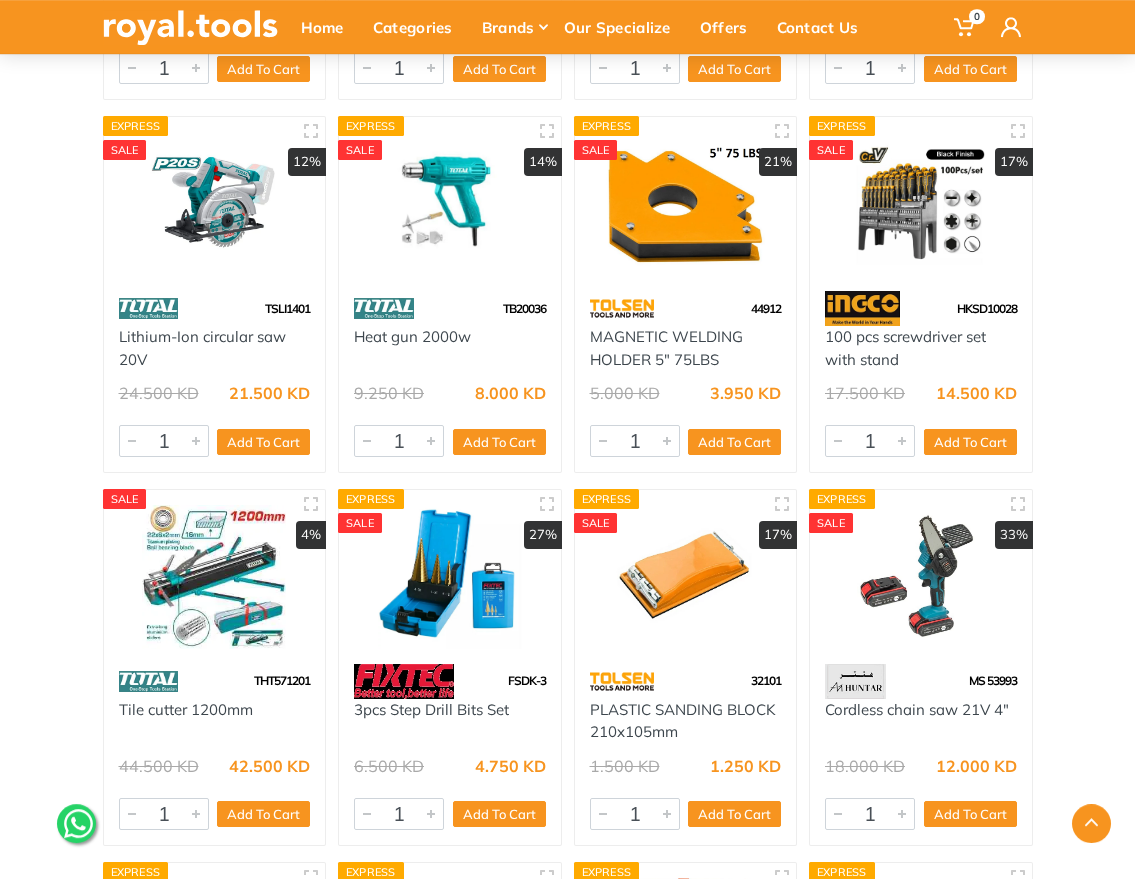 scroll, scrollTop: 7792, scrollLeft: 0, axis: vertical 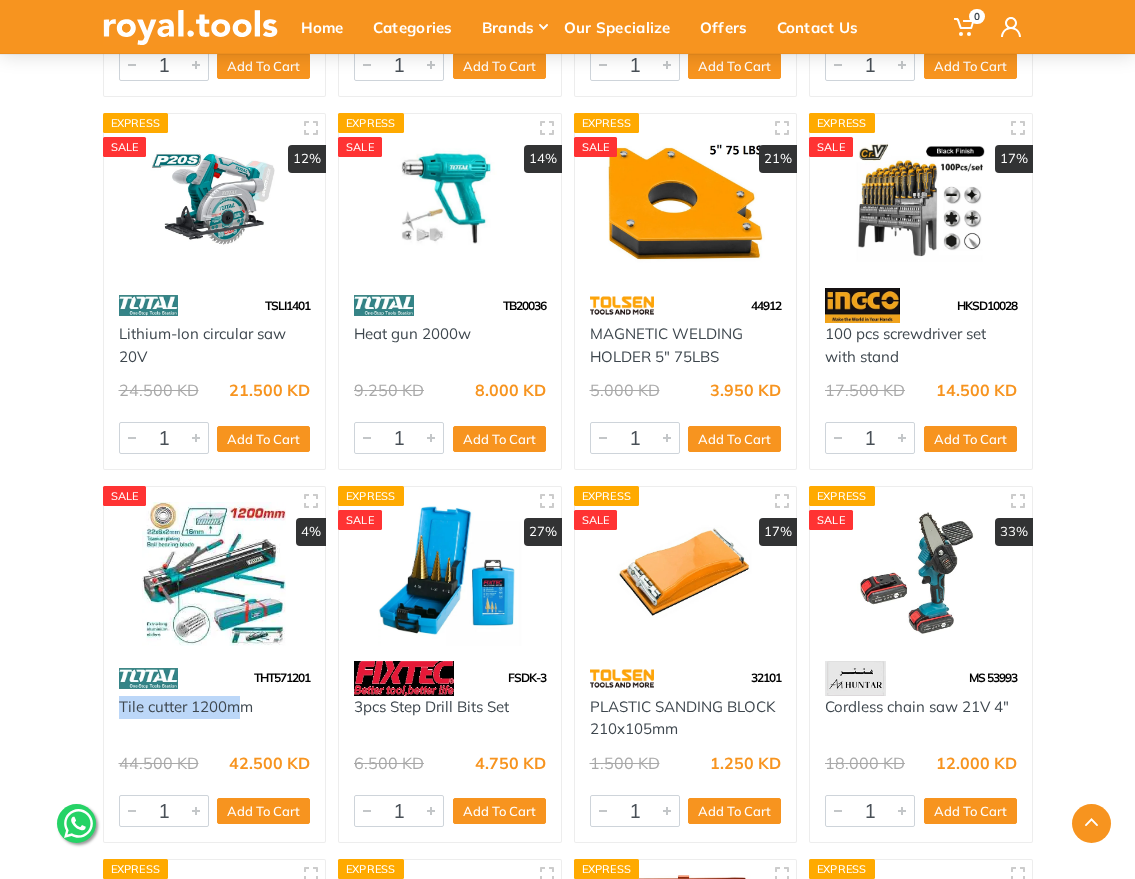 drag, startPoint x: 114, startPoint y: 715, endPoint x: 245, endPoint y: 717, distance: 131.01526 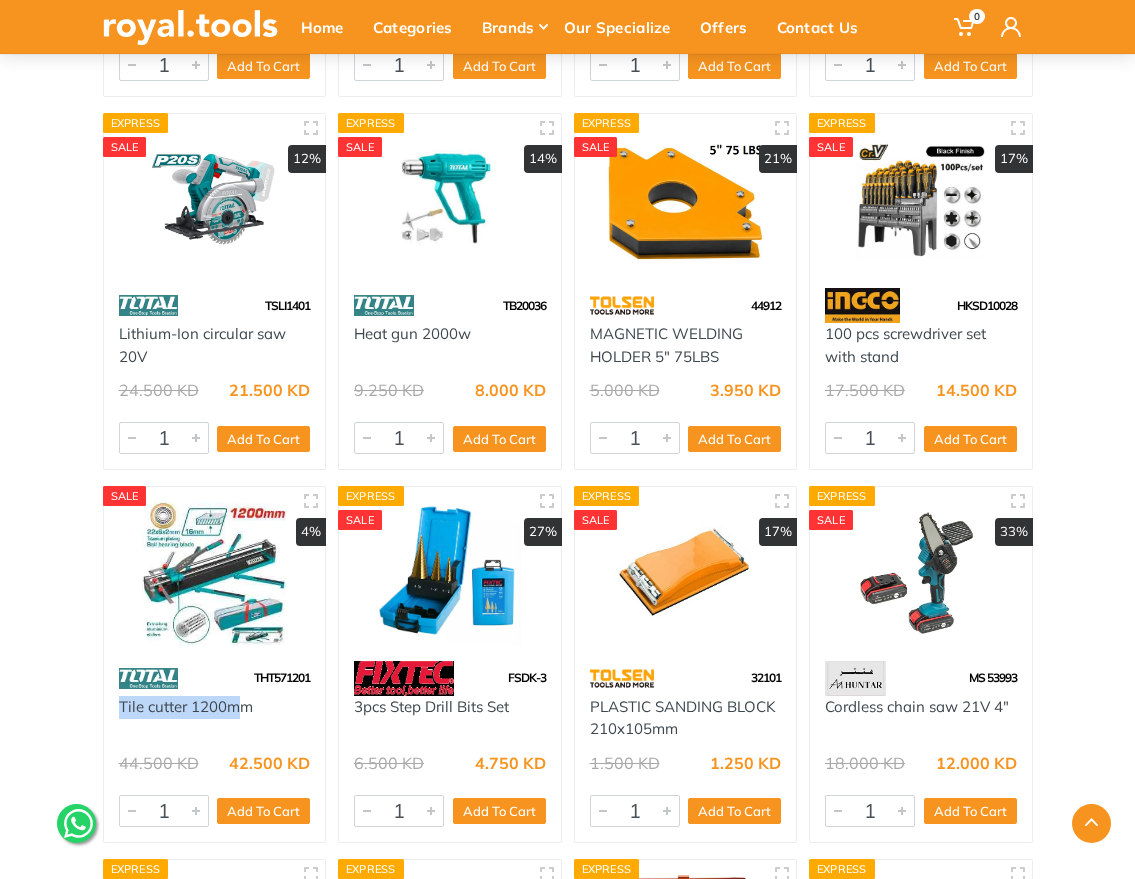 click on "Tile cutter 1200mm" at bounding box center (215, 718) 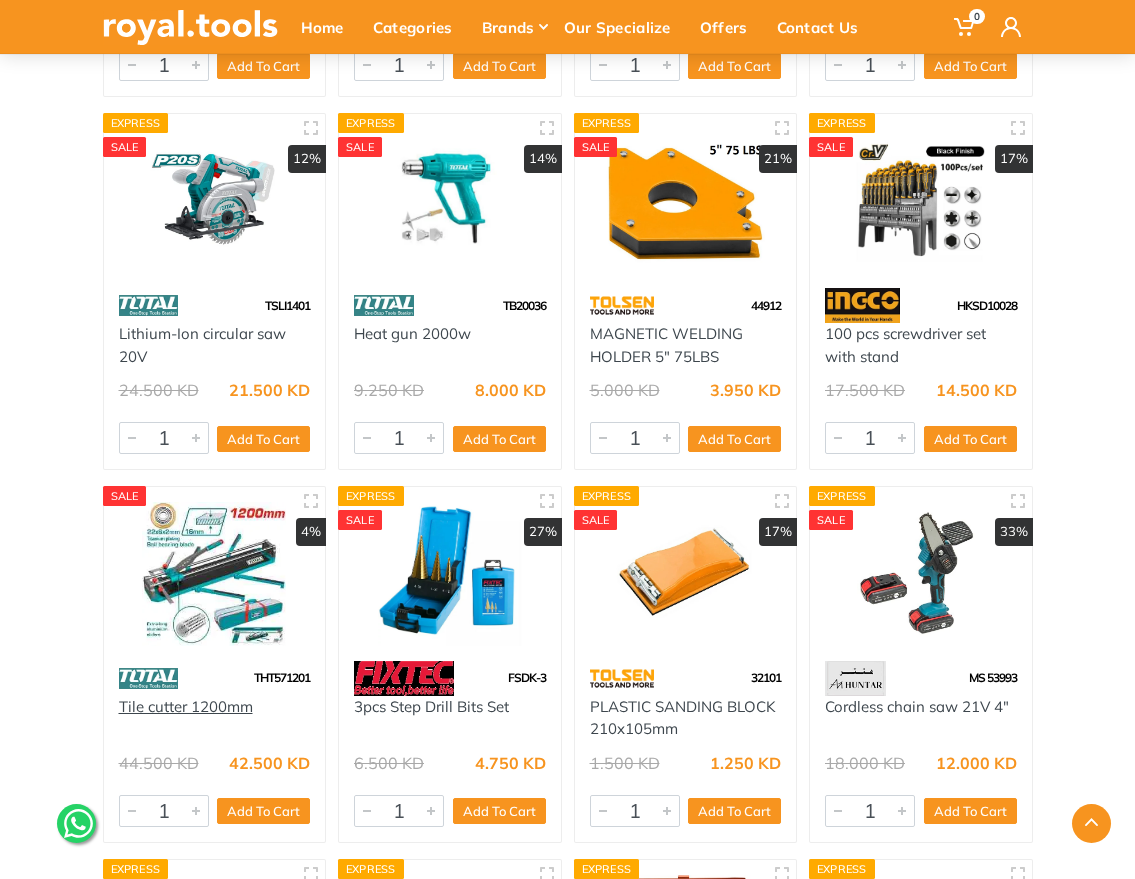 drag, startPoint x: 278, startPoint y: 718, endPoint x: 252, endPoint y: 711, distance: 26.925823 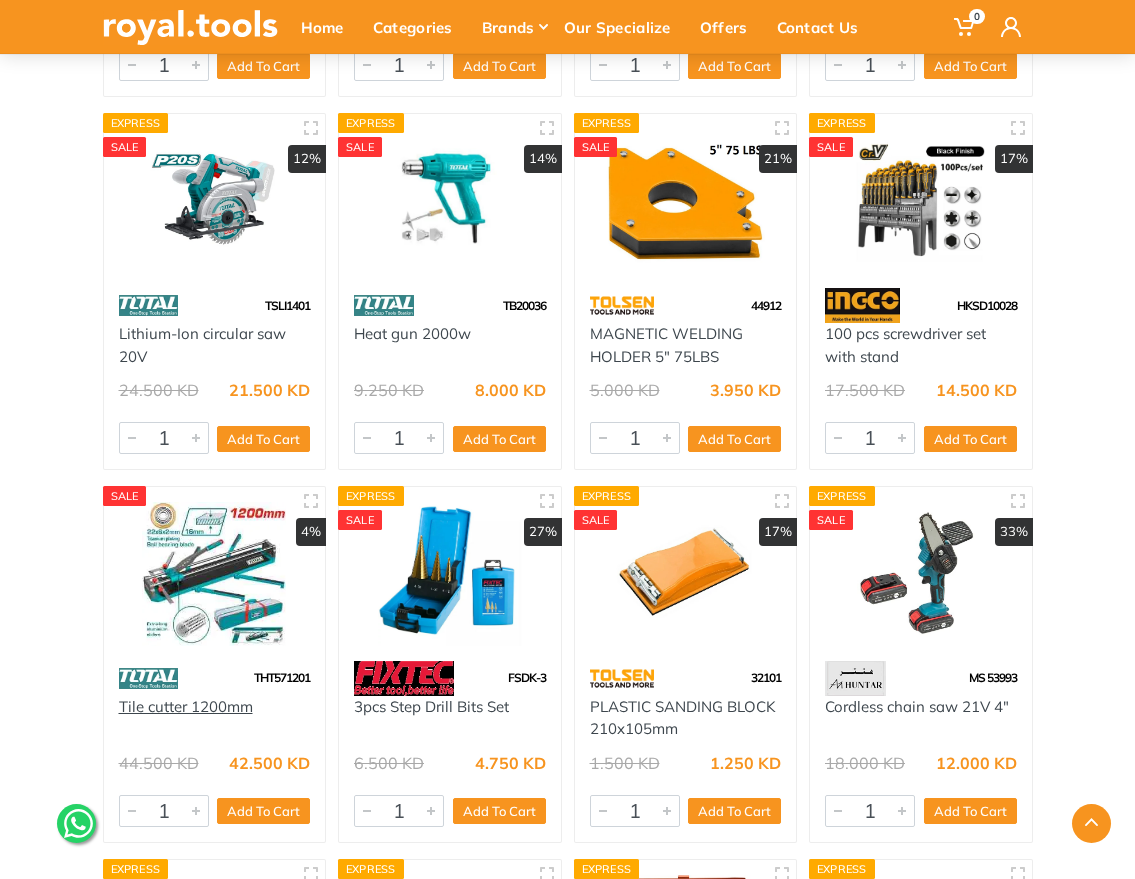 drag, startPoint x: 229, startPoint y: 708, endPoint x: 121, endPoint y: 704, distance: 108.07405 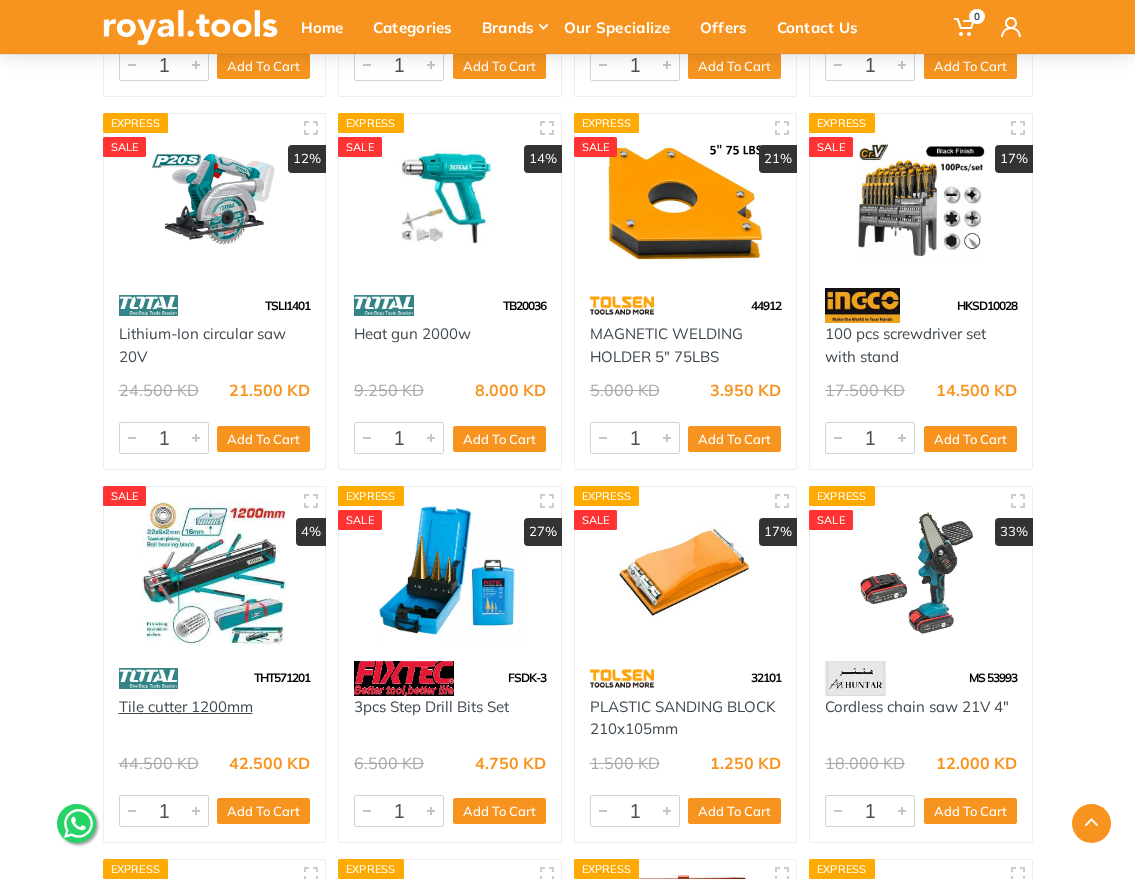 click on "Tile cutter 1200mm" at bounding box center [215, 718] 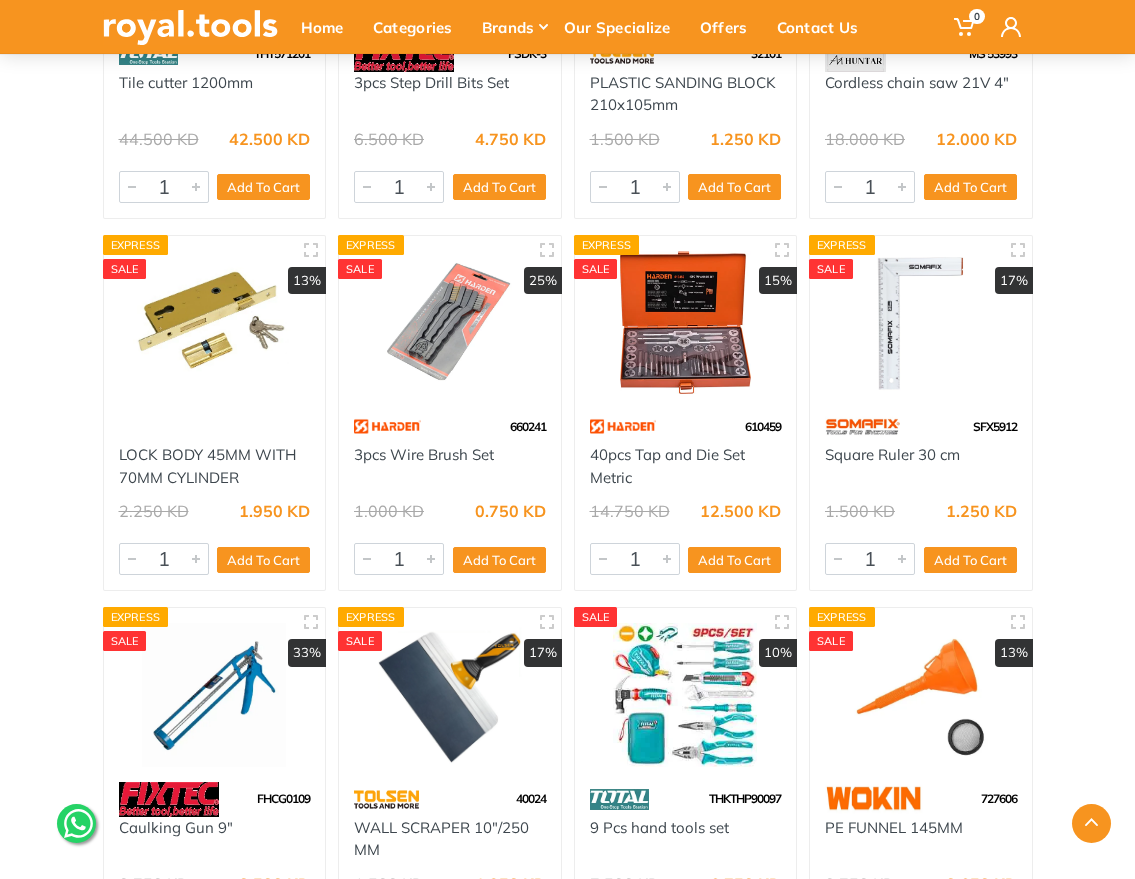 scroll, scrollTop: 8576, scrollLeft: 0, axis: vertical 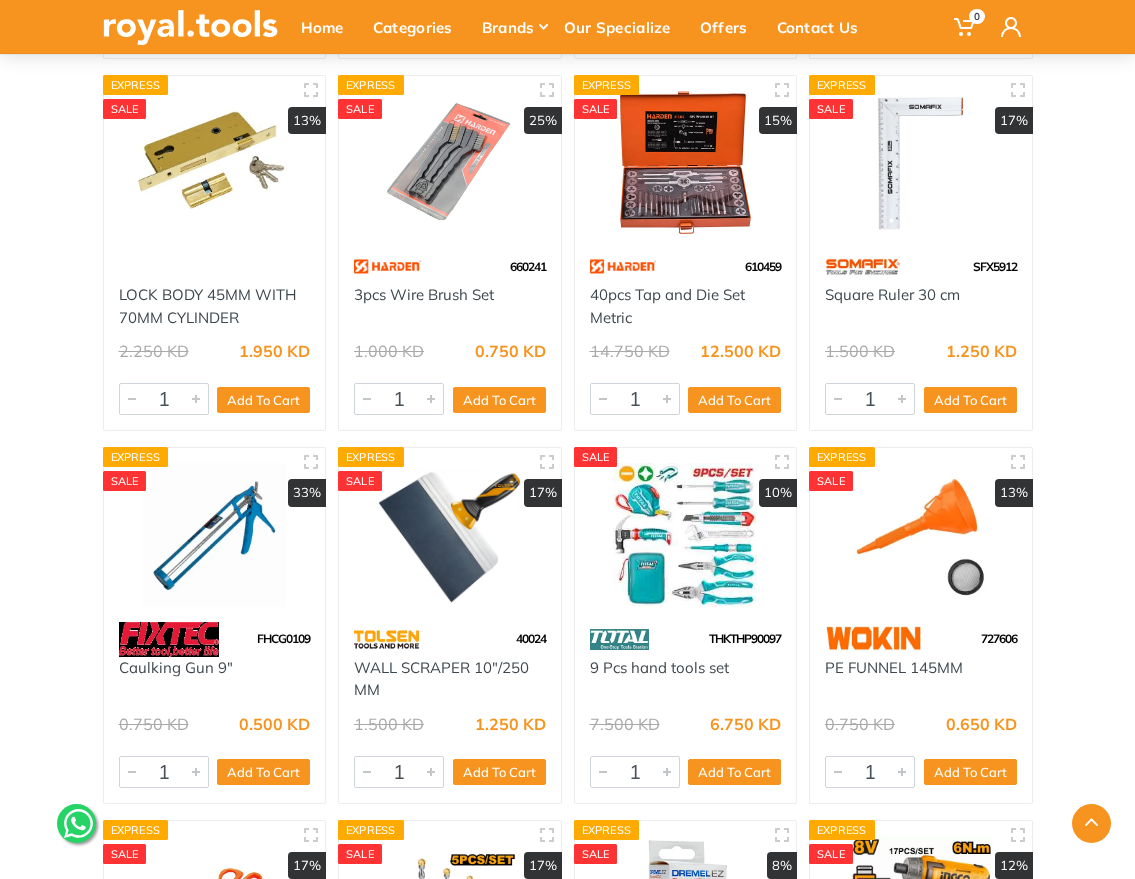 drag, startPoint x: 651, startPoint y: 321, endPoint x: 583, endPoint y: 299, distance: 71.470276 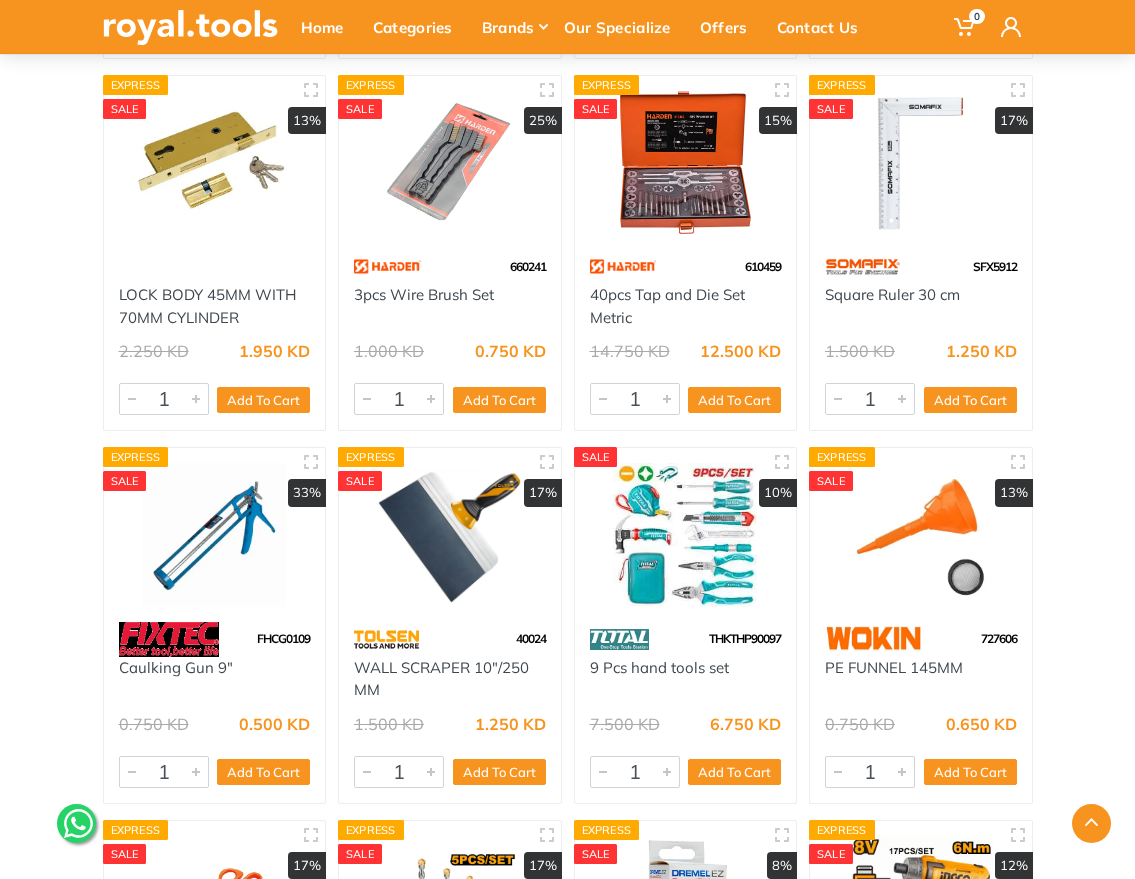 click on "40pcs Tap and Die Set Metric" at bounding box center [686, 306] 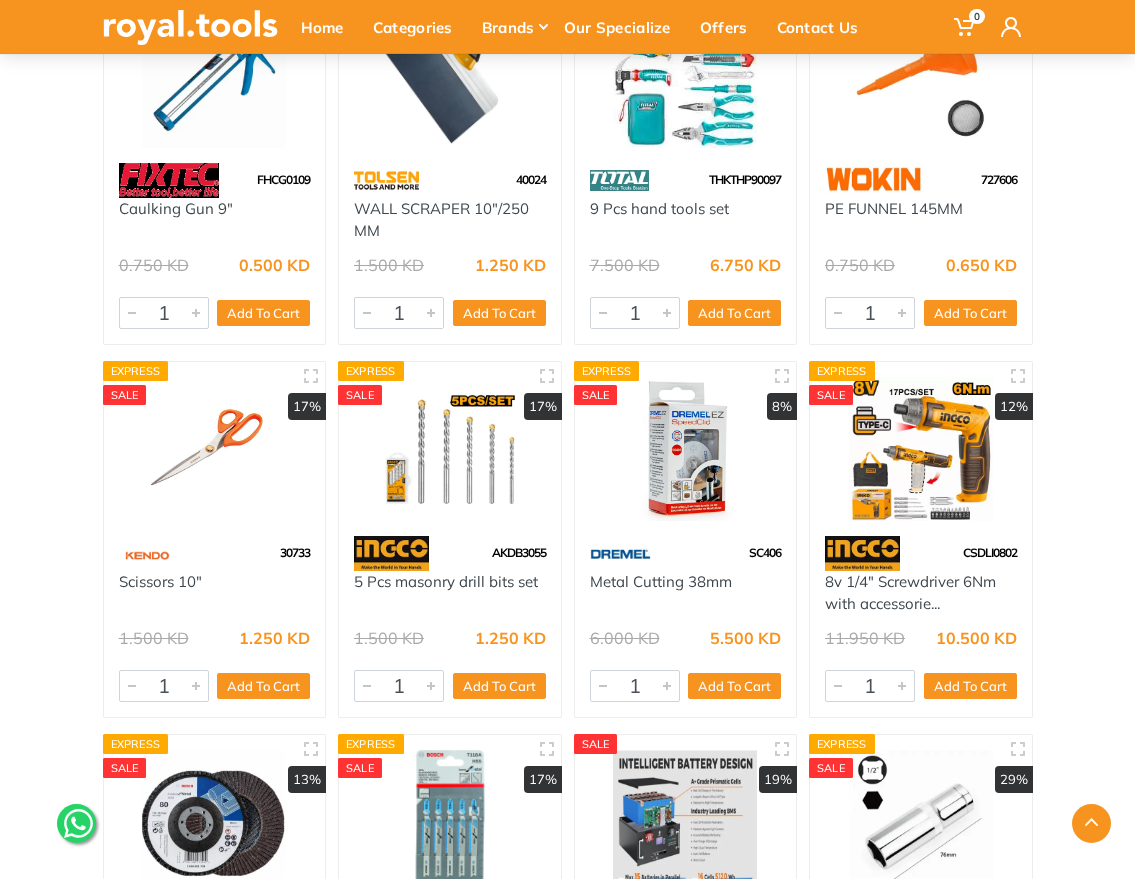 scroll, scrollTop: 9088, scrollLeft: 0, axis: vertical 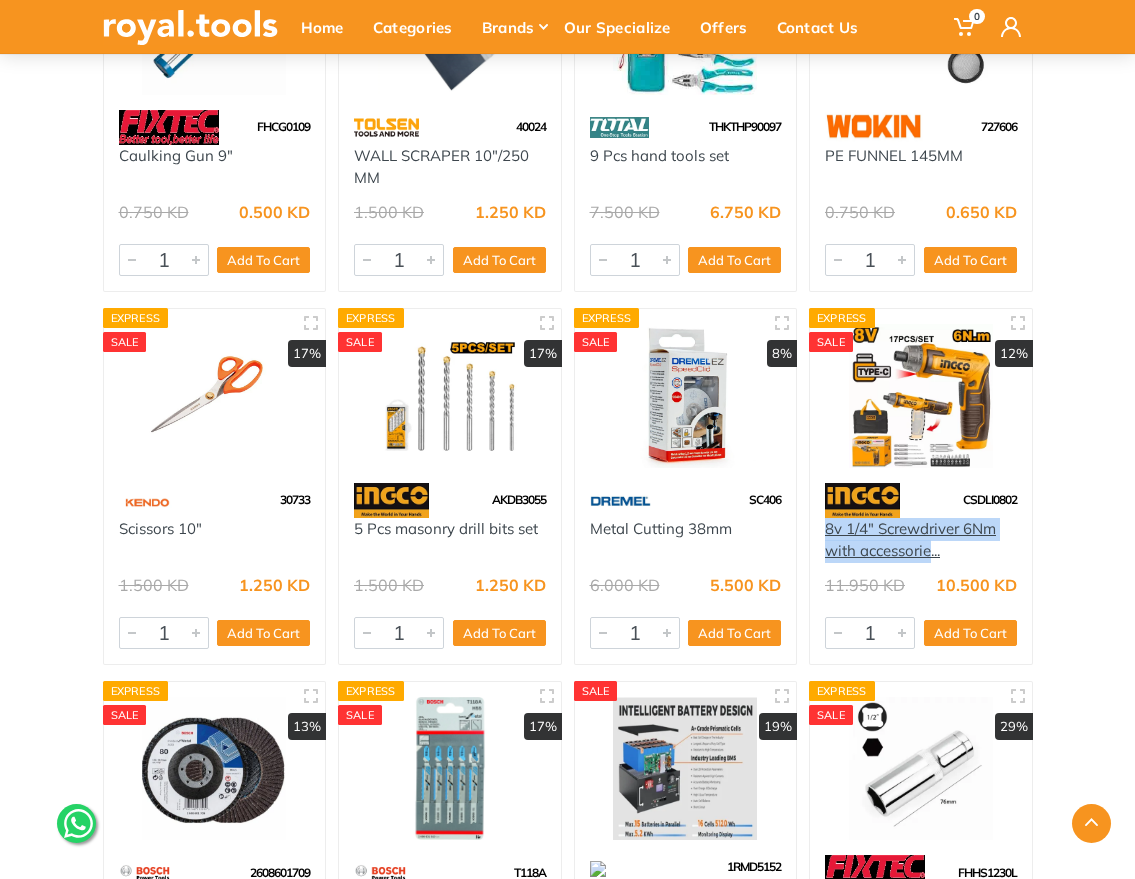 drag, startPoint x: 823, startPoint y: 524, endPoint x: 931, endPoint y: 545, distance: 110.02273 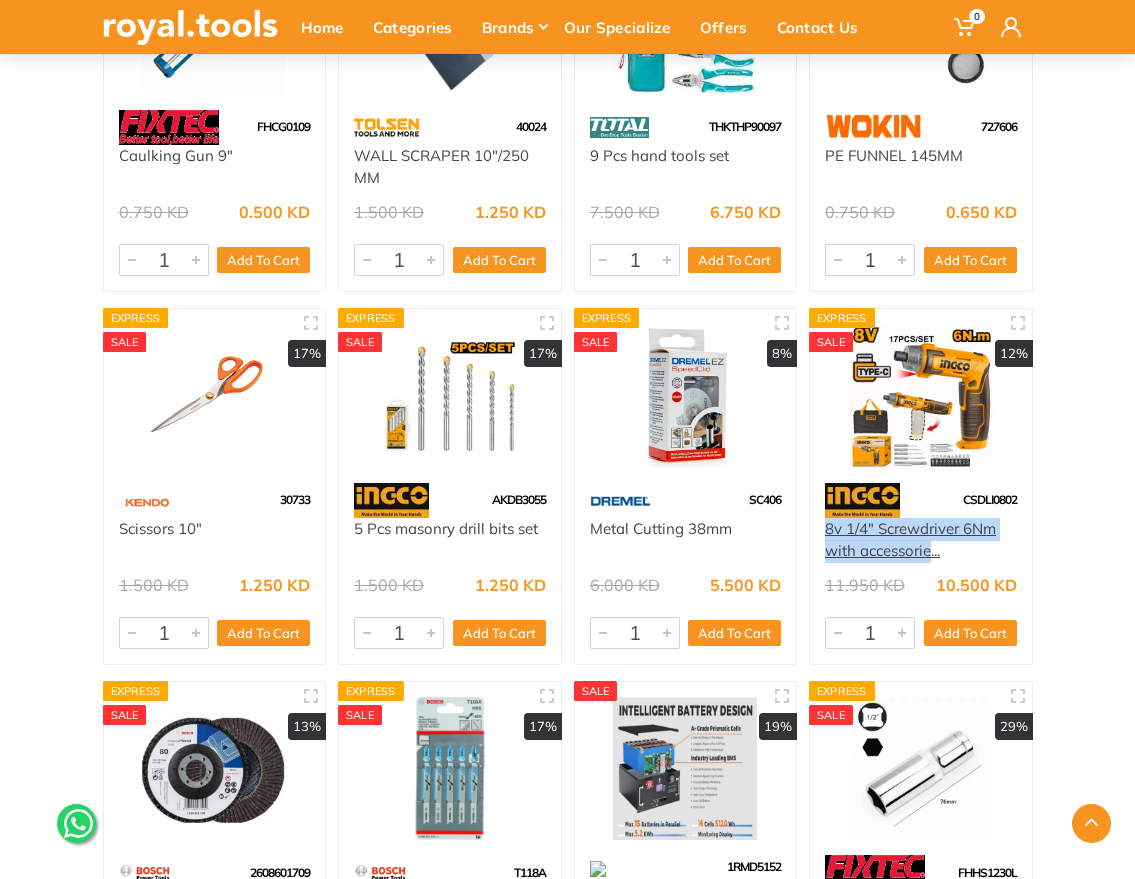 click on "8v 1/4" Screwdriver  6Nm with accessorie..." at bounding box center [921, 540] 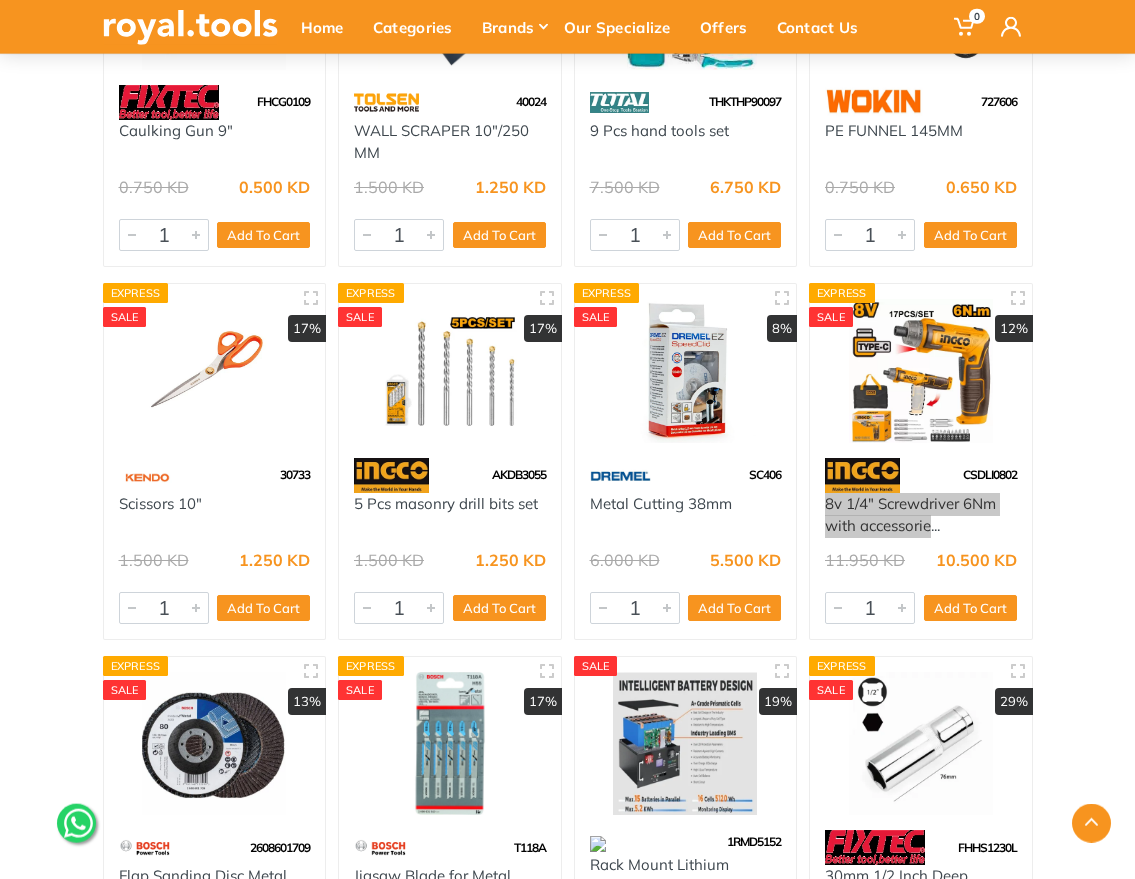 scroll, scrollTop: 9072, scrollLeft: 0, axis: vertical 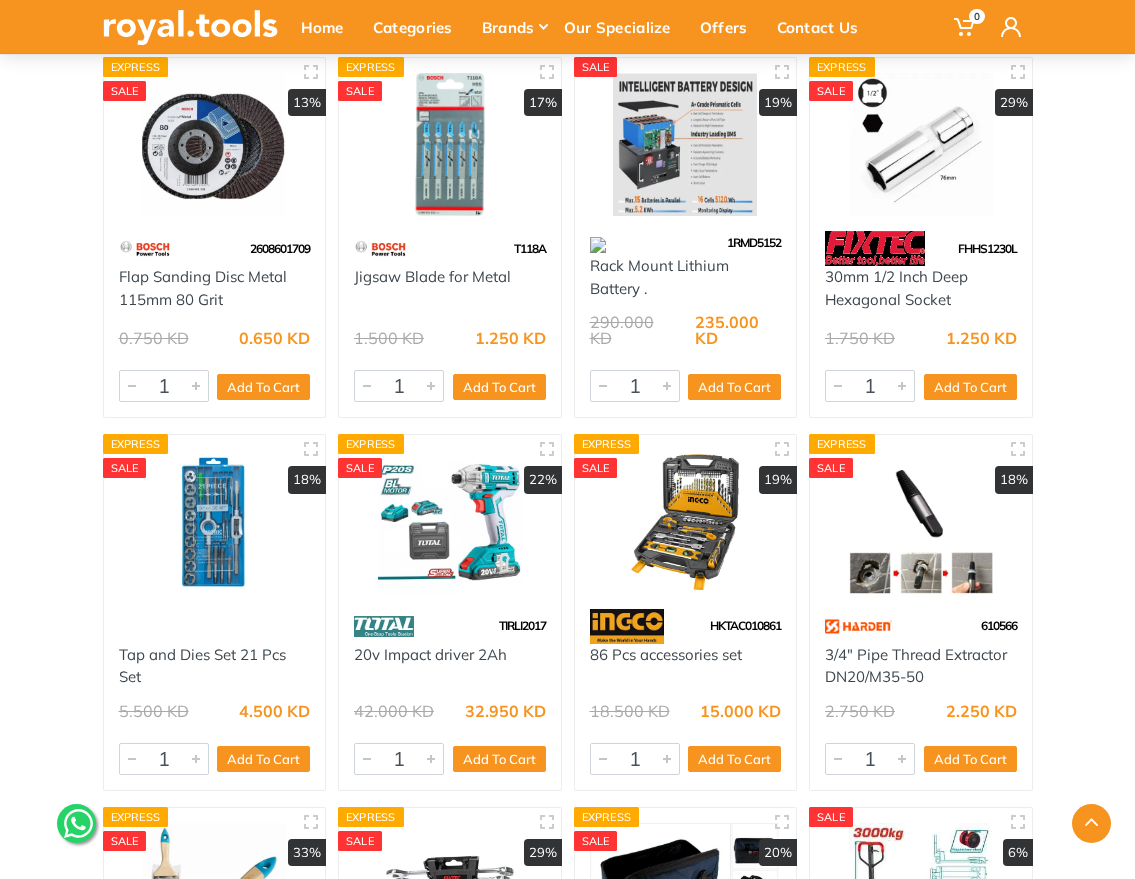drag, startPoint x: 516, startPoint y: 669, endPoint x: 351, endPoint y: 671, distance: 165.01212 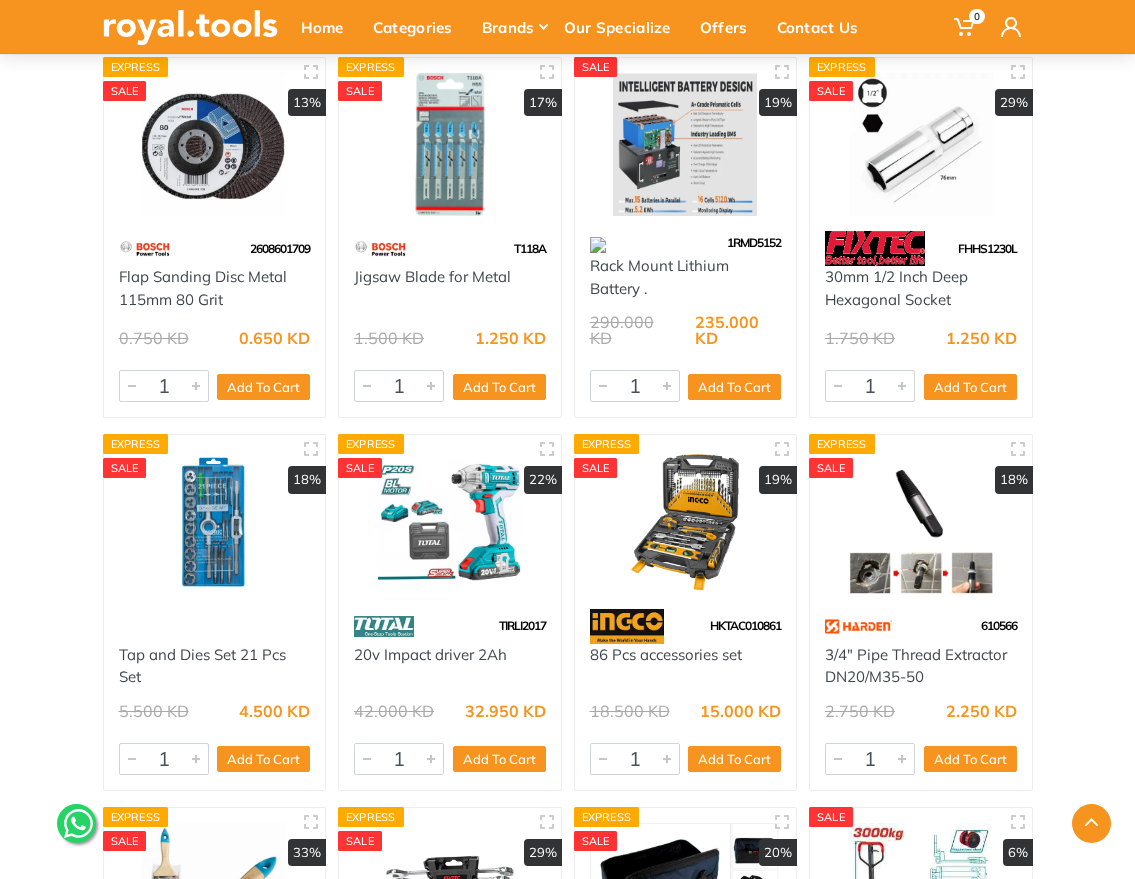 click on "20v Impact driver 2Ah" at bounding box center (450, 666) 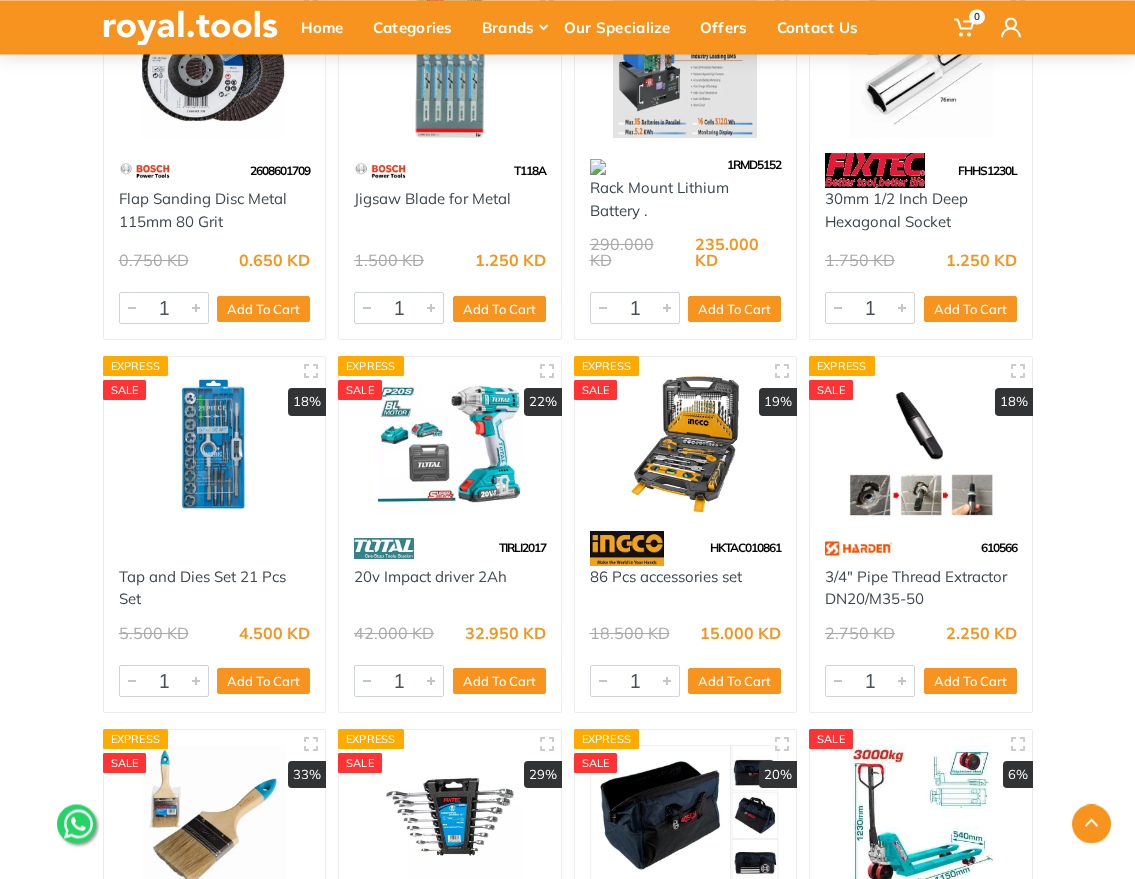scroll, scrollTop: 9792, scrollLeft: 0, axis: vertical 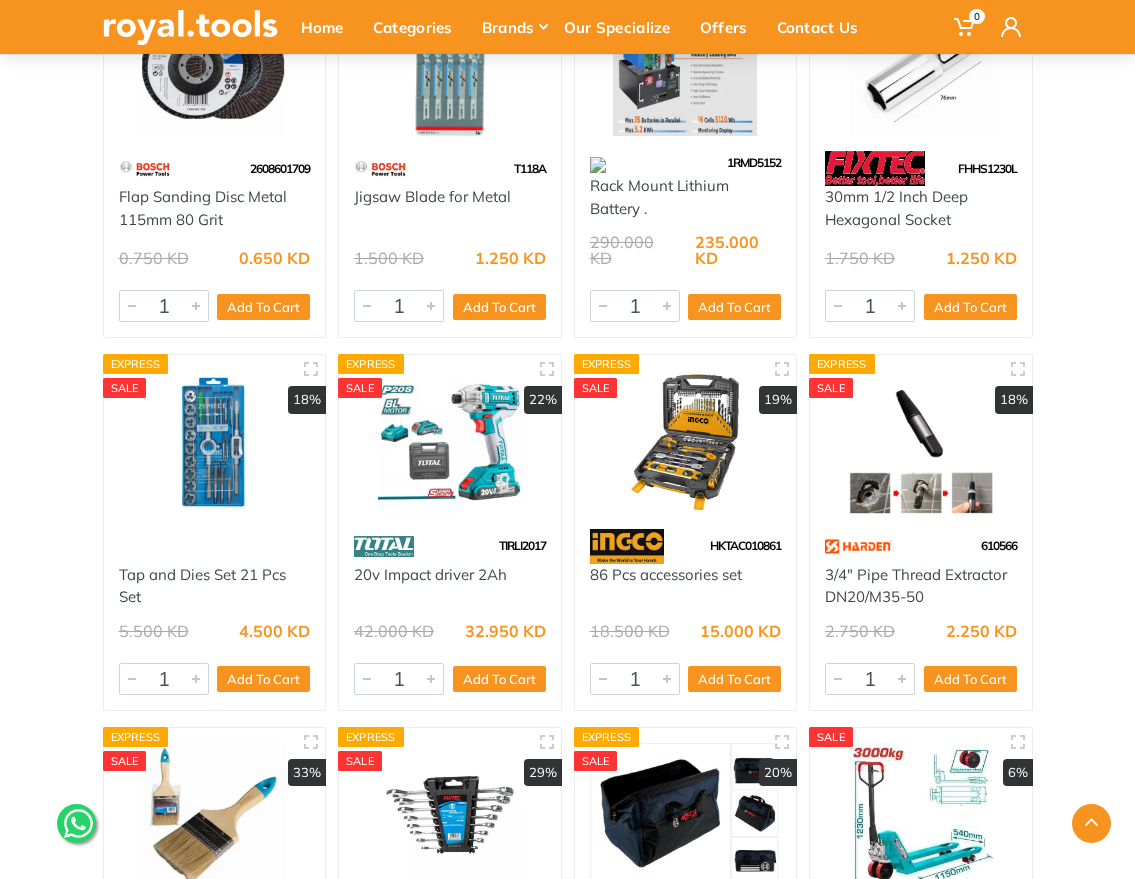 drag, startPoint x: 585, startPoint y: 594, endPoint x: 753, endPoint y: 591, distance: 168.02678 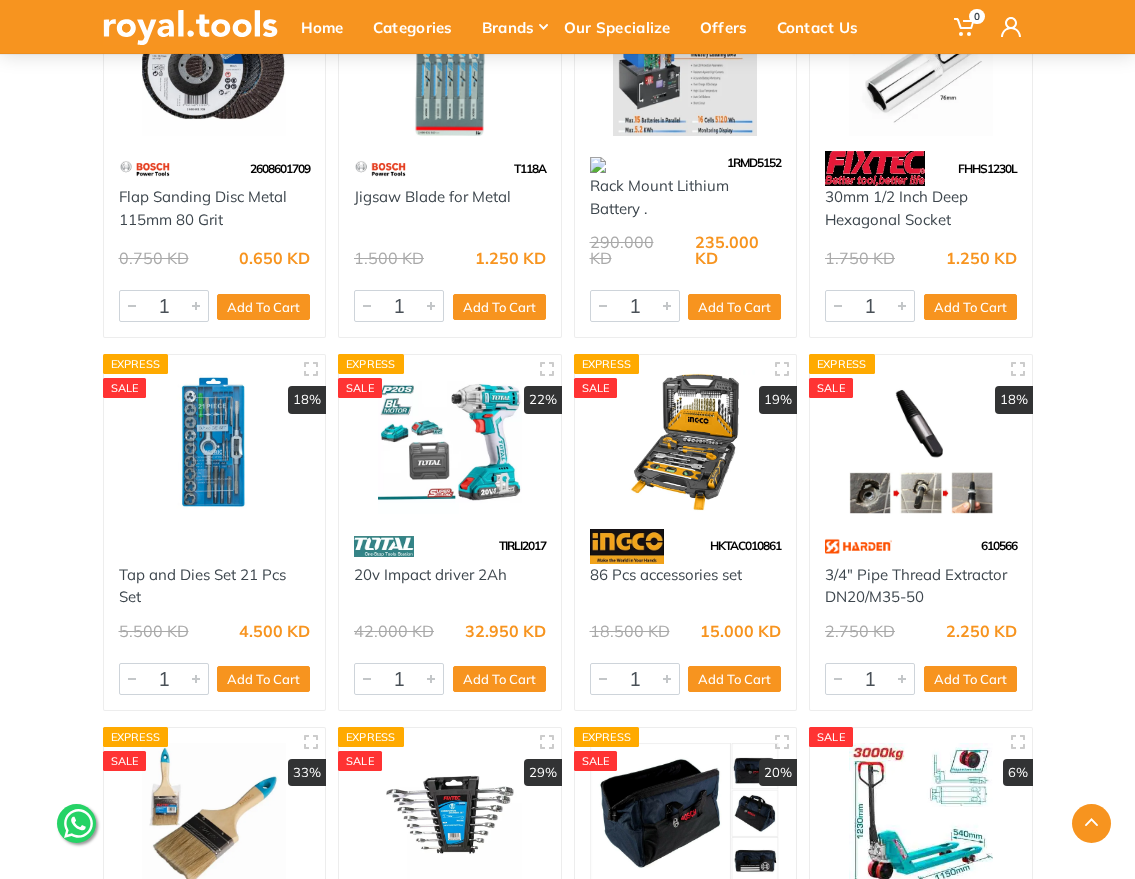 click on "86 Pcs accessories set" at bounding box center (686, 586) 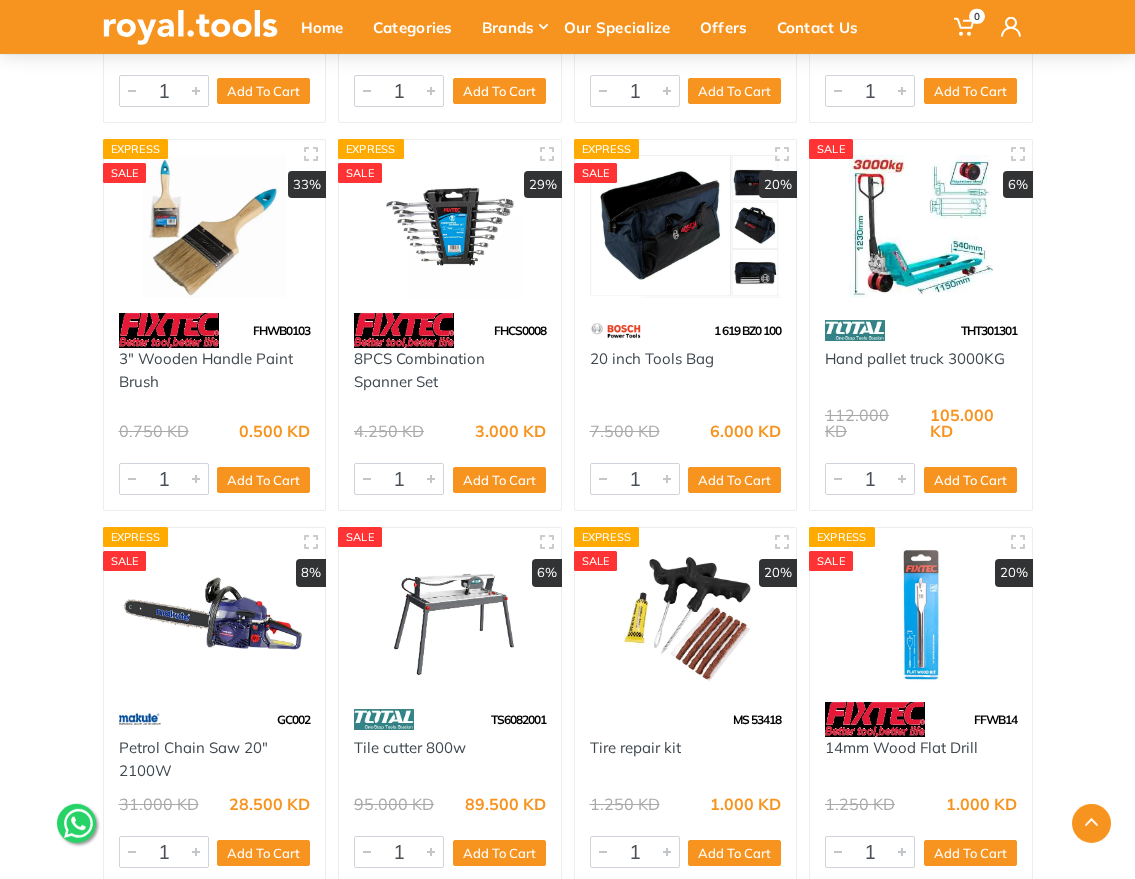 scroll, scrollTop: 10384, scrollLeft: 0, axis: vertical 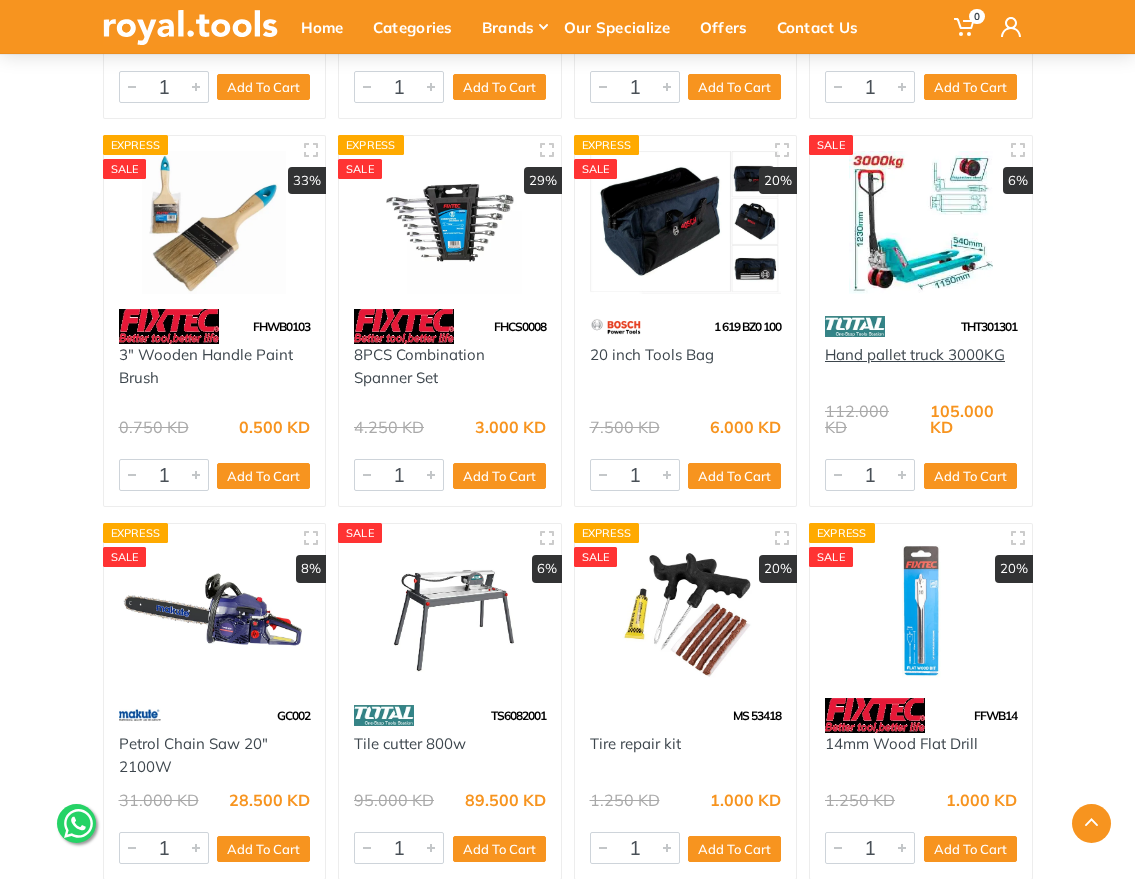 drag, startPoint x: 1025, startPoint y: 364, endPoint x: 825, endPoint y: 365, distance: 200.0025 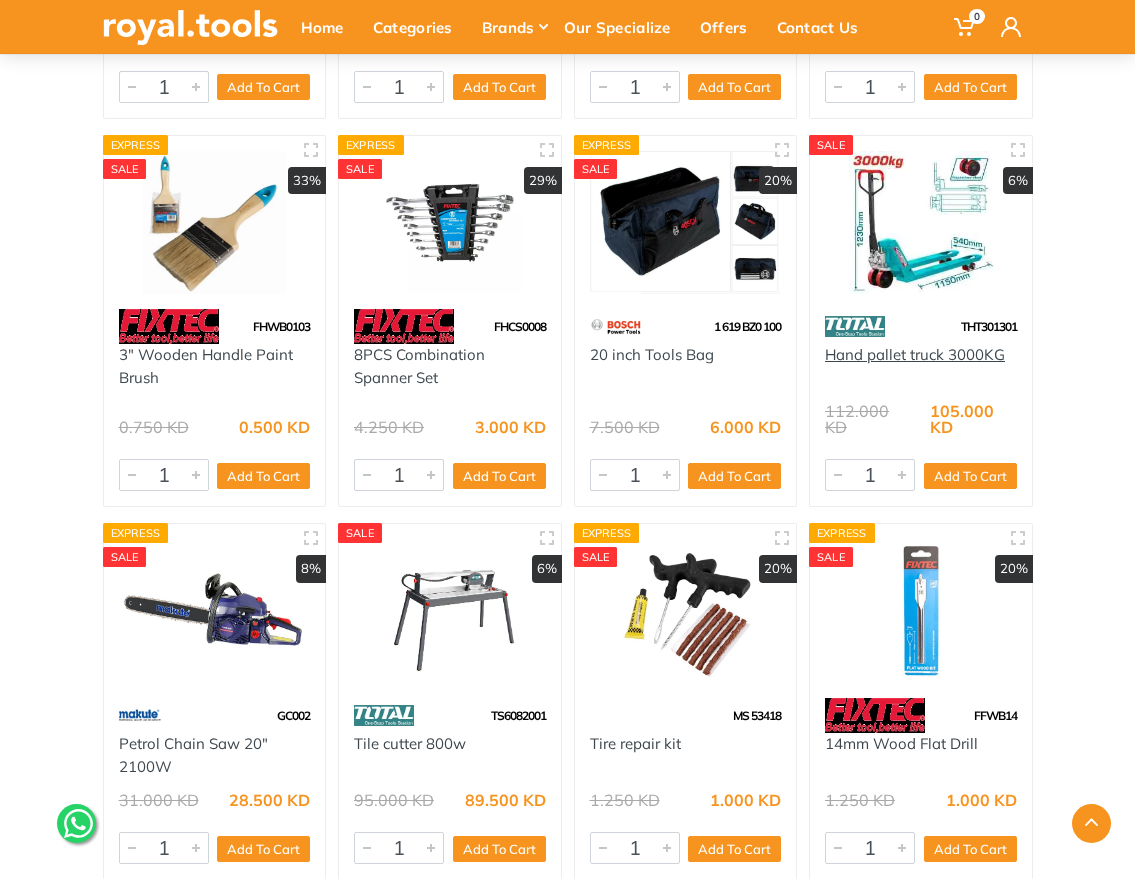 click on "Hand pallet truck 3000KG" at bounding box center [921, 366] 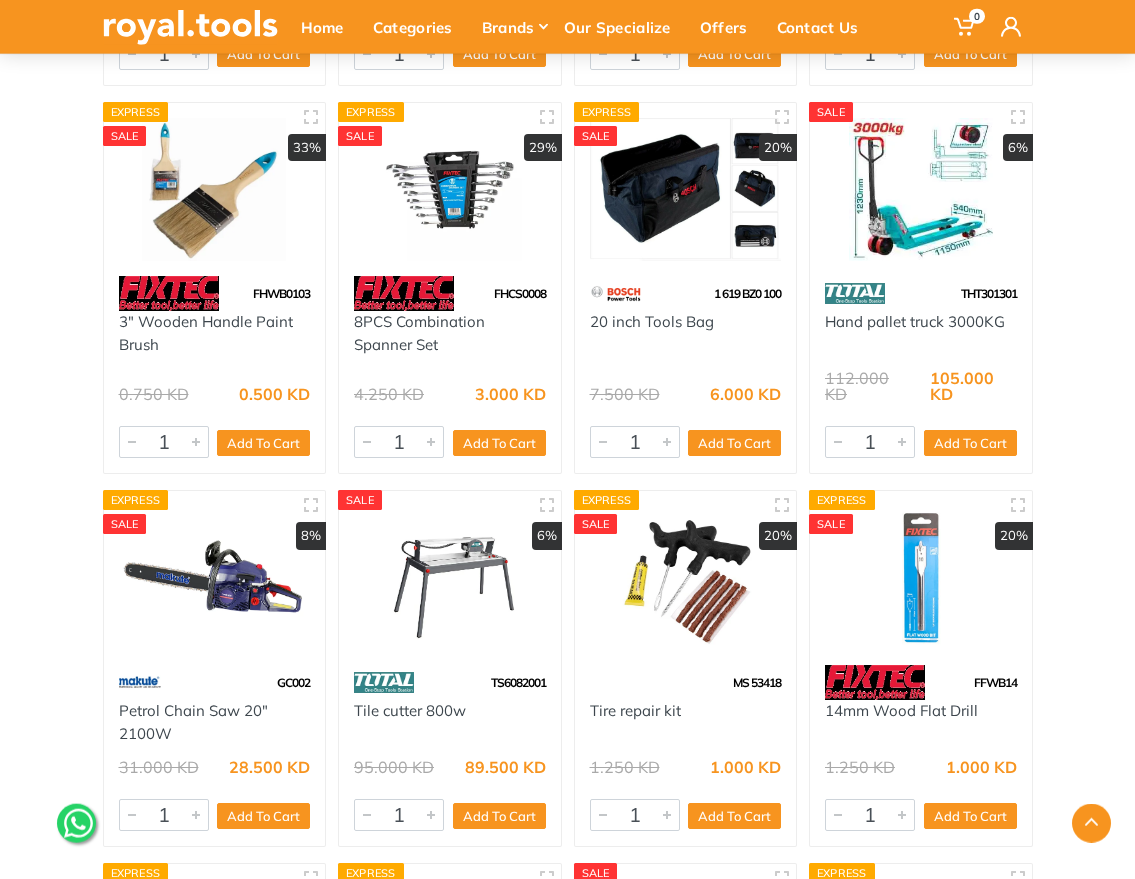 scroll, scrollTop: 10544, scrollLeft: 0, axis: vertical 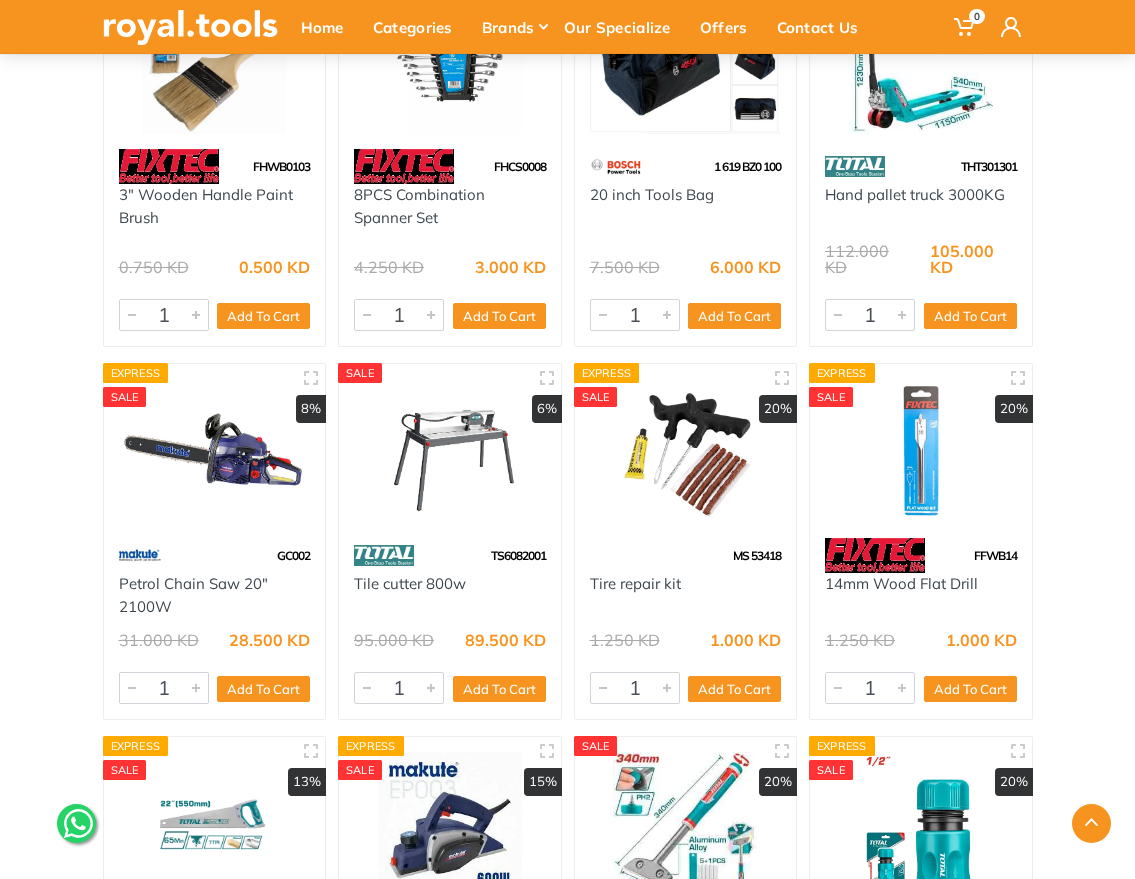 drag, startPoint x: 112, startPoint y: 596, endPoint x: 209, endPoint y: 623, distance: 100.68764 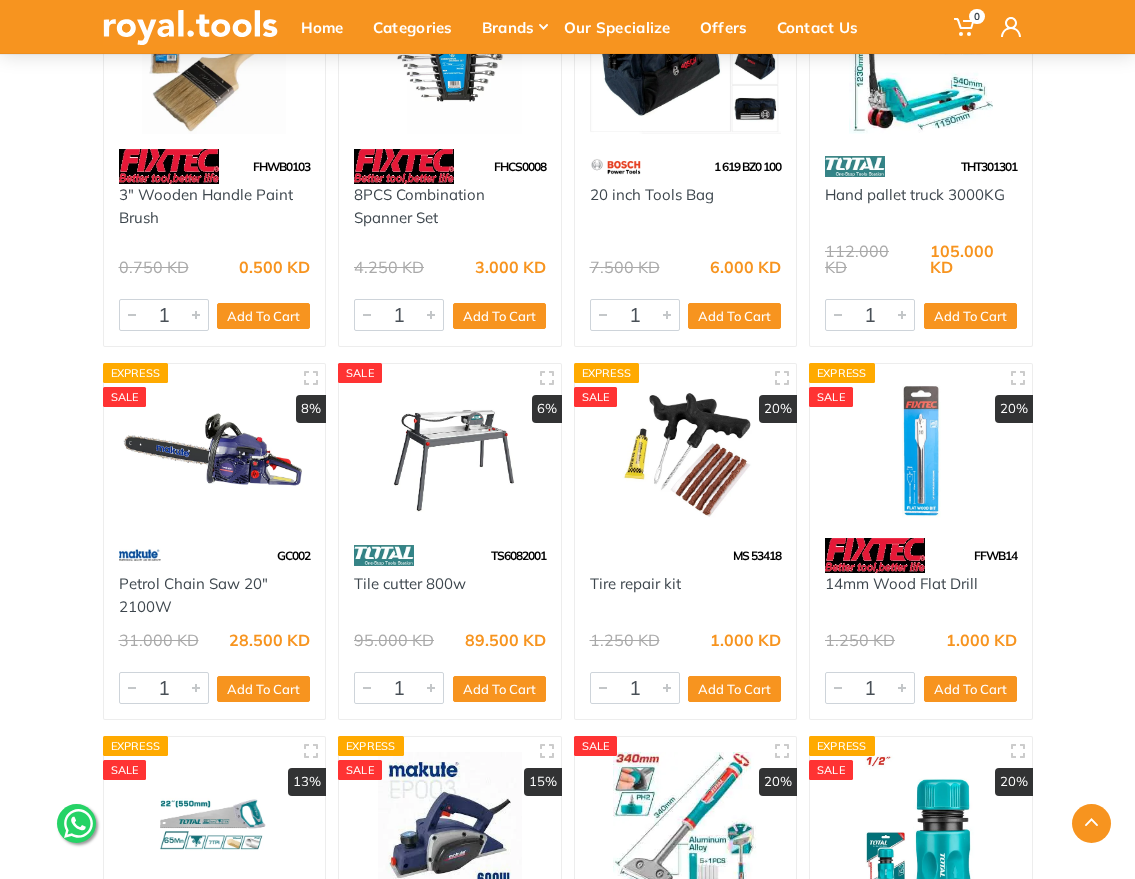 click on "Petrol Chain Saw 20" 2100W" at bounding box center (215, 595) 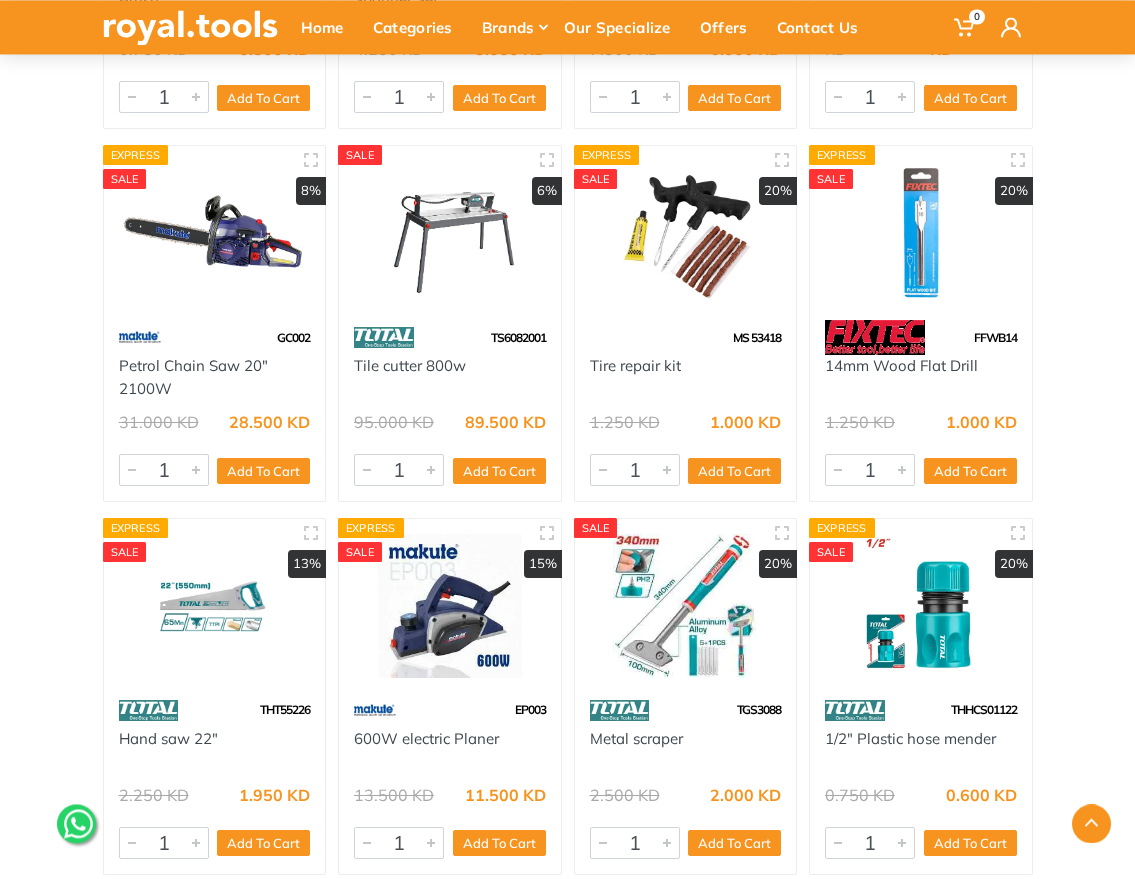 scroll, scrollTop: 10816, scrollLeft: 0, axis: vertical 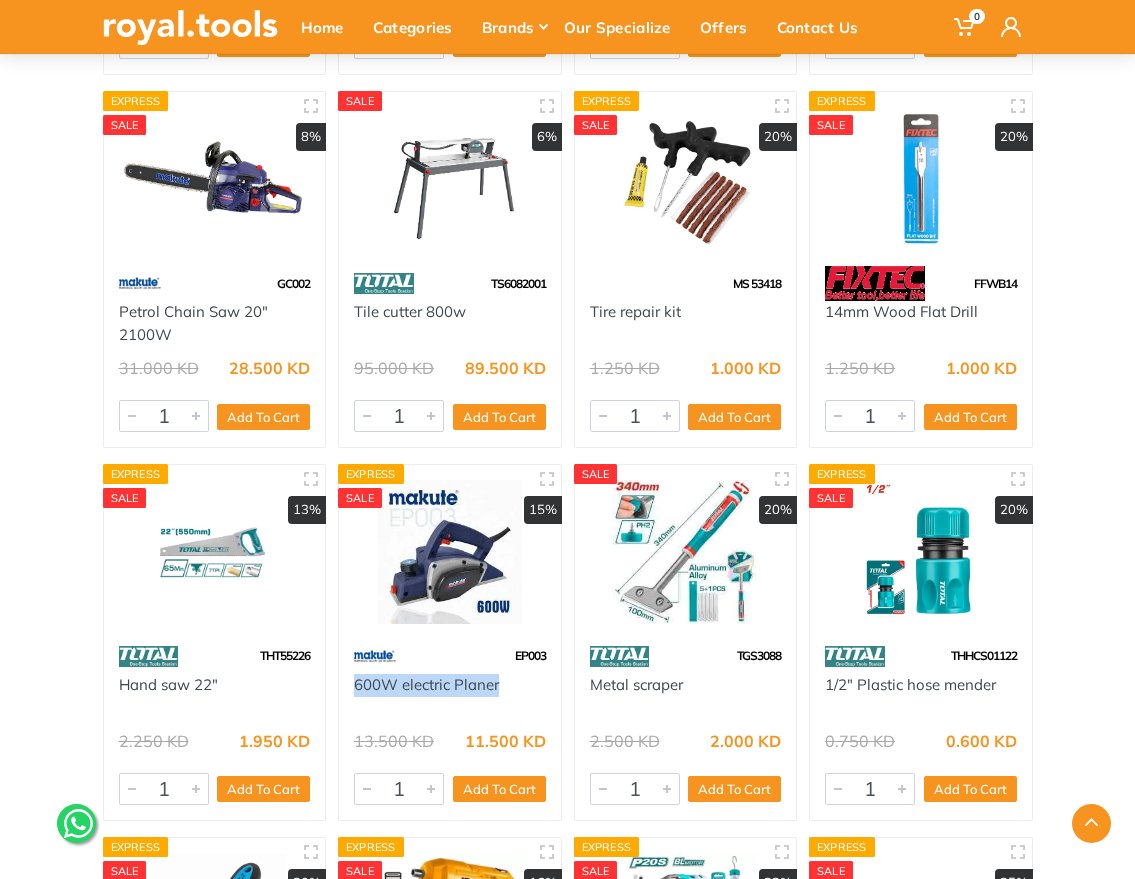 drag, startPoint x: 346, startPoint y: 705, endPoint x: 499, endPoint y: 706, distance: 153.00327 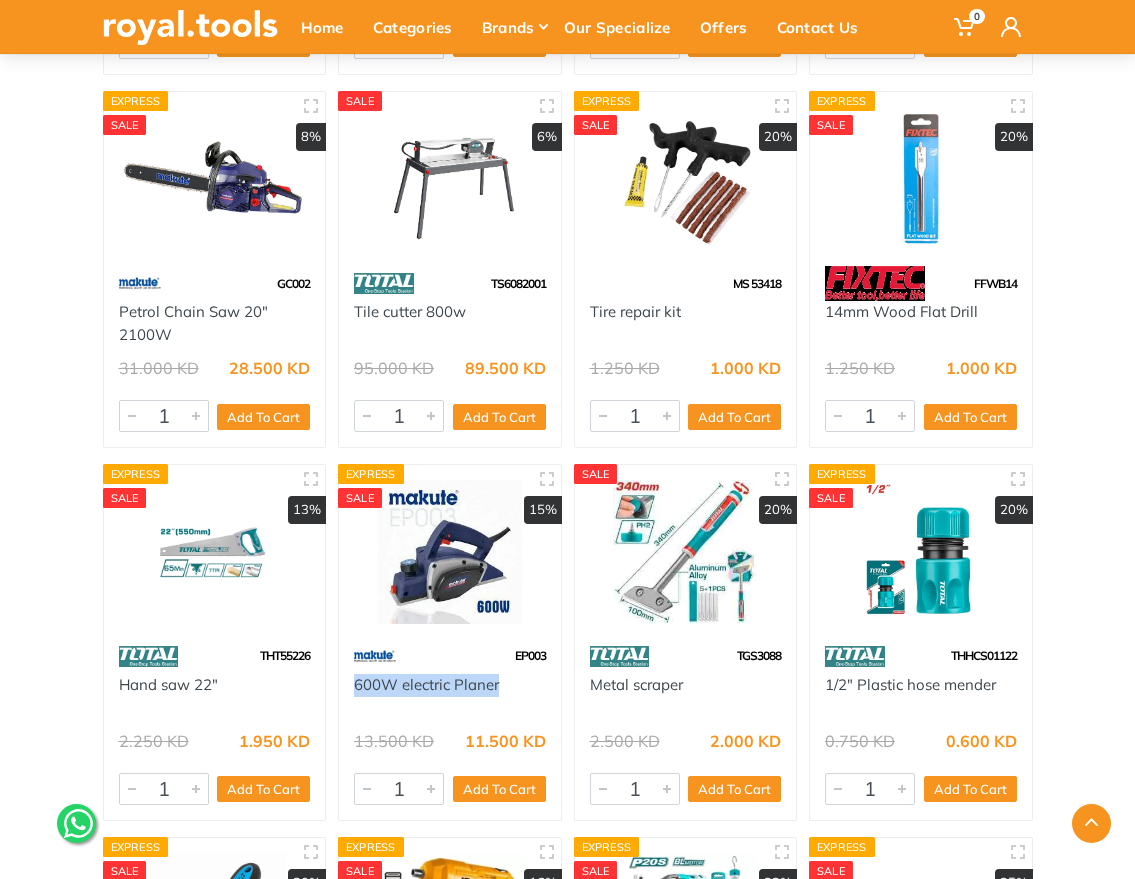 click on "600W electric Planer" at bounding box center [450, 696] 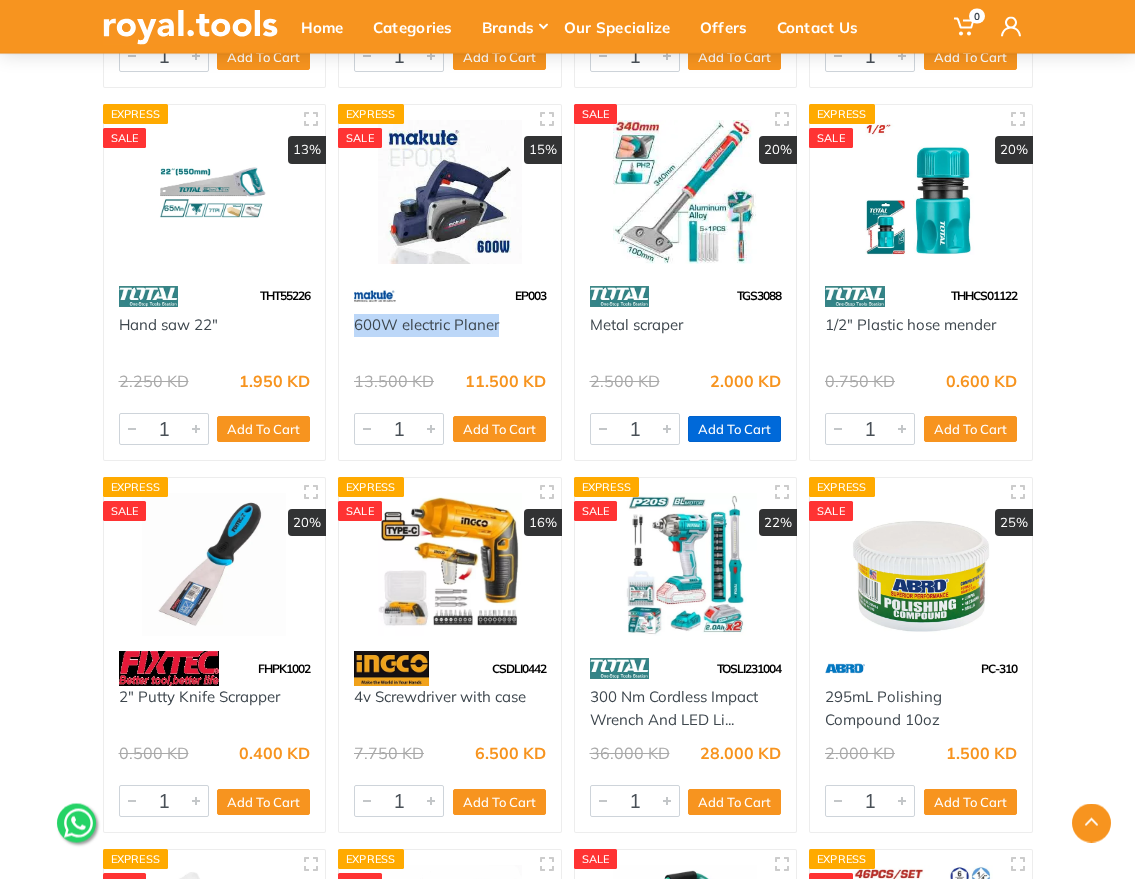 scroll, scrollTop: 11232, scrollLeft: 0, axis: vertical 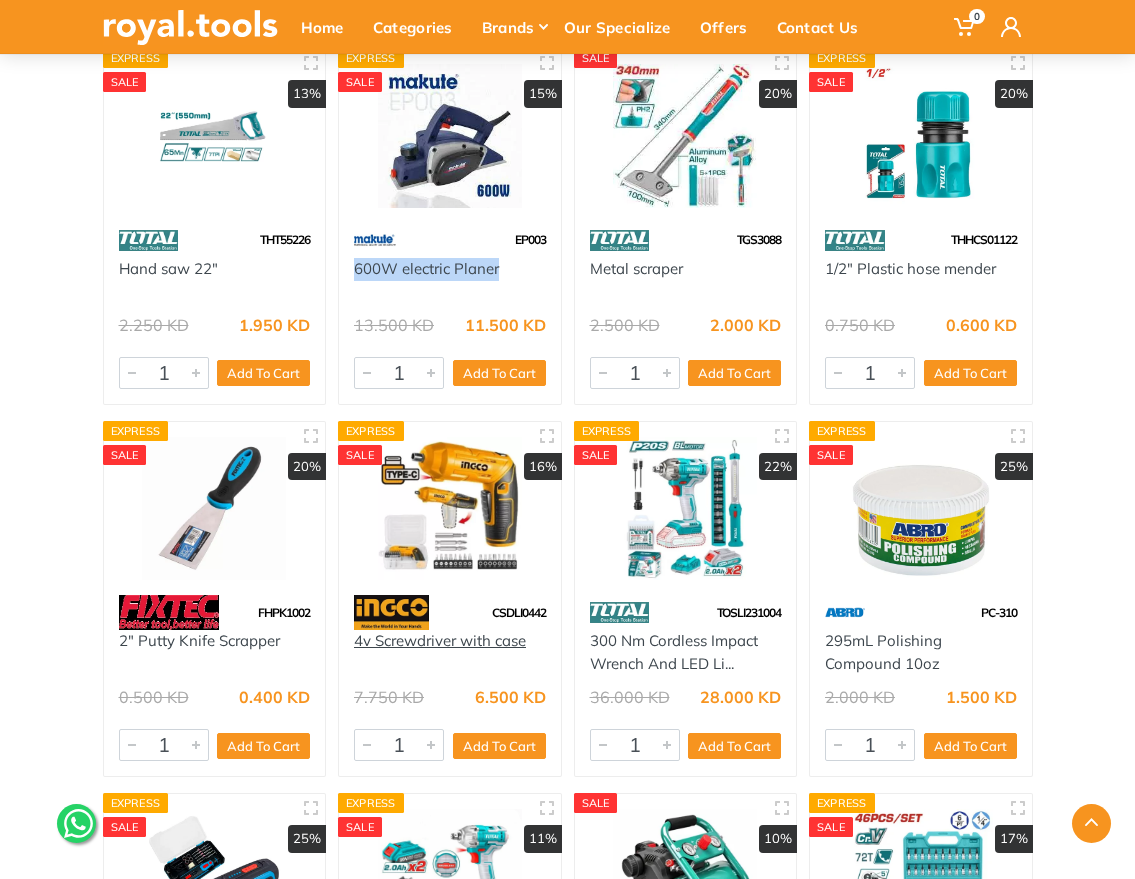 drag, startPoint x: 521, startPoint y: 653, endPoint x: 356, endPoint y: 660, distance: 165.14842 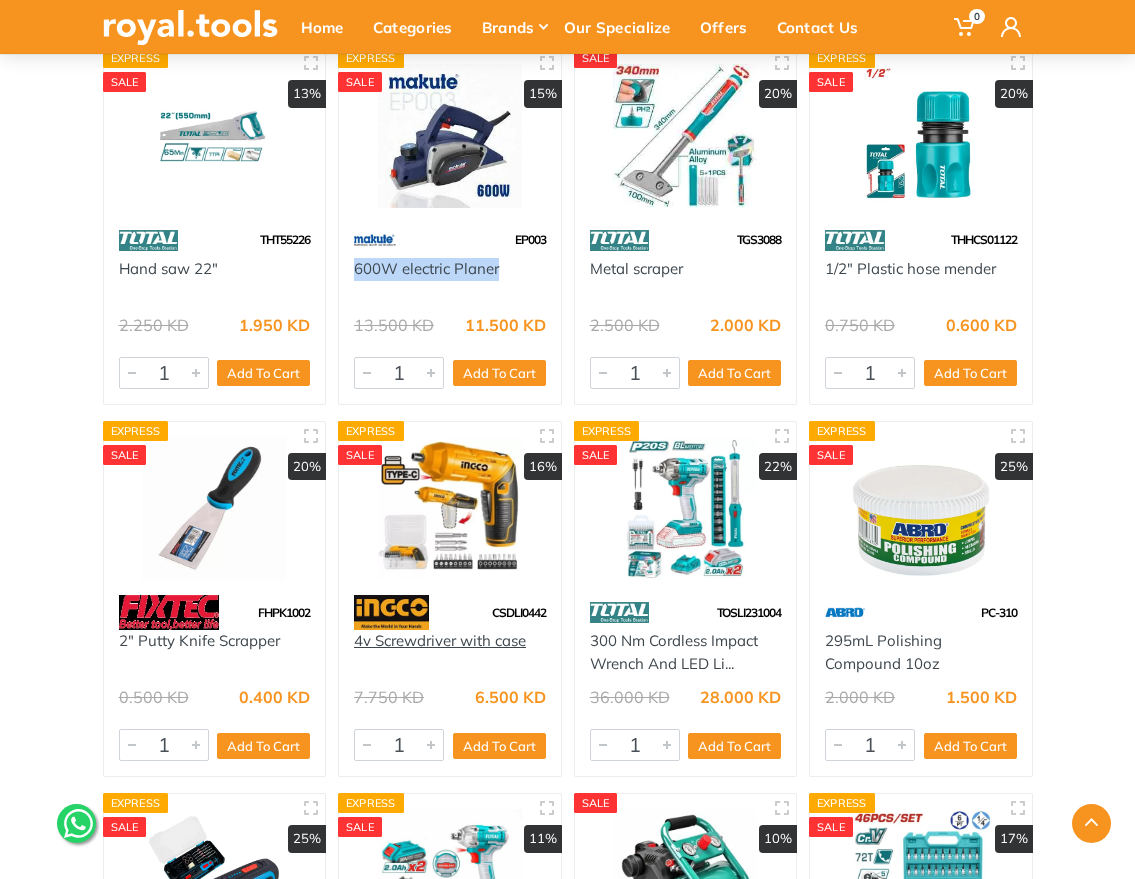 click on "4v Screwdriver with case" at bounding box center (450, 652) 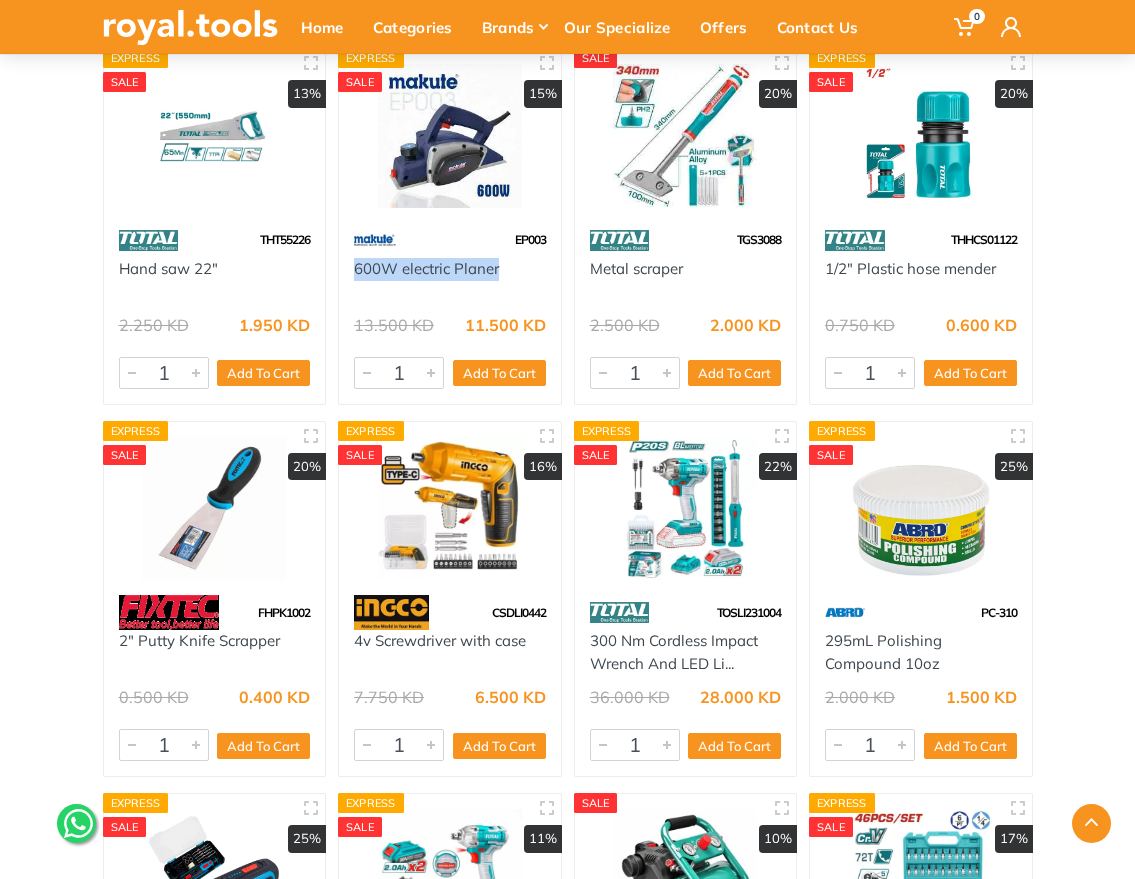 drag, startPoint x: 589, startPoint y: 648, endPoint x: 752, endPoint y: 672, distance: 164.7574 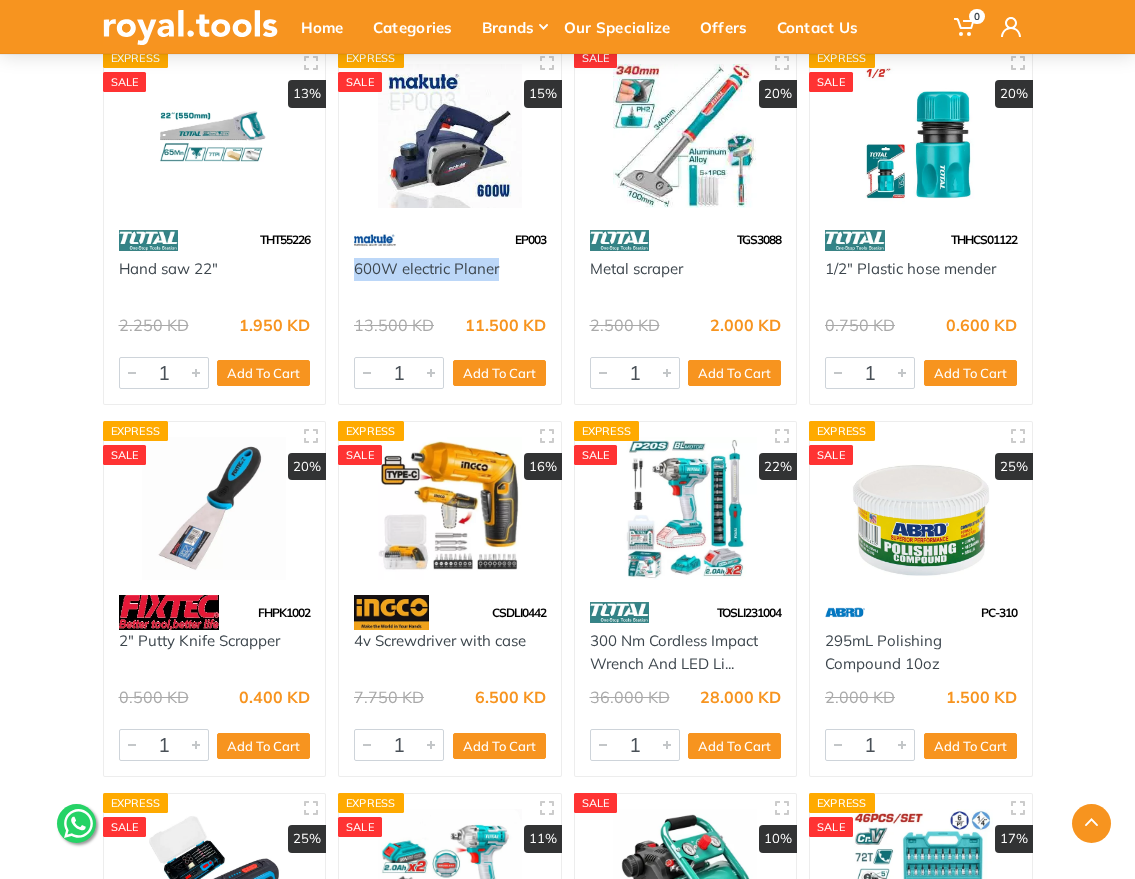 click on "300 Nm Cordless Impact Wrench And LED Li..." at bounding box center [686, 652] 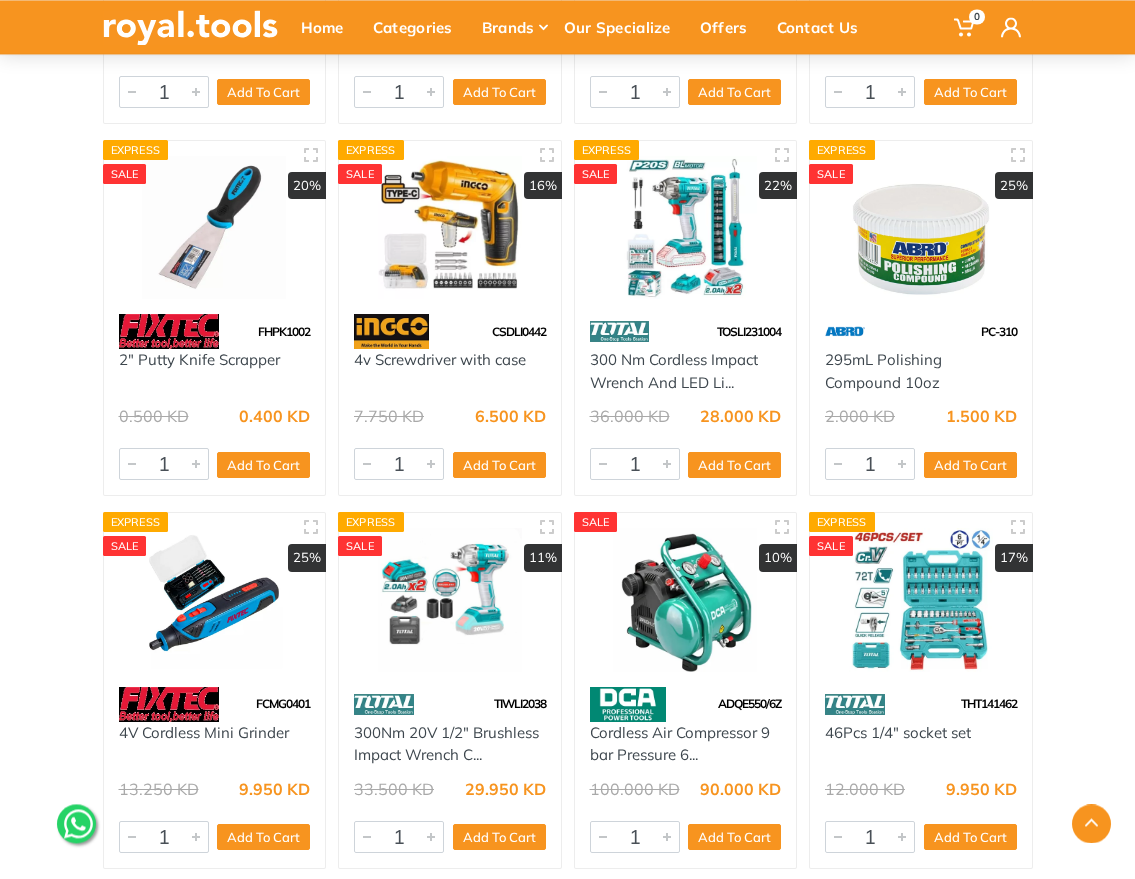 scroll, scrollTop: 11520, scrollLeft: 0, axis: vertical 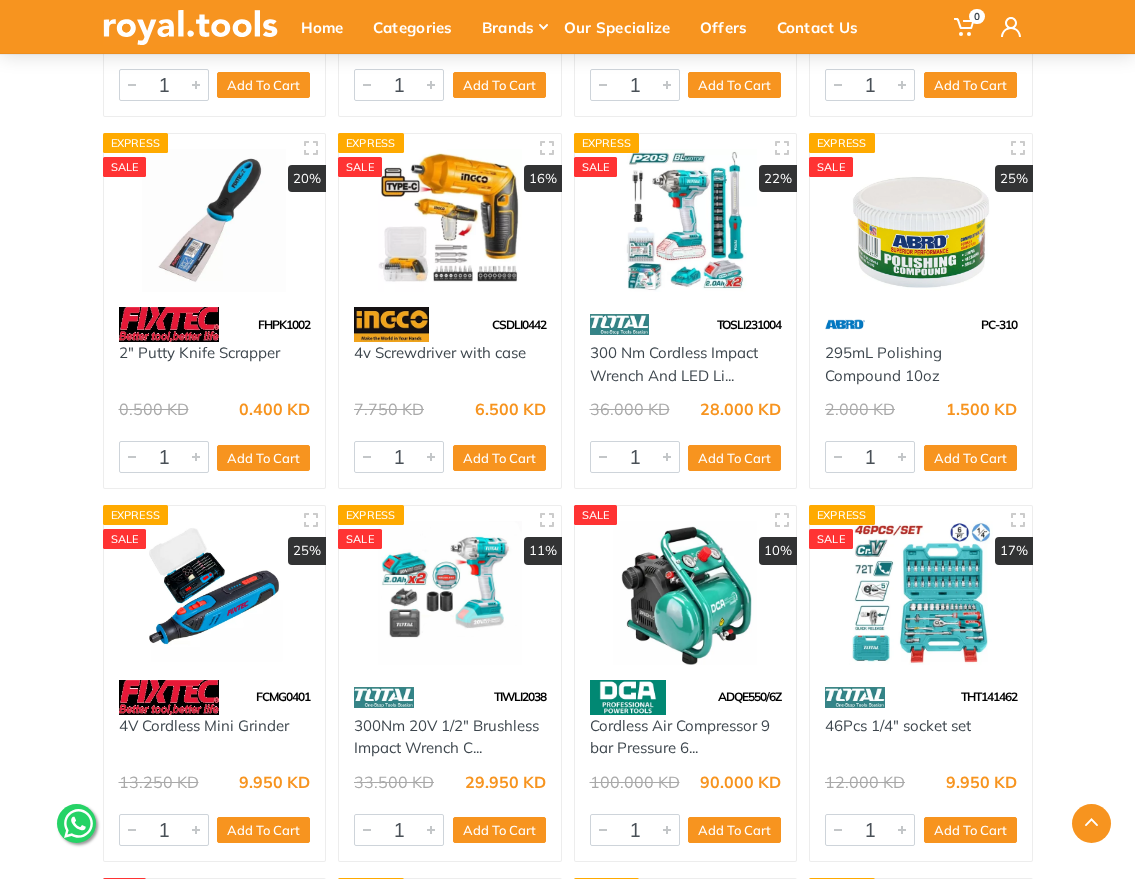 drag, startPoint x: 114, startPoint y: 744, endPoint x: 284, endPoint y: 753, distance: 170.23807 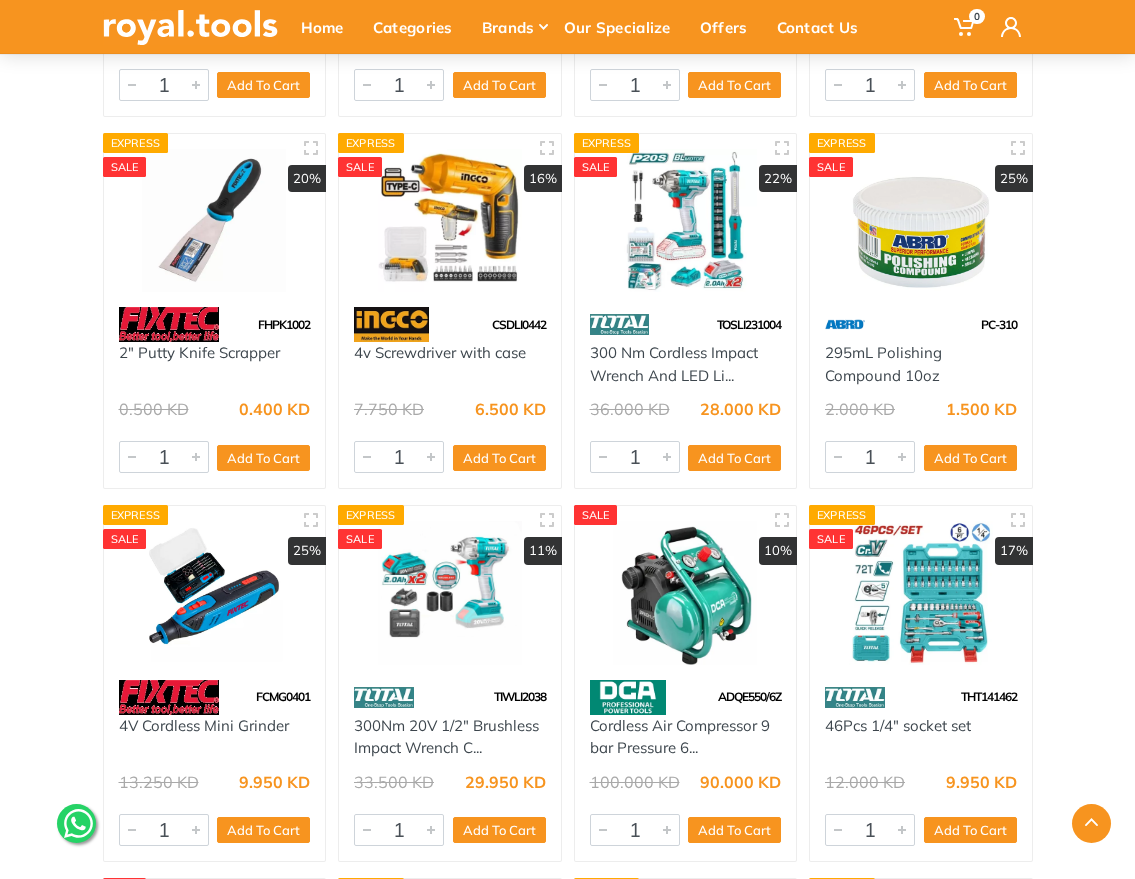 click on "4V Cordless Mini Grinder" at bounding box center [215, 737] 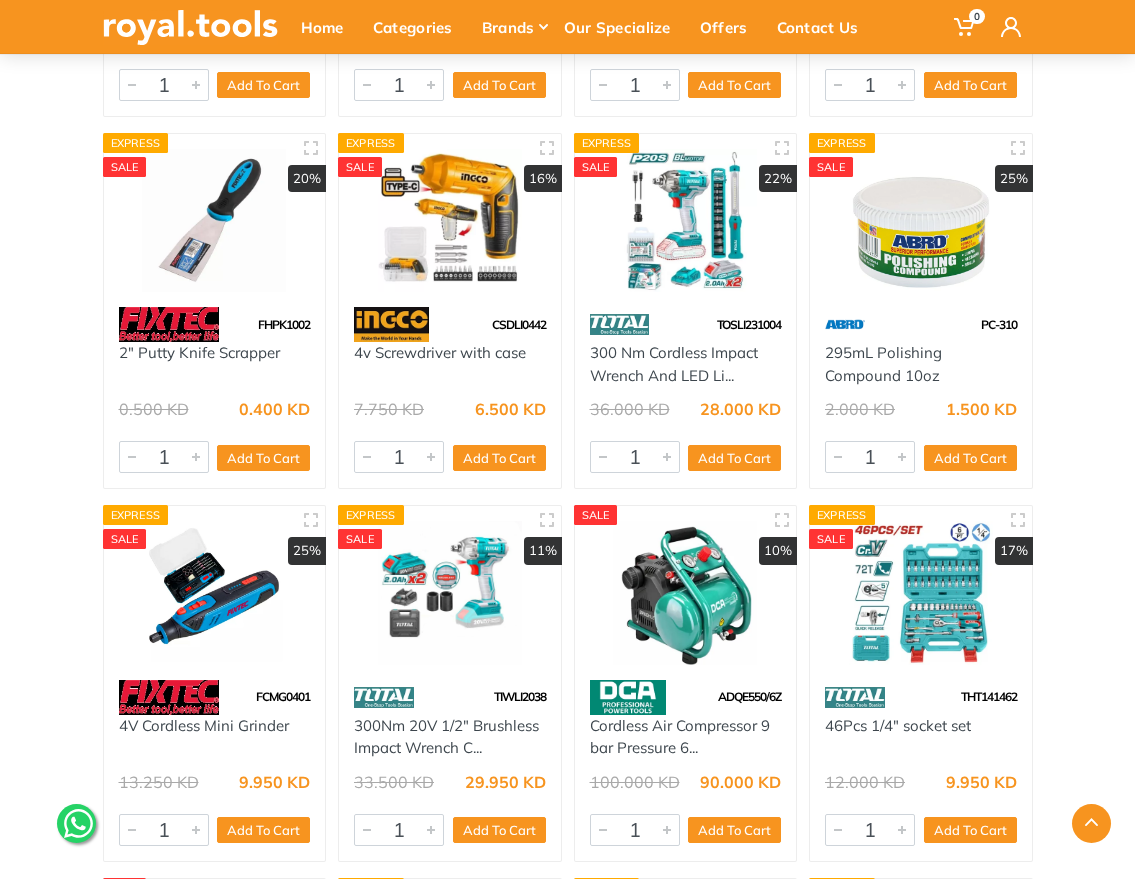 scroll, scrollTop: 11696, scrollLeft: 0, axis: vertical 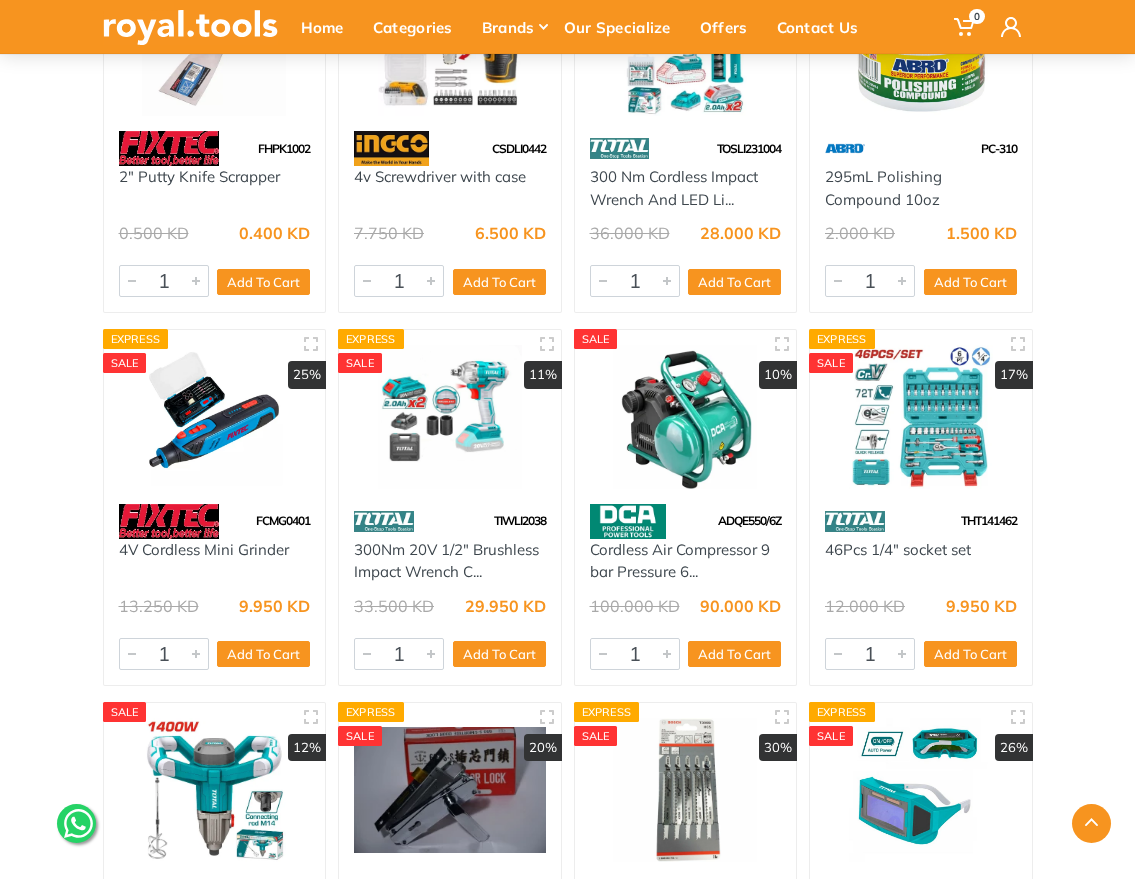 drag, startPoint x: 353, startPoint y: 565, endPoint x: 503, endPoint y: 591, distance: 152.23666 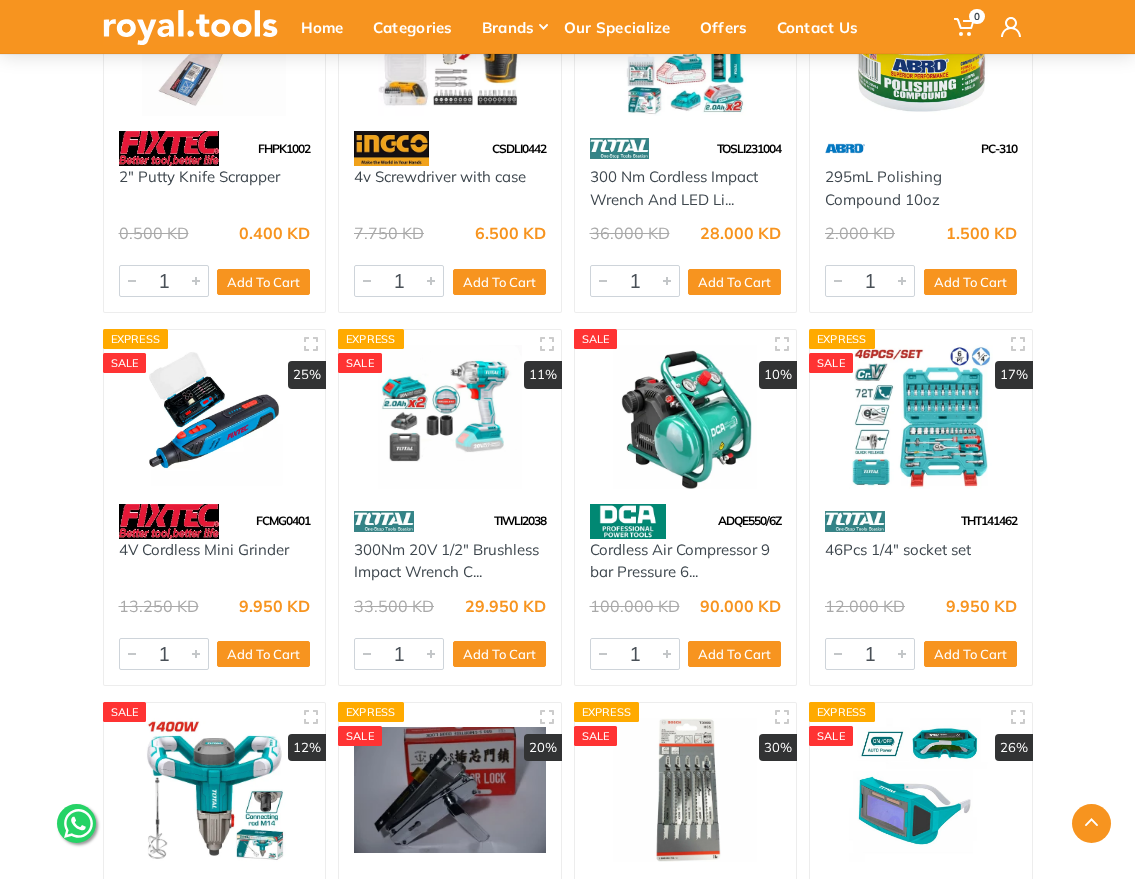 click on "300Nm 20V 1/2" Brushless Impact Wrench C..." at bounding box center [450, 561] 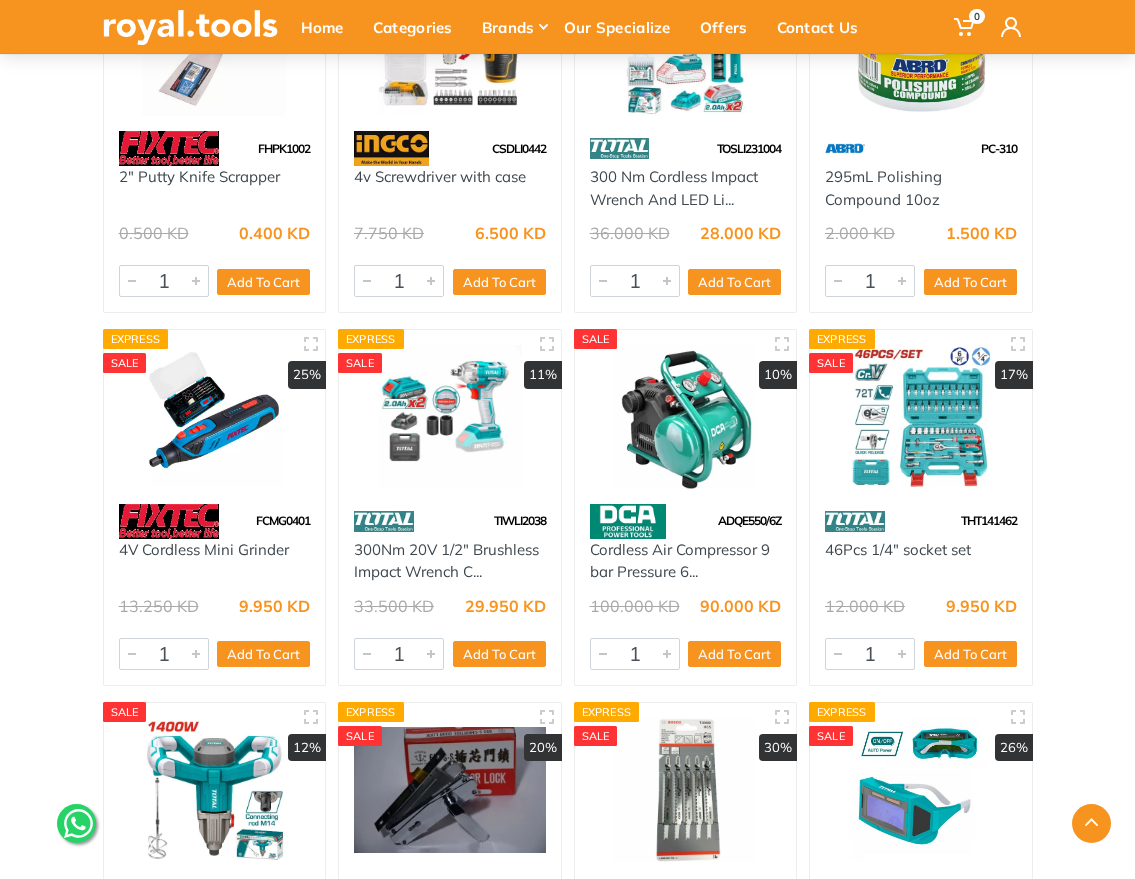 drag, startPoint x: 350, startPoint y: 564, endPoint x: 538, endPoint y: 590, distance: 189.78935 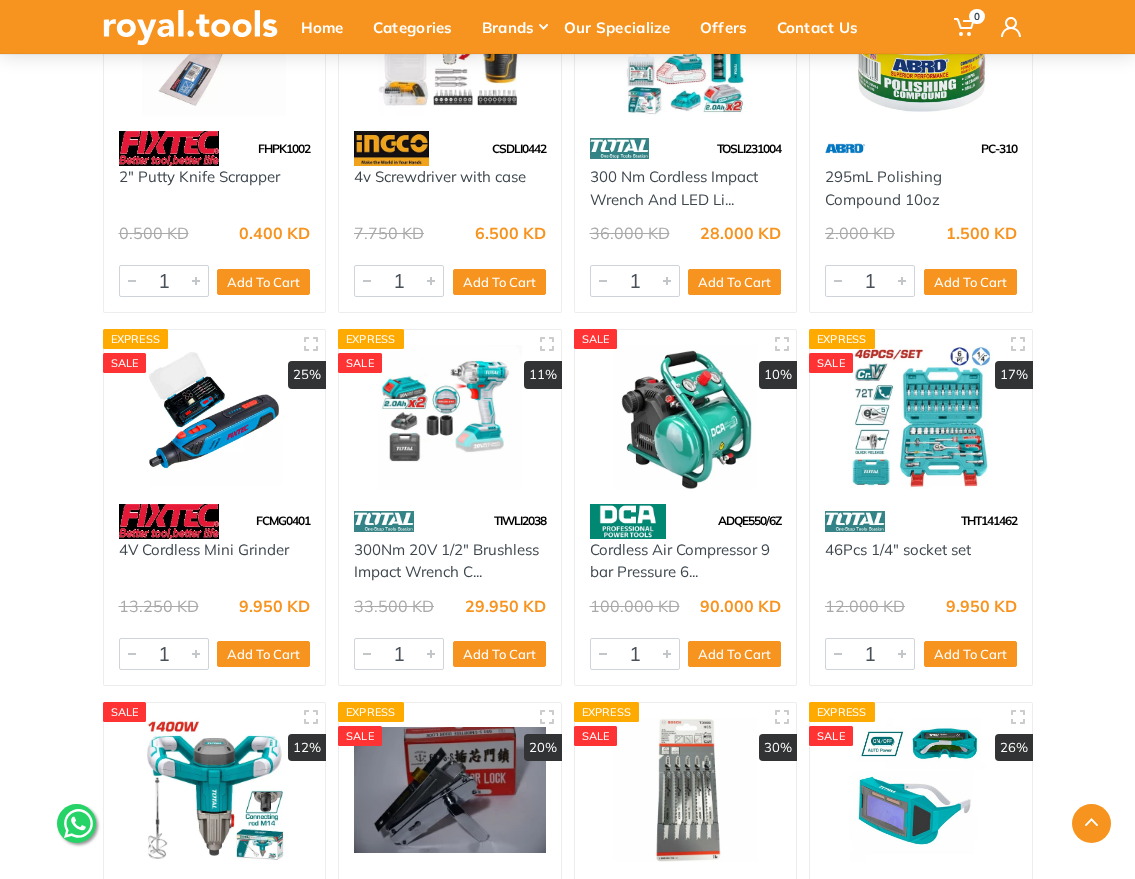 click on "300Nm 20V 1/2" Brushless Impact Wrench C..." at bounding box center (450, 561) 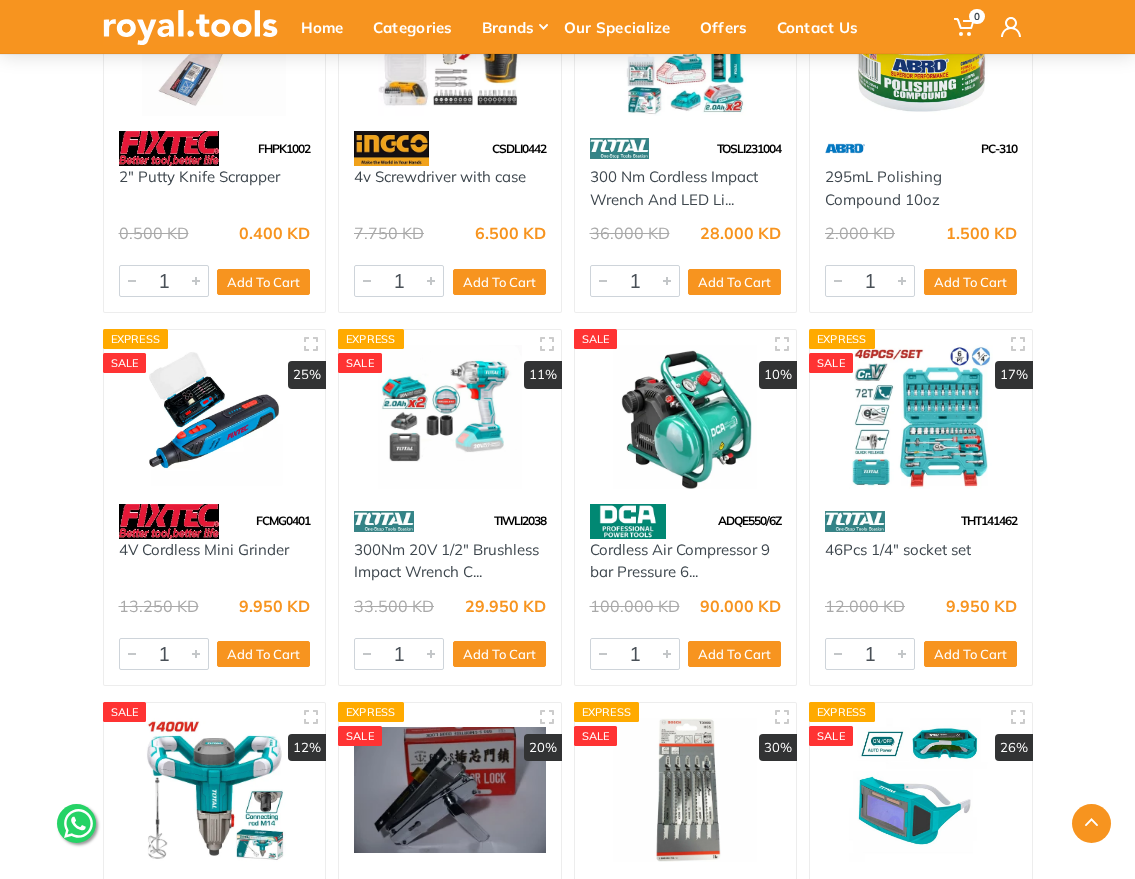 drag, startPoint x: 992, startPoint y: 573, endPoint x: 820, endPoint y: 569, distance: 172.04651 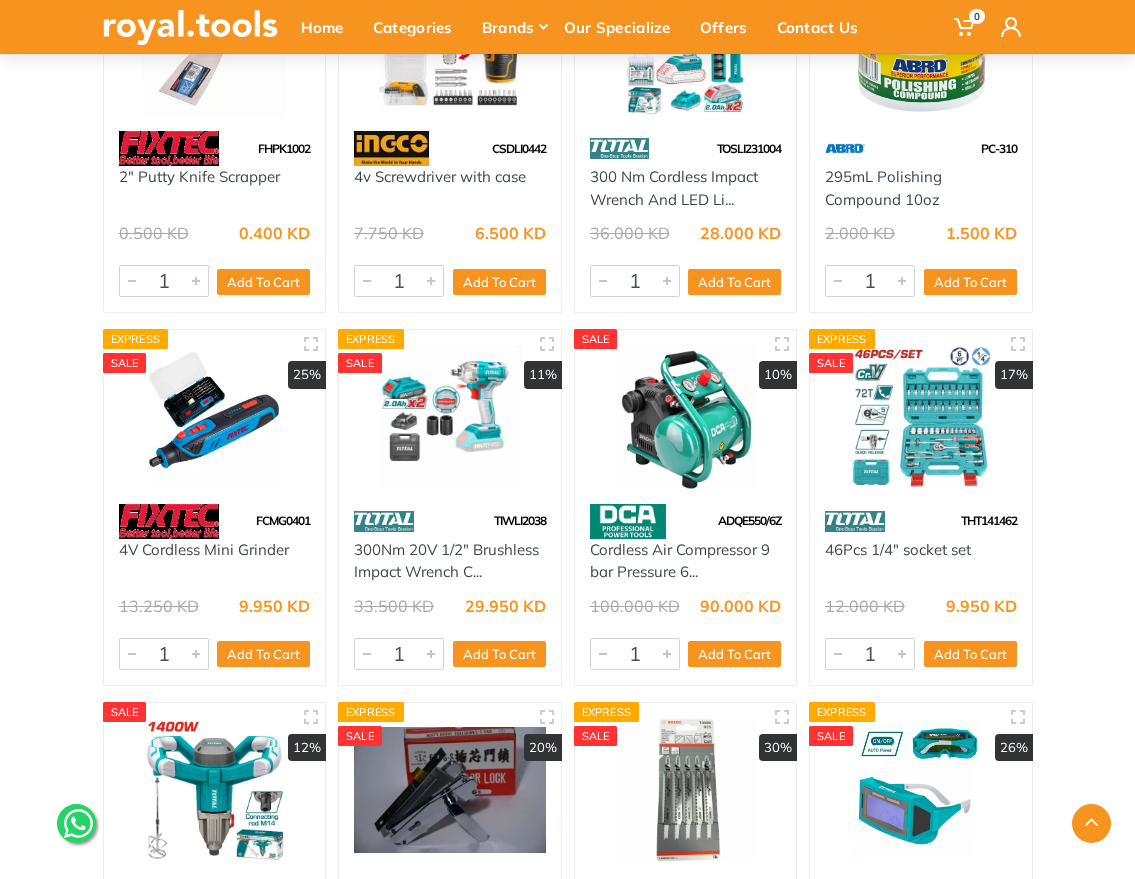 click on "46Pcs 1/4" socket set" at bounding box center [921, 561] 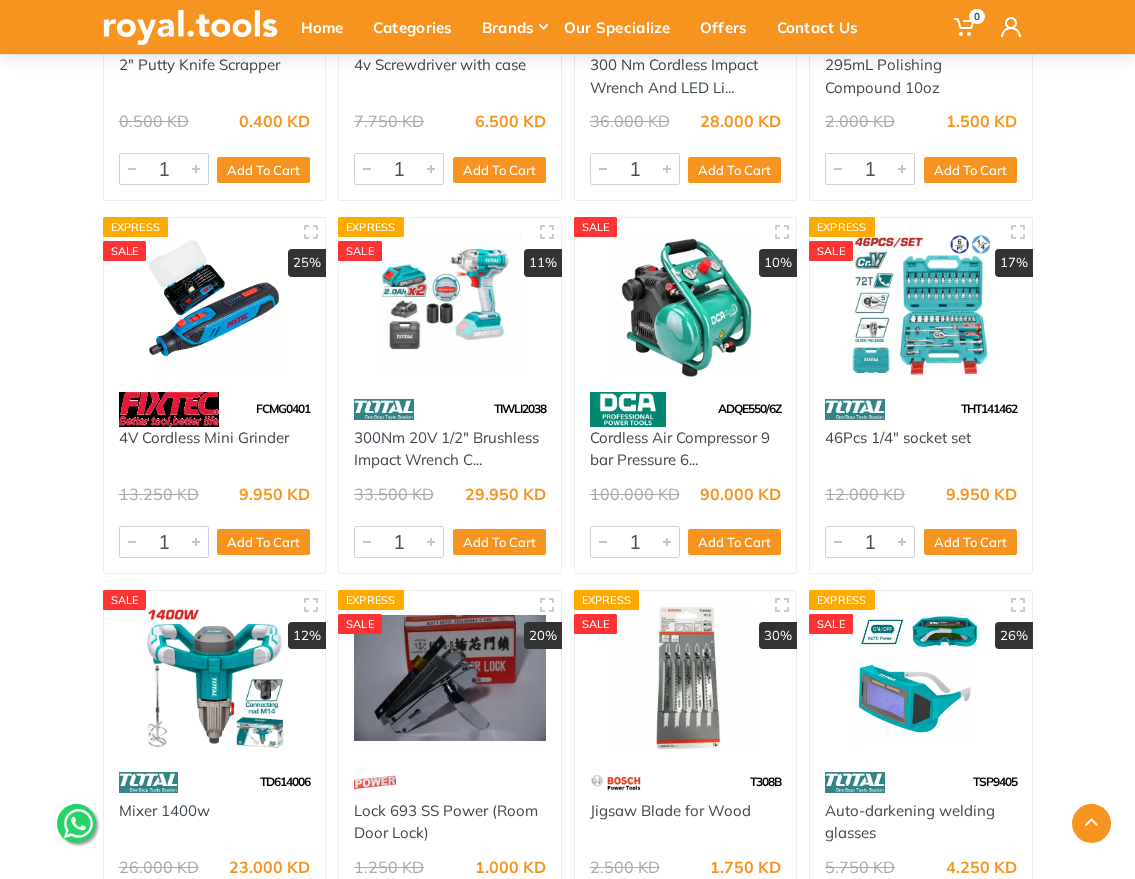 scroll, scrollTop: 11904, scrollLeft: 0, axis: vertical 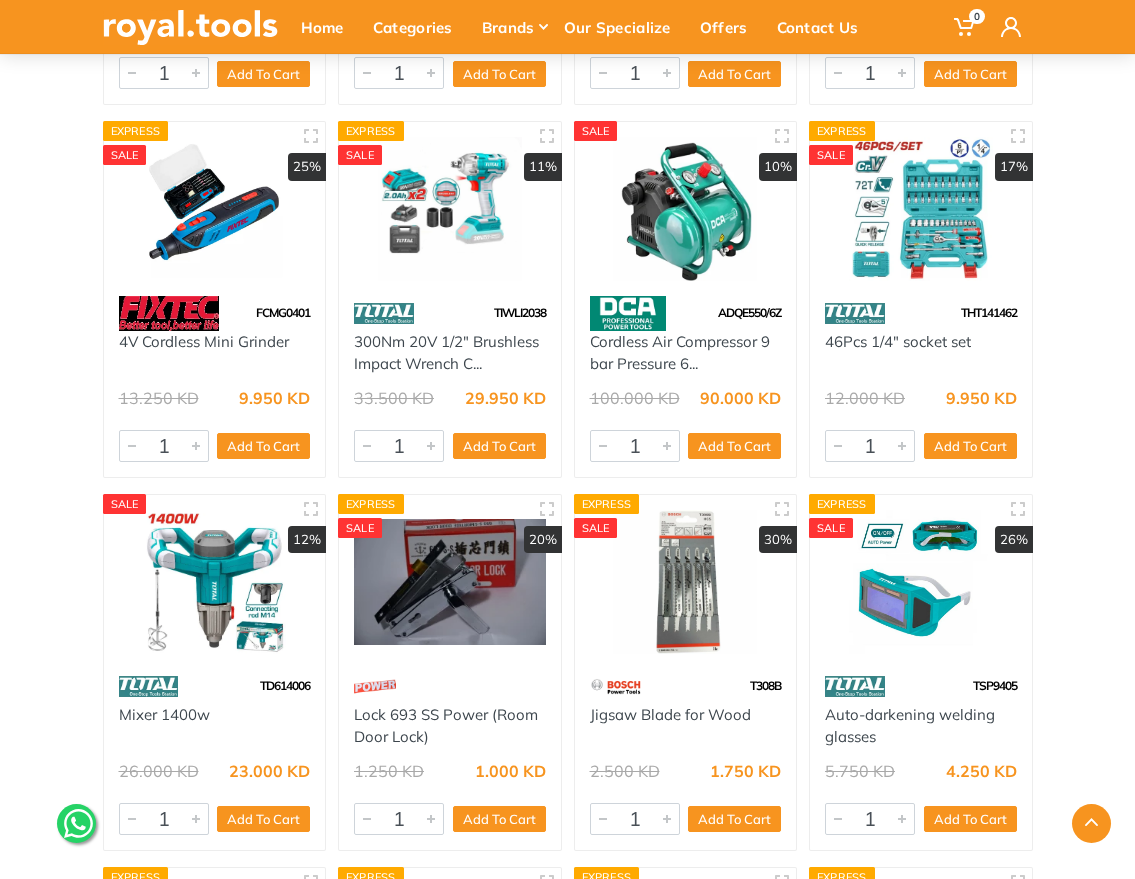 drag, startPoint x: 585, startPoint y: 350, endPoint x: 706, endPoint y: 377, distance: 123.97581 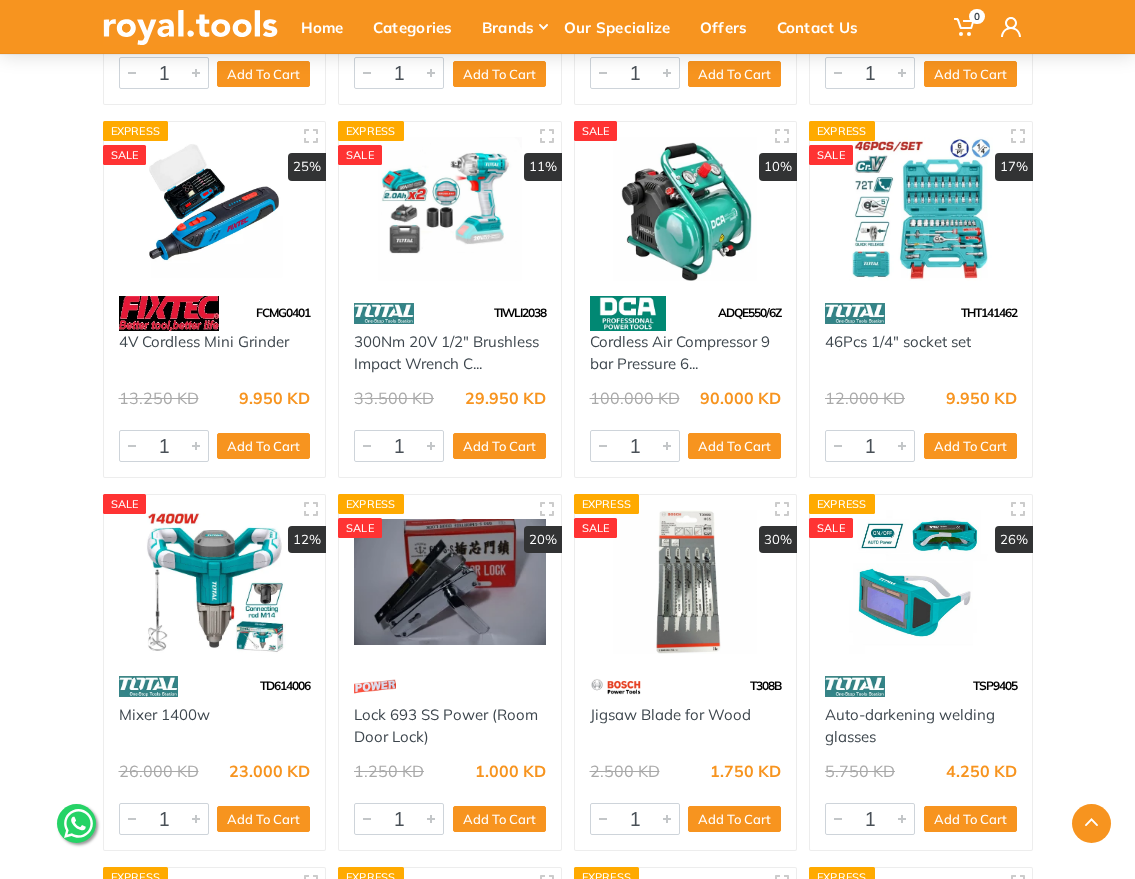 click on "Cordless Air Compressor 9 bar Pressure 6..." at bounding box center [686, 353] 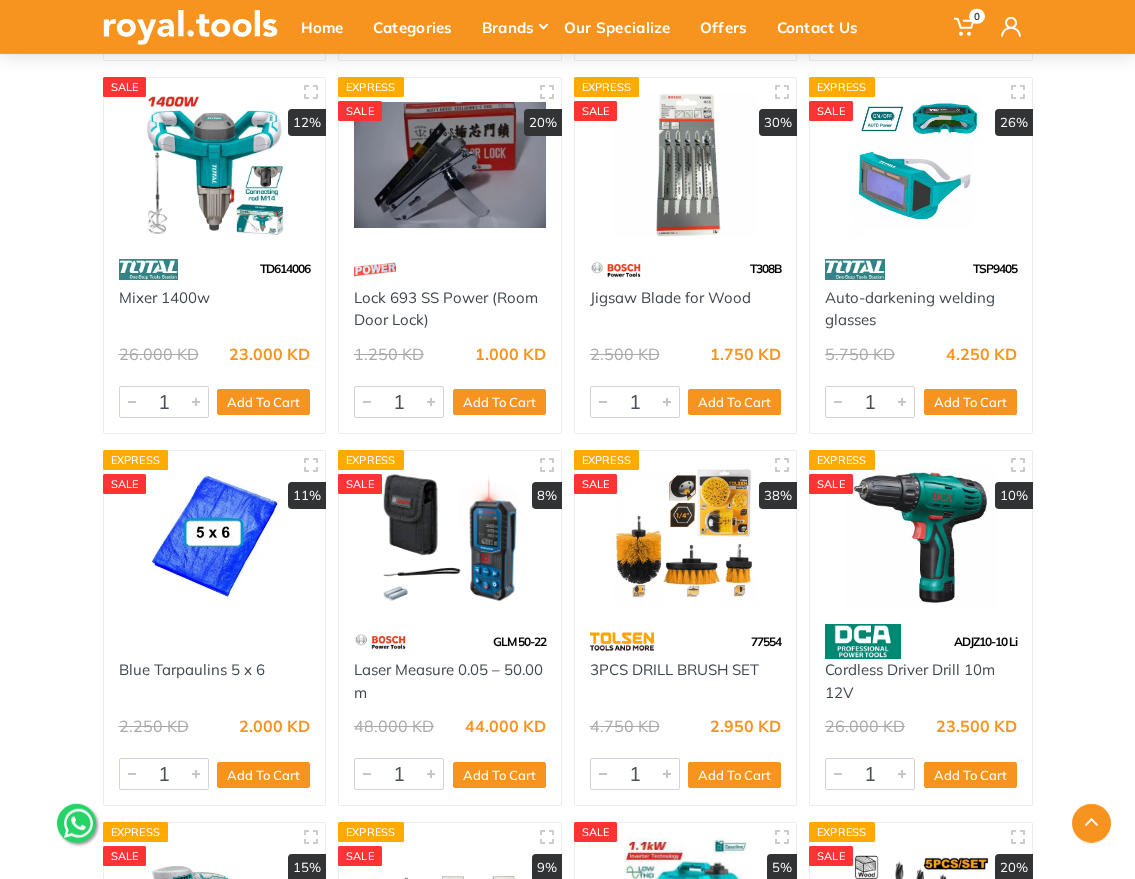 scroll, scrollTop: 12368, scrollLeft: 0, axis: vertical 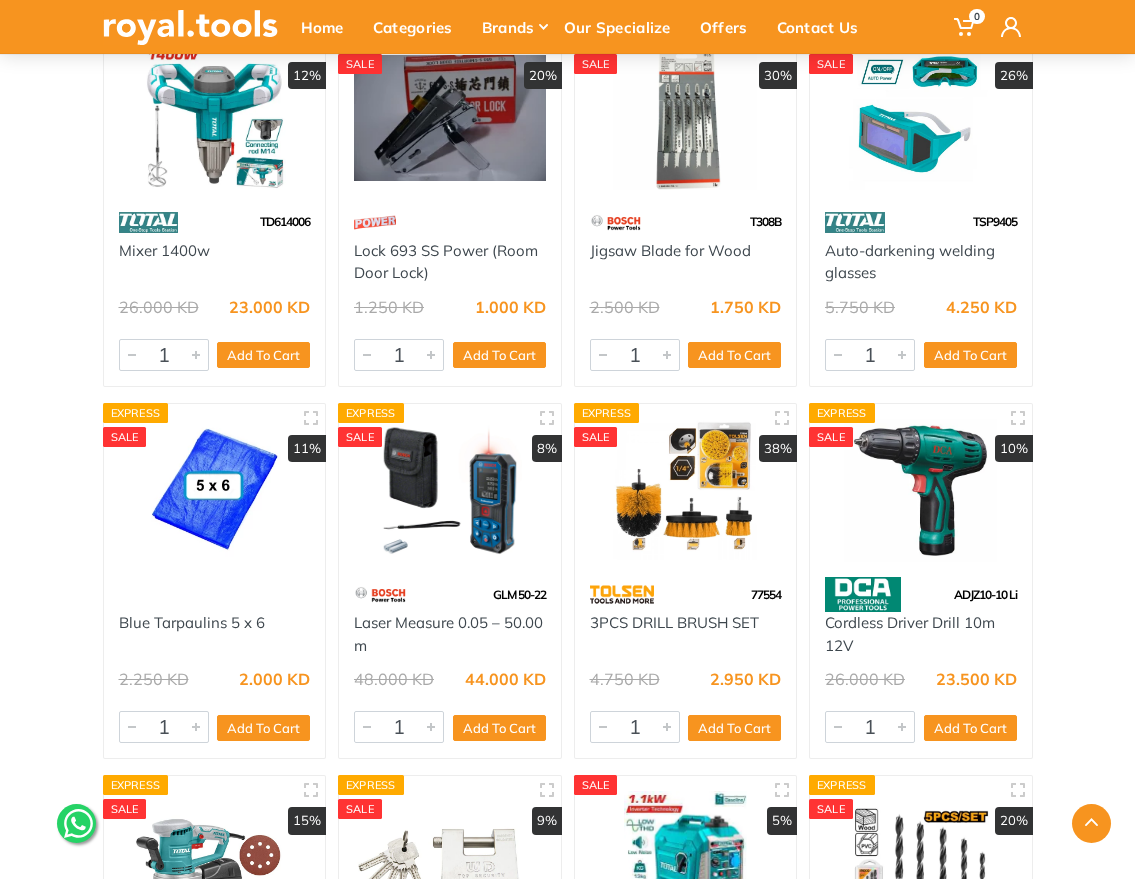 drag, startPoint x: 865, startPoint y: 662, endPoint x: 820, endPoint y: 638, distance: 51 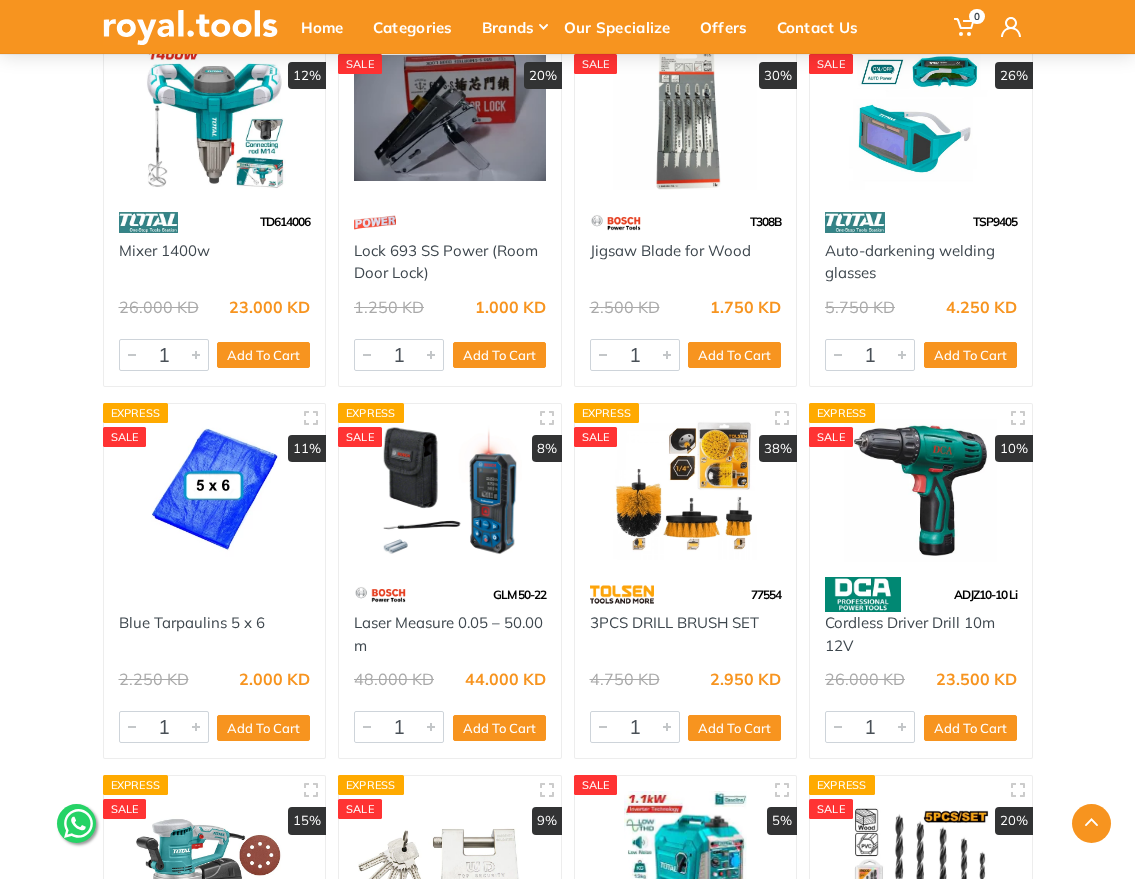 click on "Cordless Driver Drill 10m 12V" at bounding box center [921, 634] 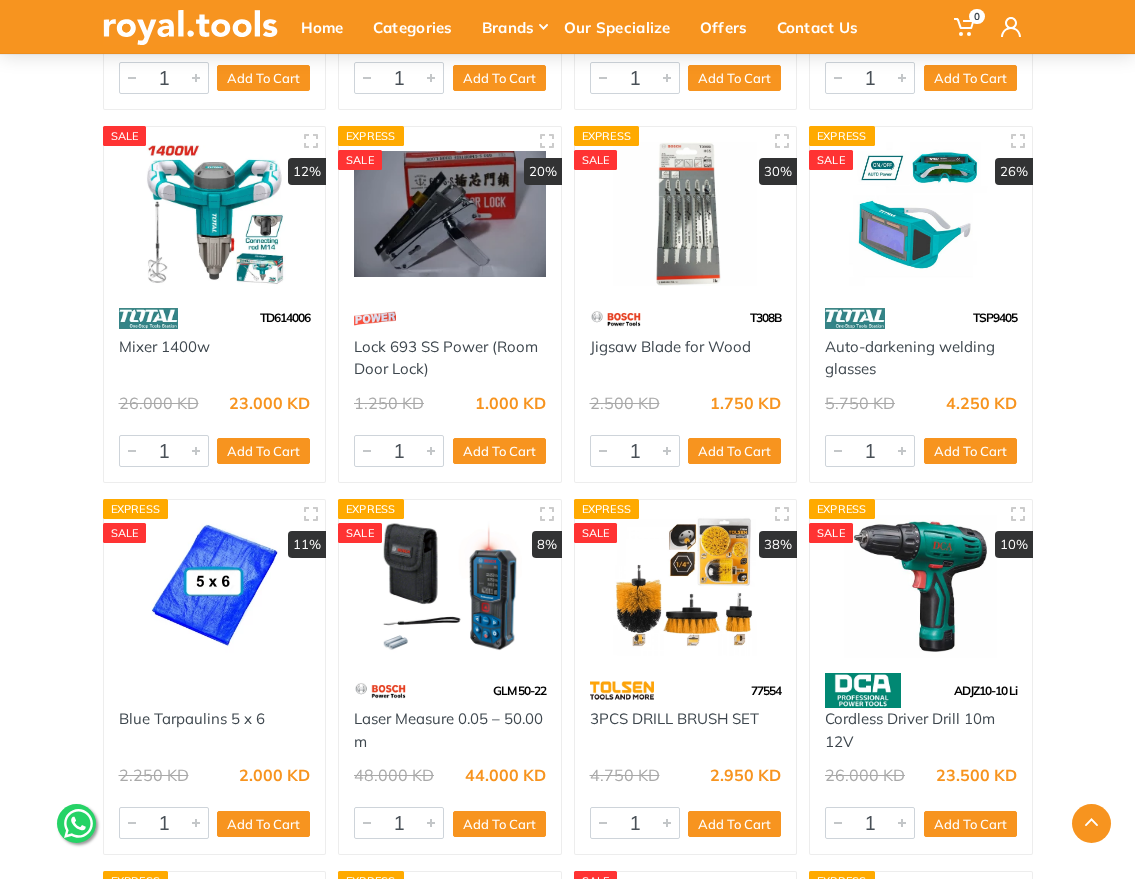 scroll, scrollTop: 12368, scrollLeft: 0, axis: vertical 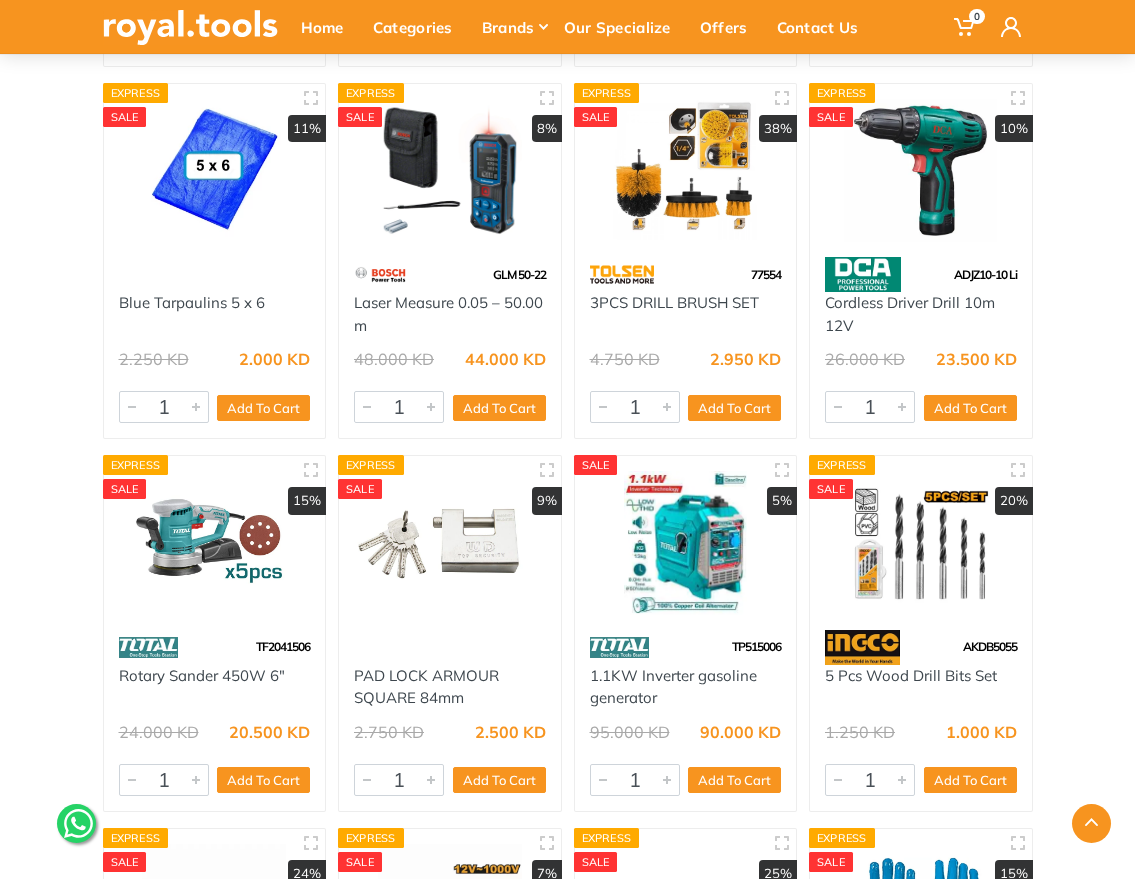 drag, startPoint x: 299, startPoint y: 694, endPoint x: 117, endPoint y: 691, distance: 182.02472 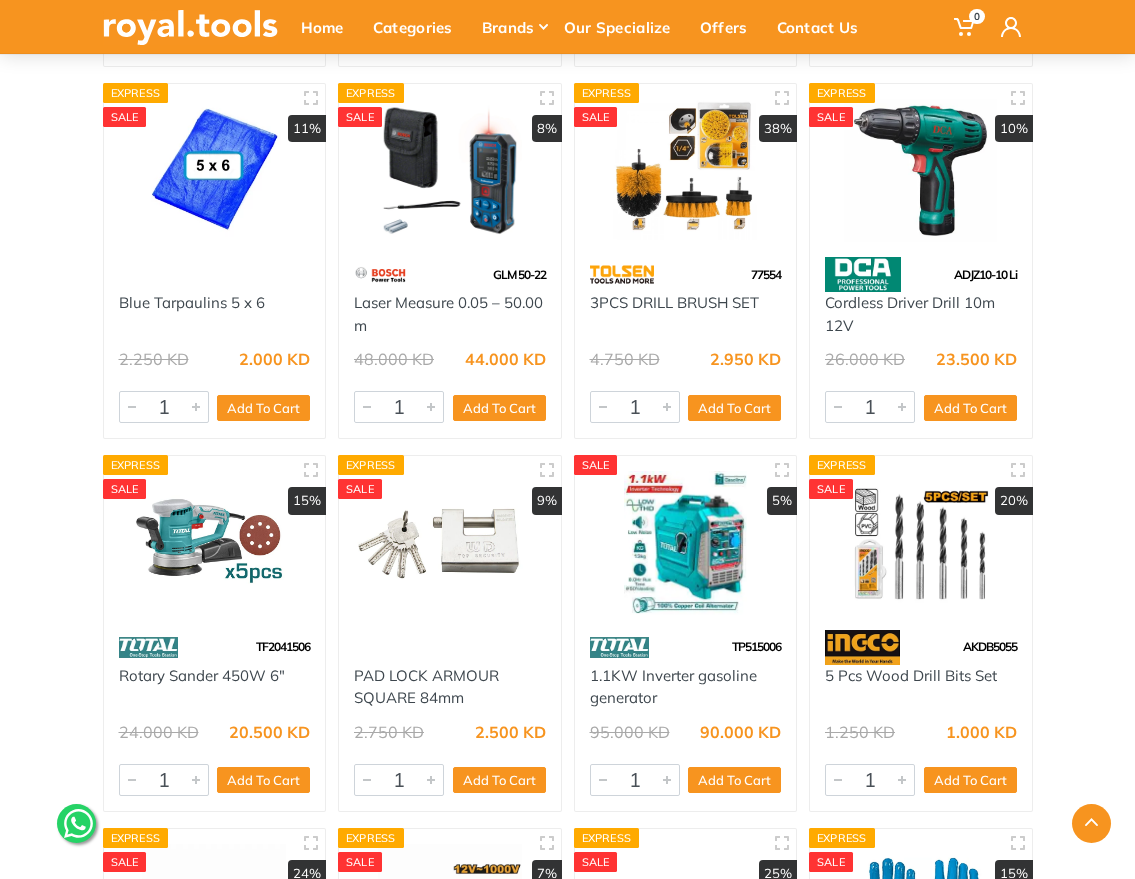 click on "Rotary Sander 450W 6"" at bounding box center [215, 687] 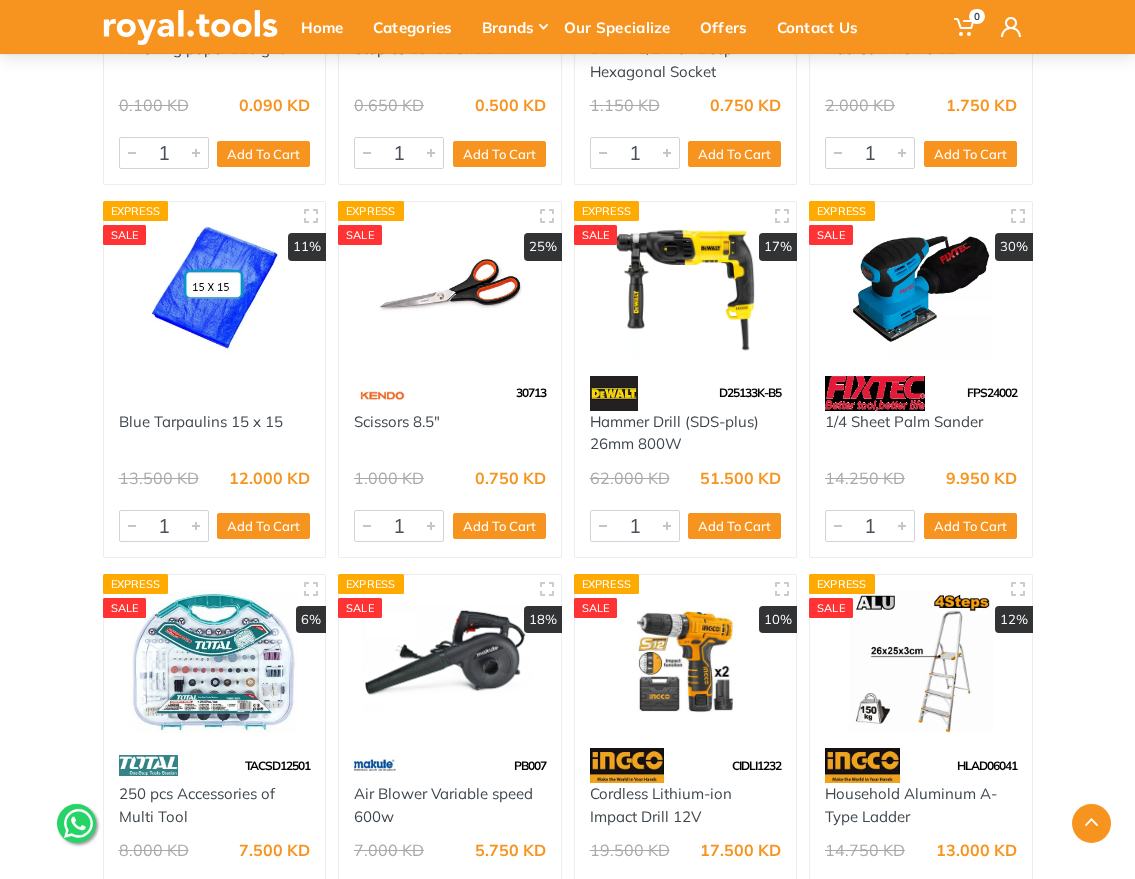scroll, scrollTop: 14080, scrollLeft: 0, axis: vertical 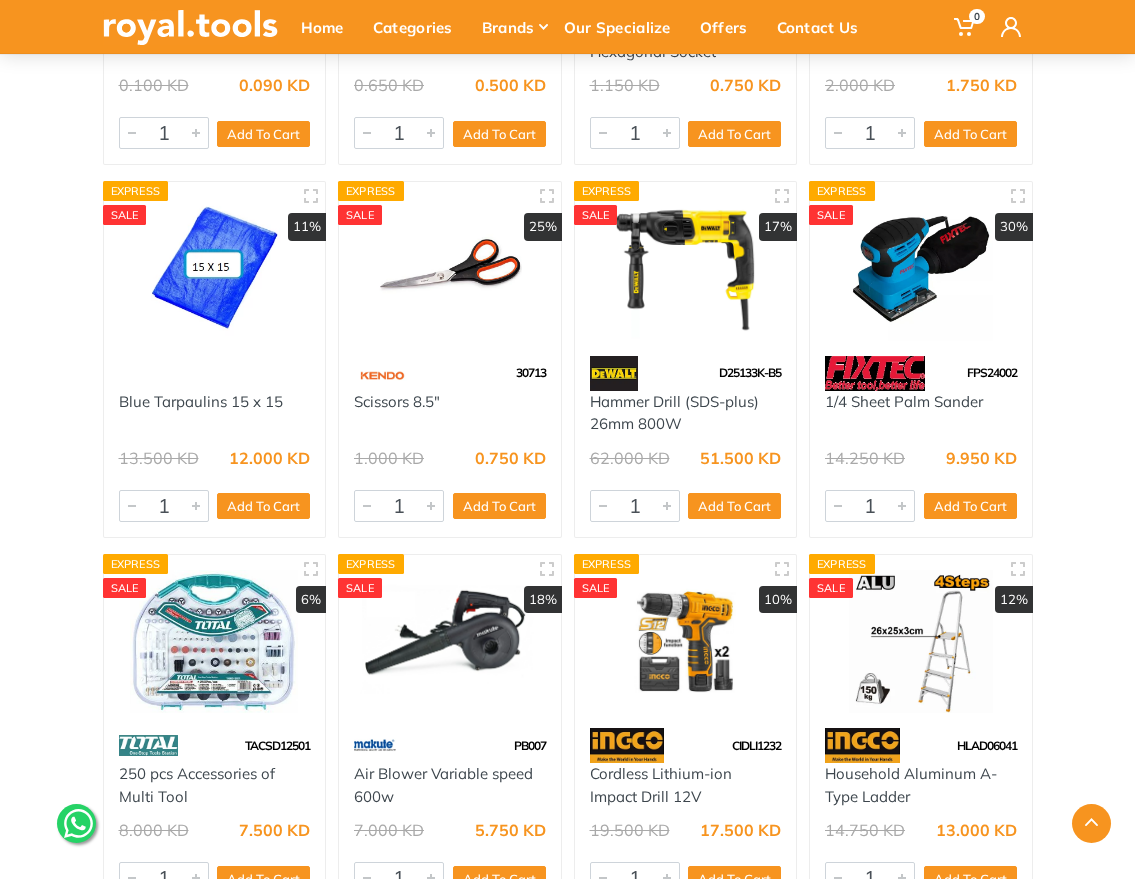 drag, startPoint x: 692, startPoint y: 438, endPoint x: 588, endPoint y: 420, distance: 105.546196 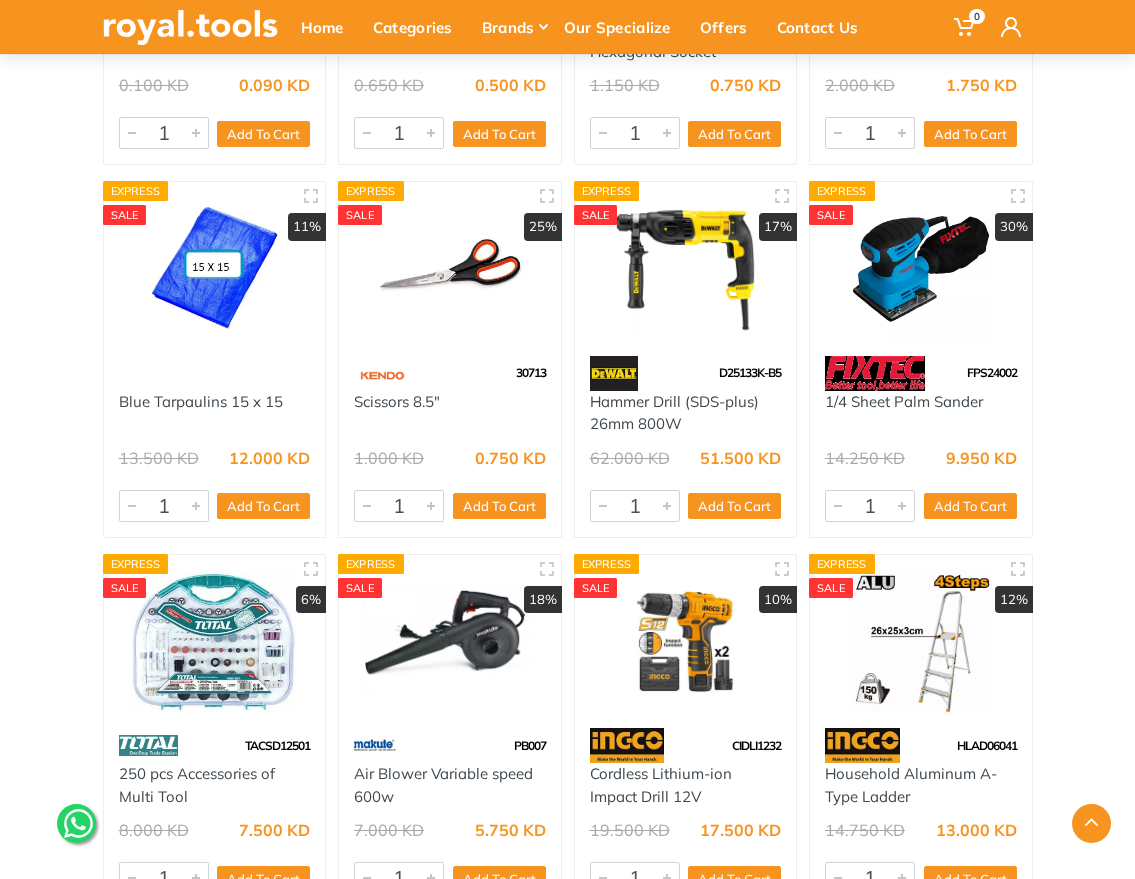 click on "Hammer Drill (SDS-plus) 26mm 800W" at bounding box center (686, 413) 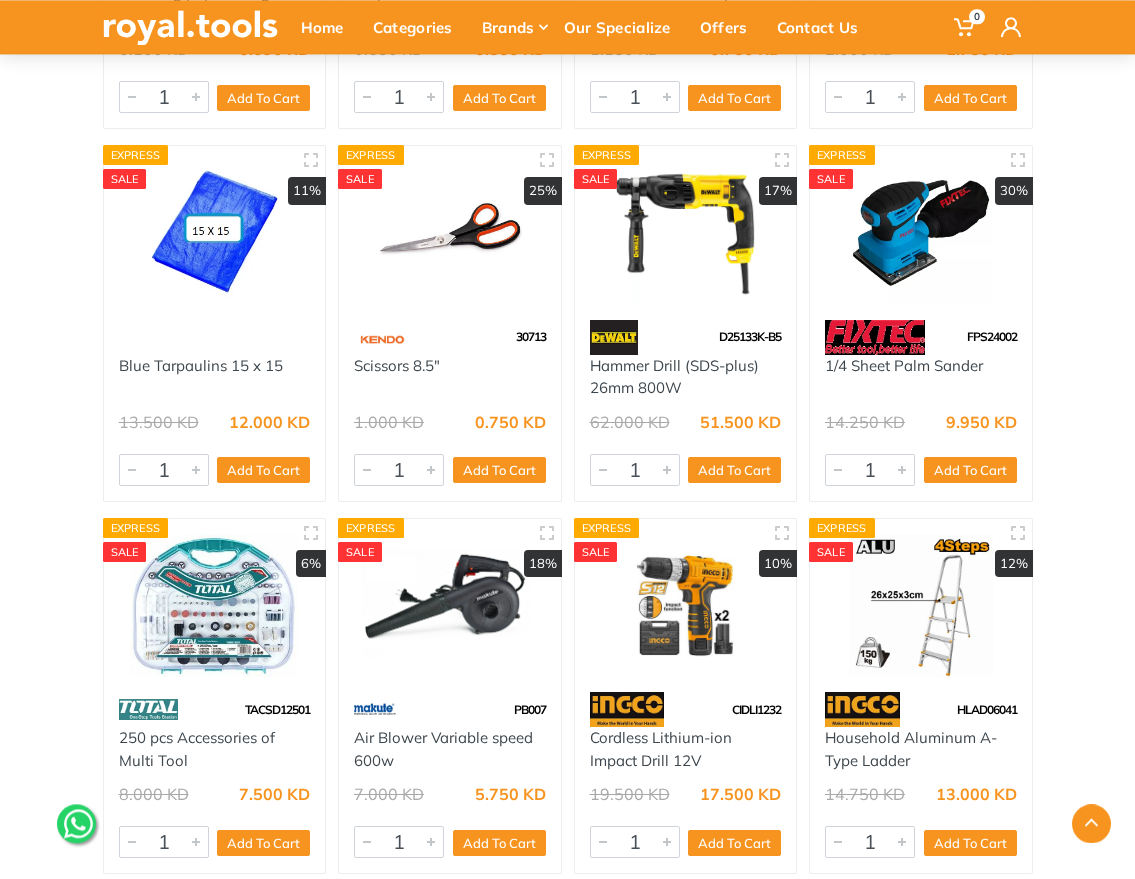 scroll, scrollTop: 14128, scrollLeft: 0, axis: vertical 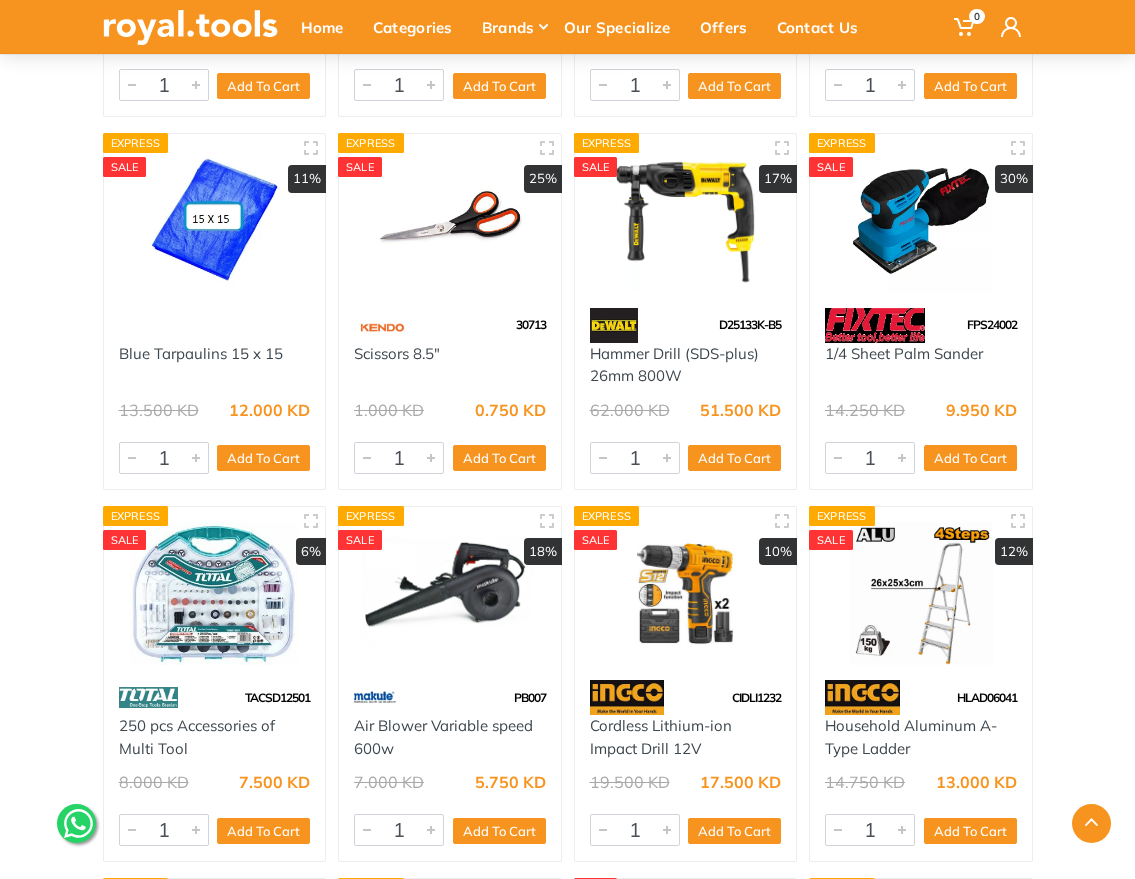 drag, startPoint x: 996, startPoint y: 362, endPoint x: 813, endPoint y: 370, distance: 183.17477 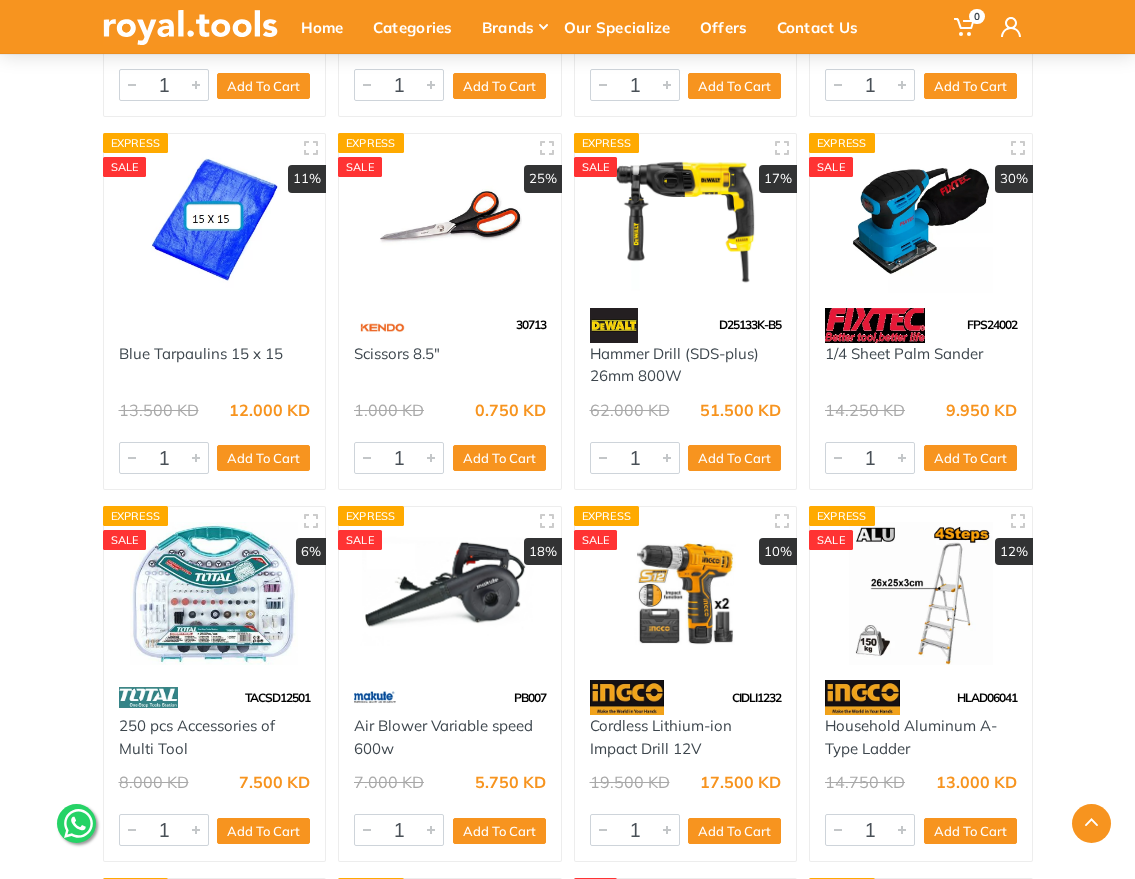 click on "1/4 Sheet Palm Sander" at bounding box center (921, 365) 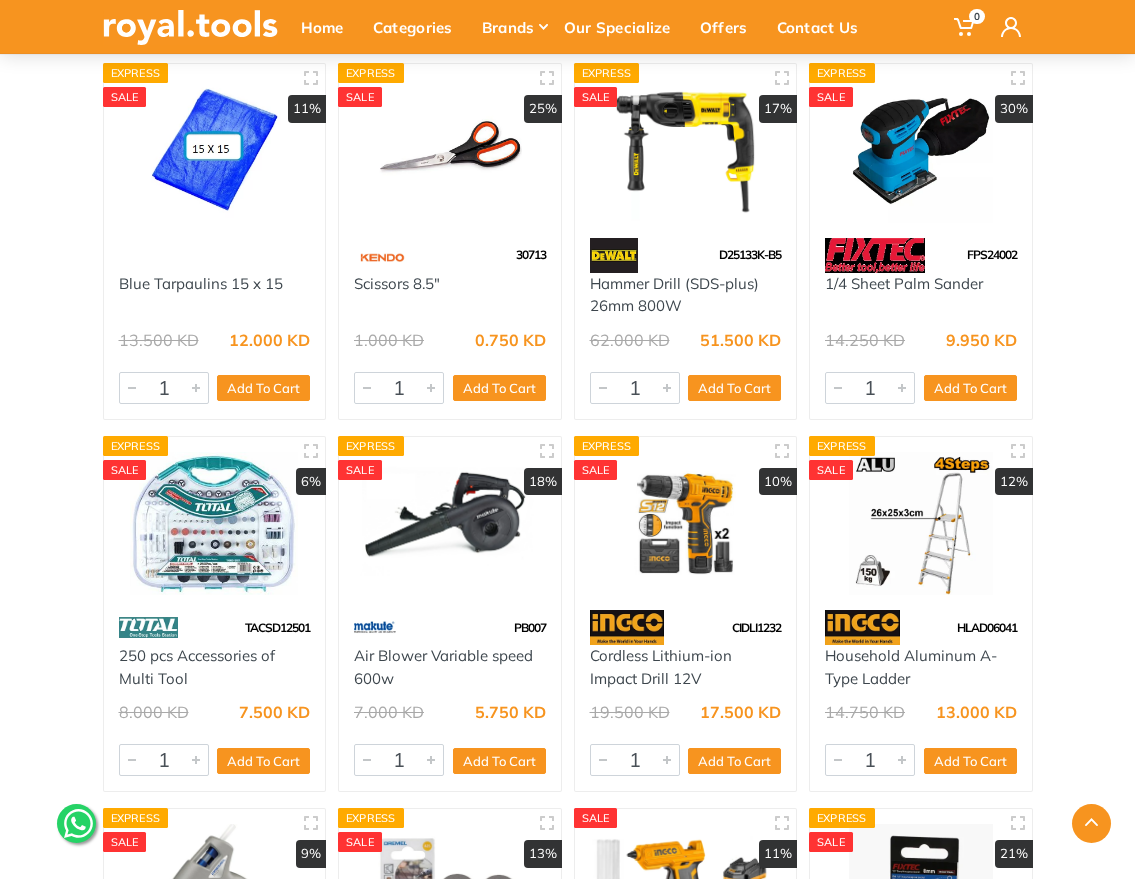 scroll, scrollTop: 14224, scrollLeft: 0, axis: vertical 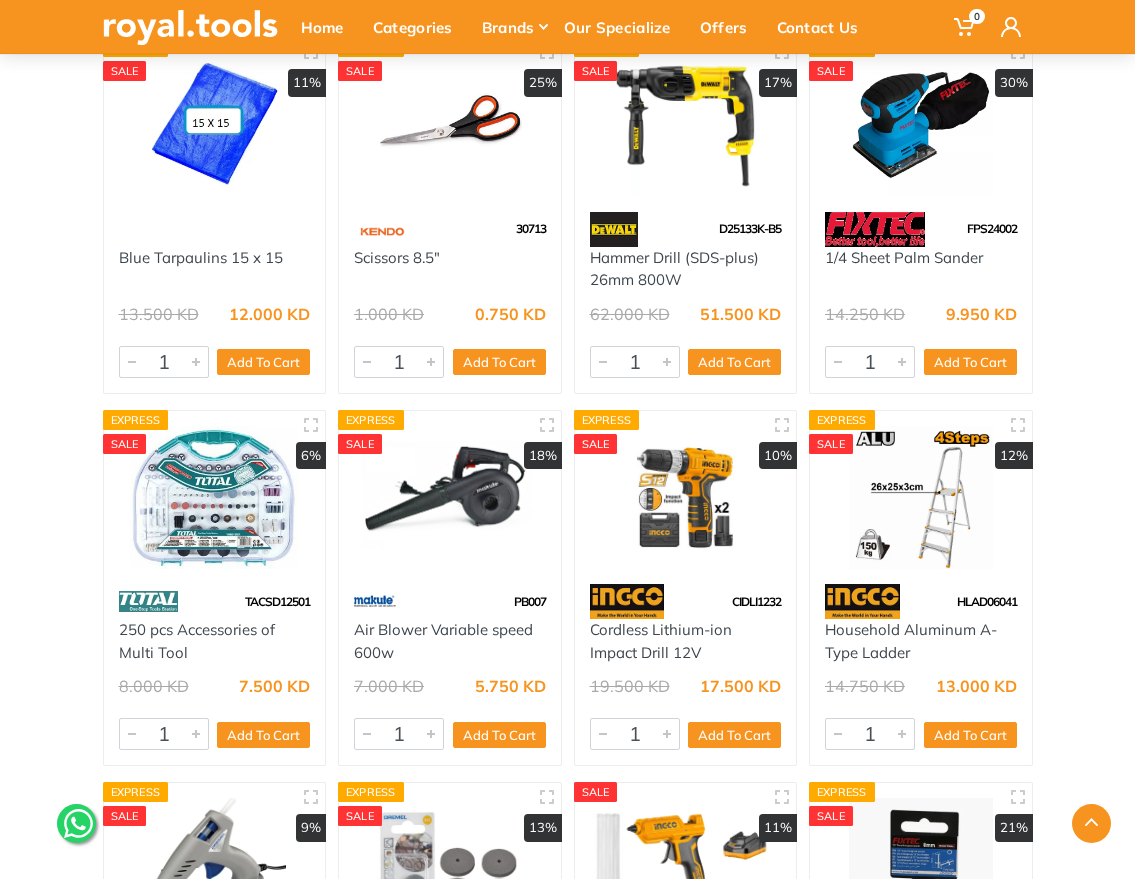 drag, startPoint x: 198, startPoint y: 666, endPoint x: 118, endPoint y: 649, distance: 81.78631 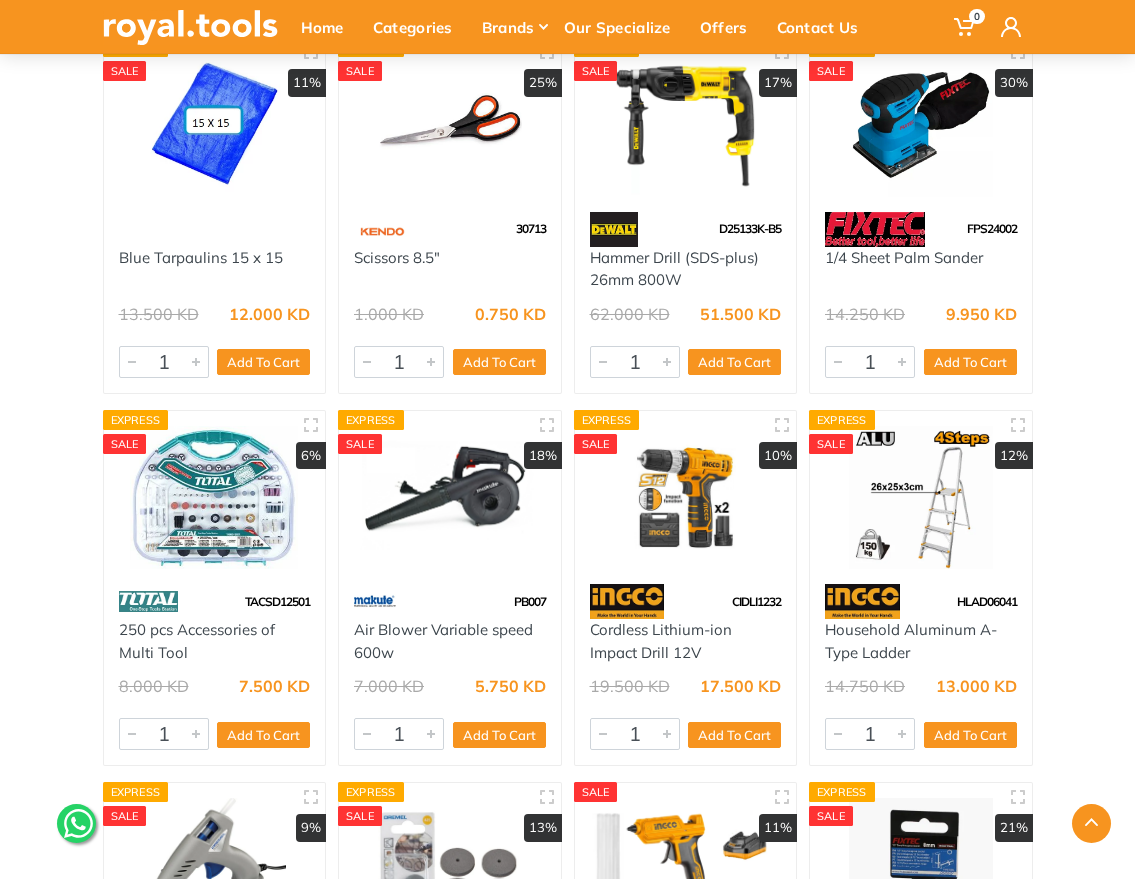 click on "250 pcs Accessories of Multi Tool" at bounding box center [215, 641] 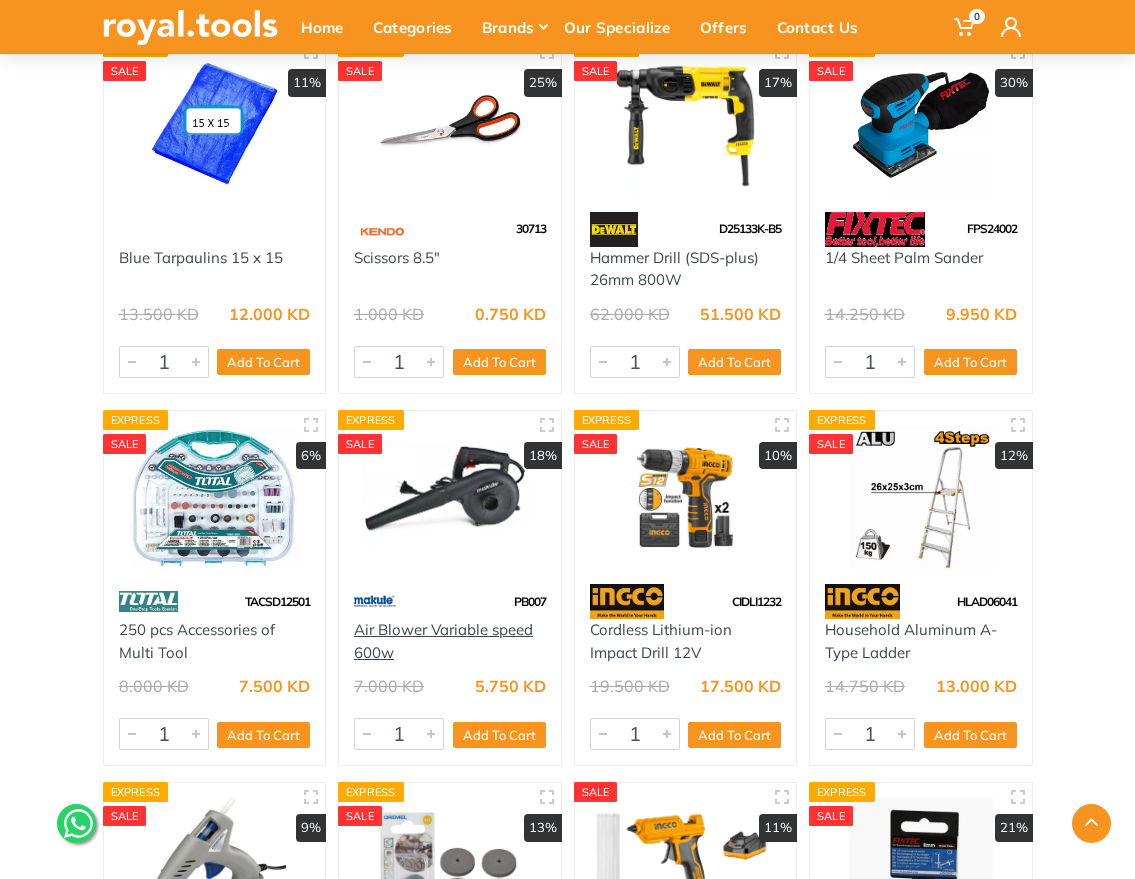 drag, startPoint x: 390, startPoint y: 662, endPoint x: 356, endPoint y: 645, distance: 38.013157 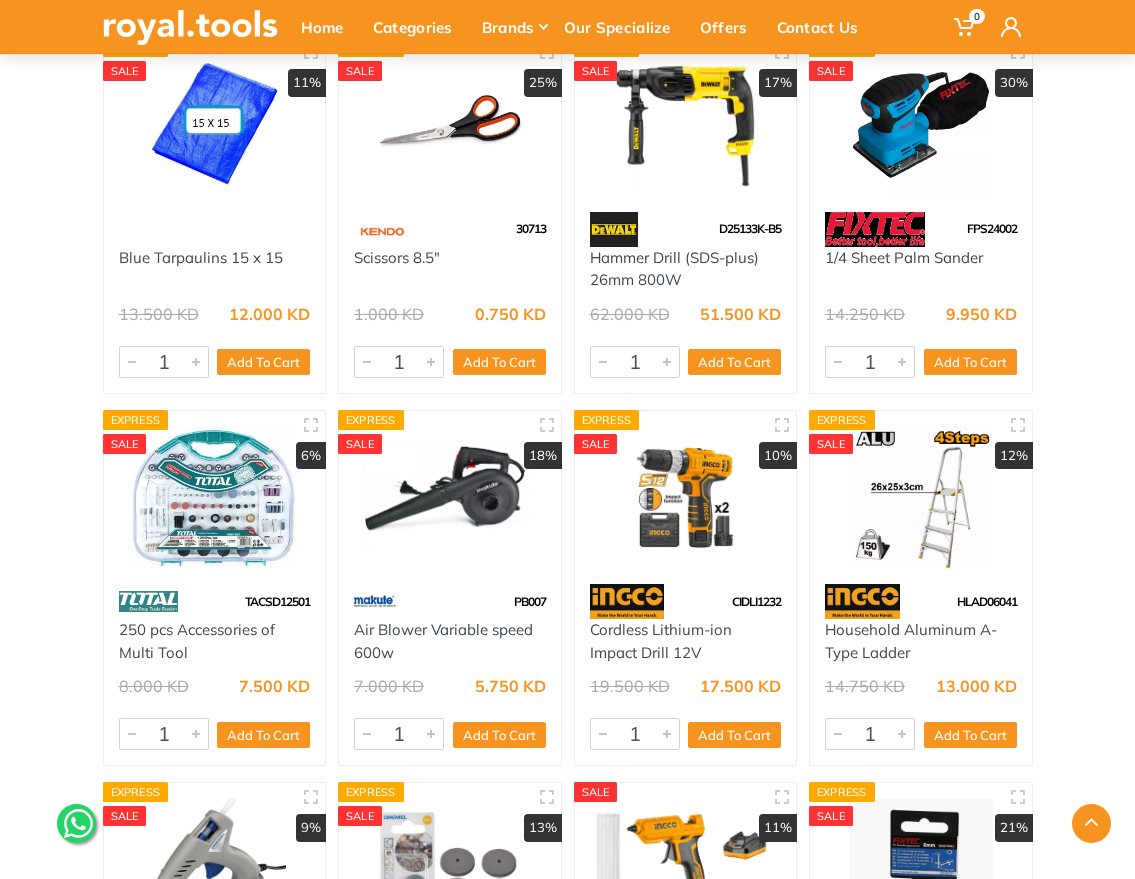 drag, startPoint x: 718, startPoint y: 662, endPoint x: 583, endPoint y: 644, distance: 136.19472 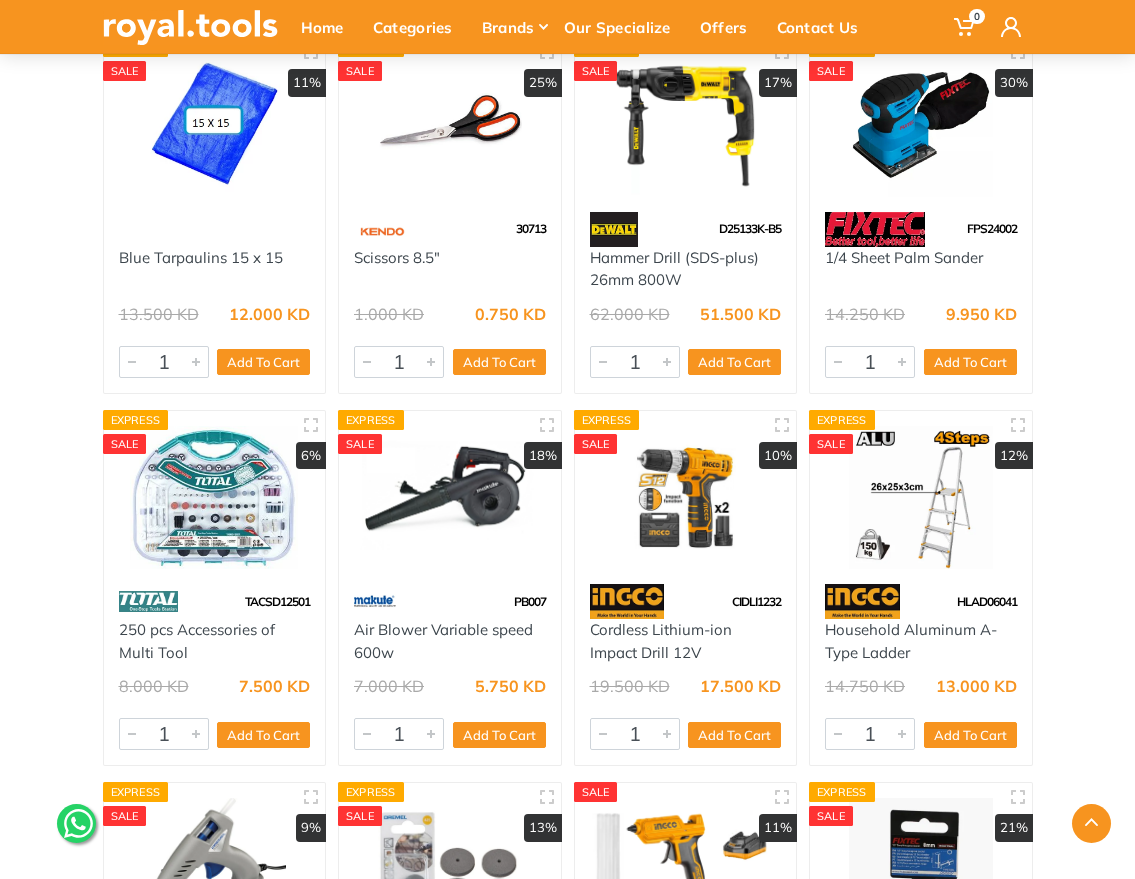 click on "Cordless Lithium-ion Impact Drill 12V" at bounding box center (686, 641) 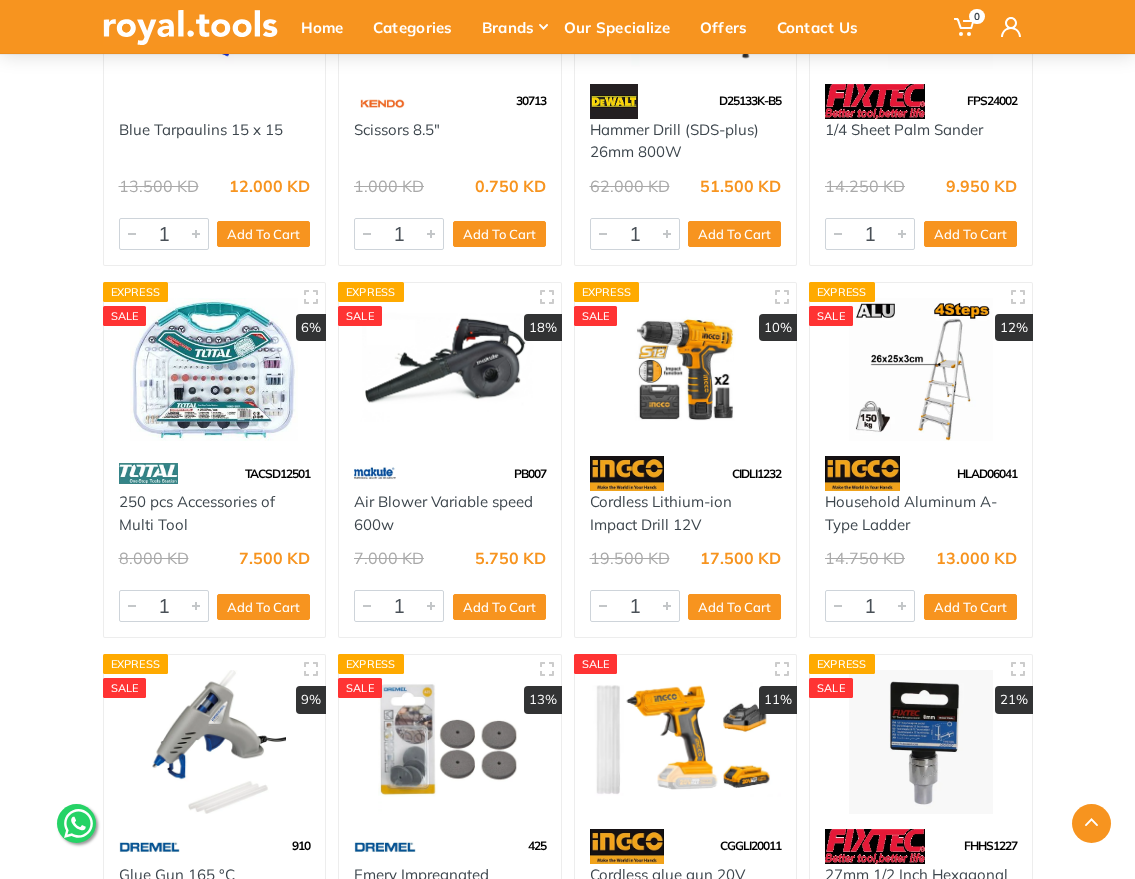 scroll, scrollTop: 14512, scrollLeft: 0, axis: vertical 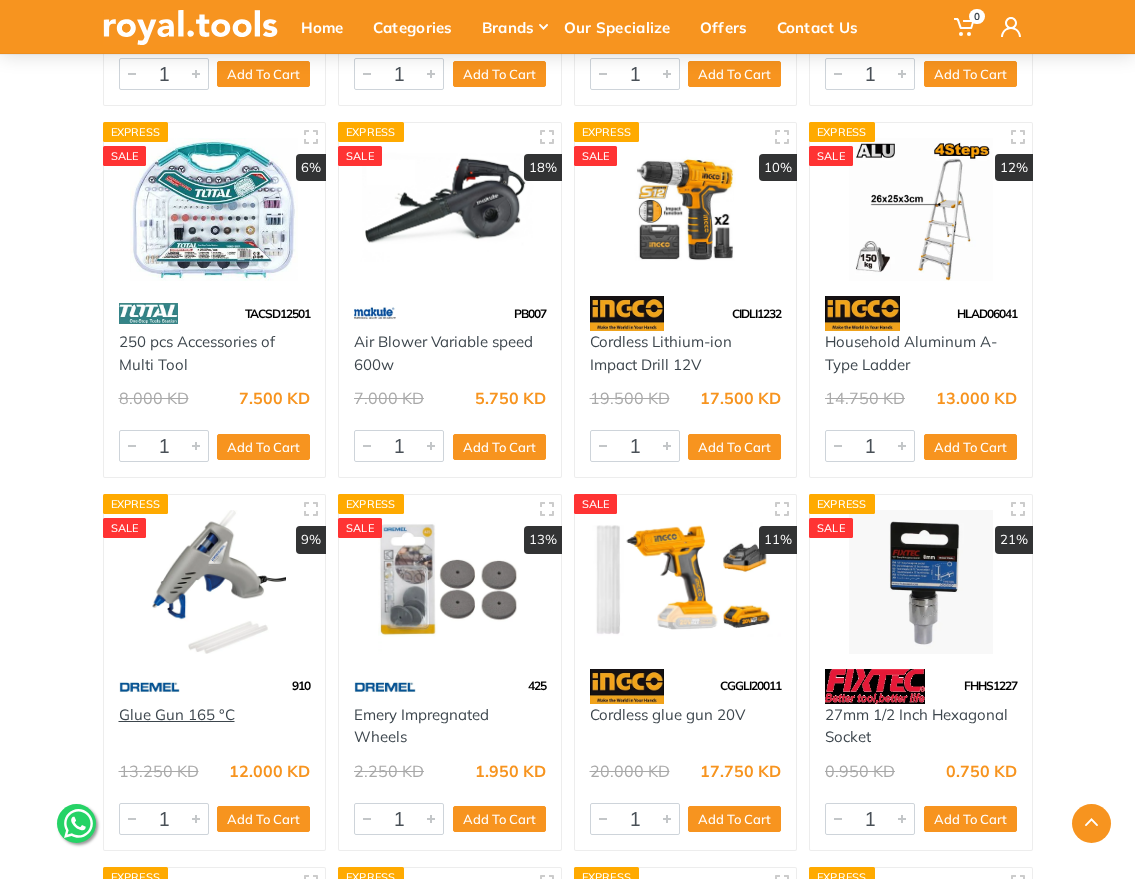 drag, startPoint x: 248, startPoint y: 735, endPoint x: 119, endPoint y: 728, distance: 129.18979 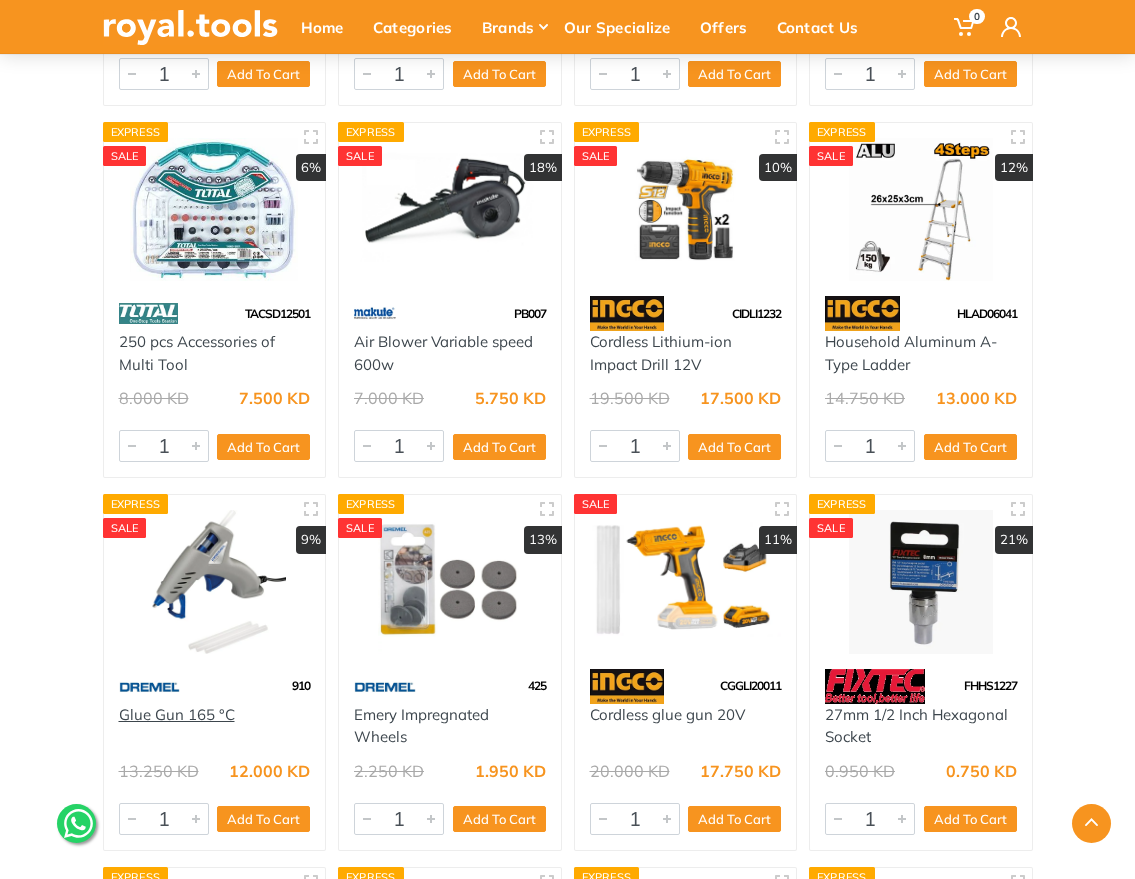 click on "Glue Gun 165 °C" at bounding box center (215, 726) 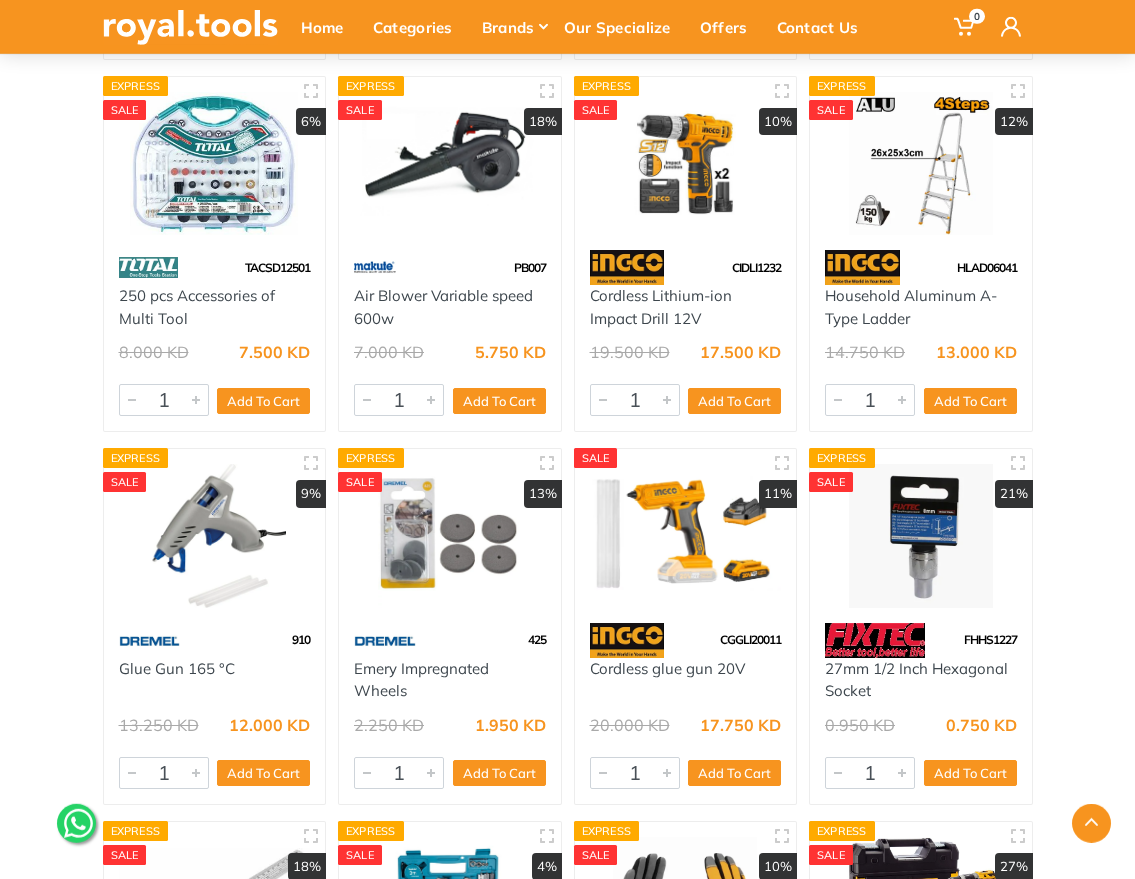 scroll, scrollTop: 14688, scrollLeft: 0, axis: vertical 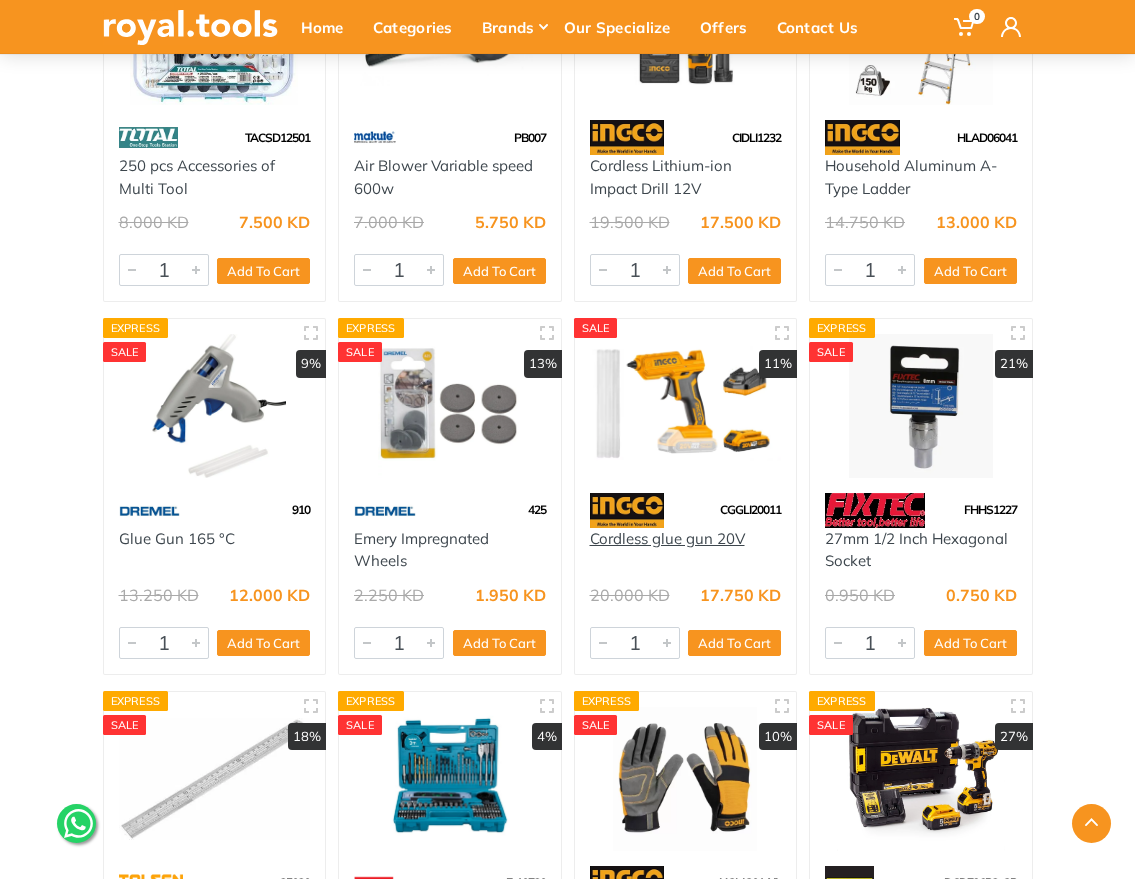 drag, startPoint x: 766, startPoint y: 555, endPoint x: 591, endPoint y: 556, distance: 175.00285 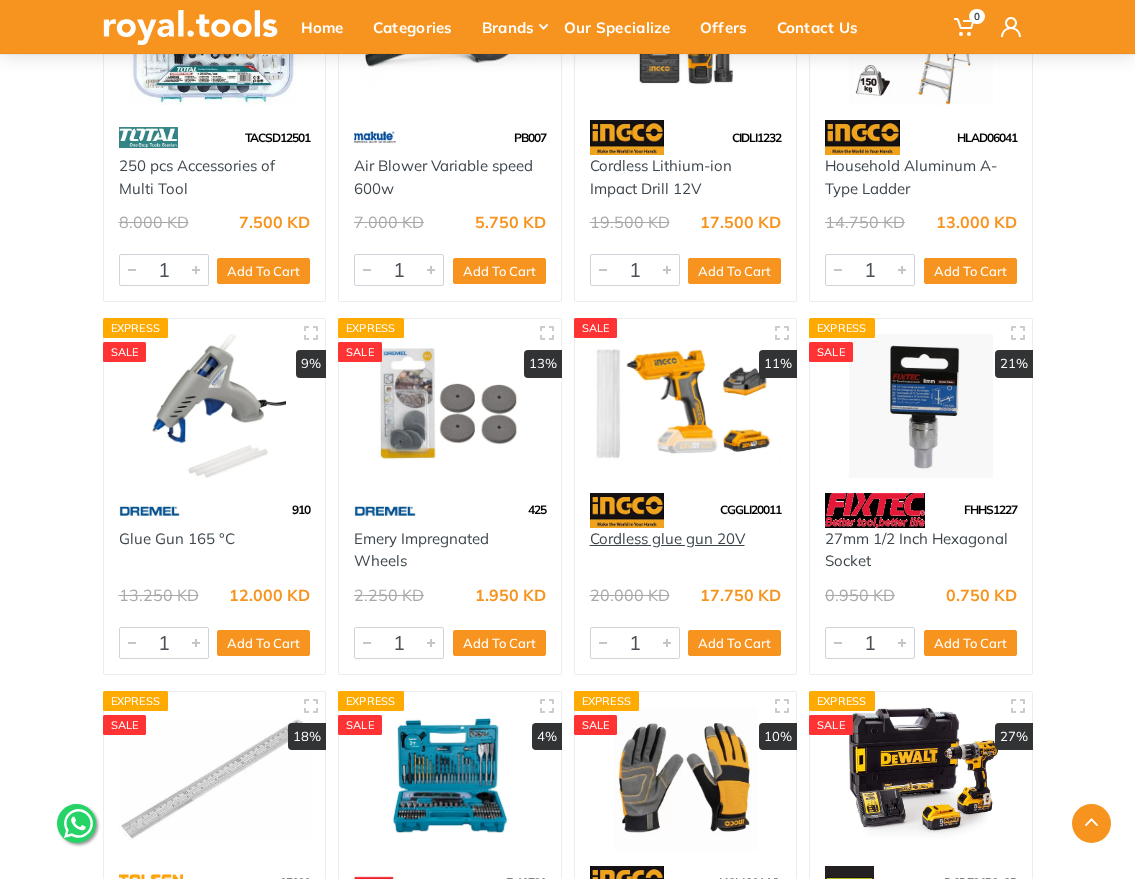 click on "Cordless glue gun 20V" at bounding box center (686, 550) 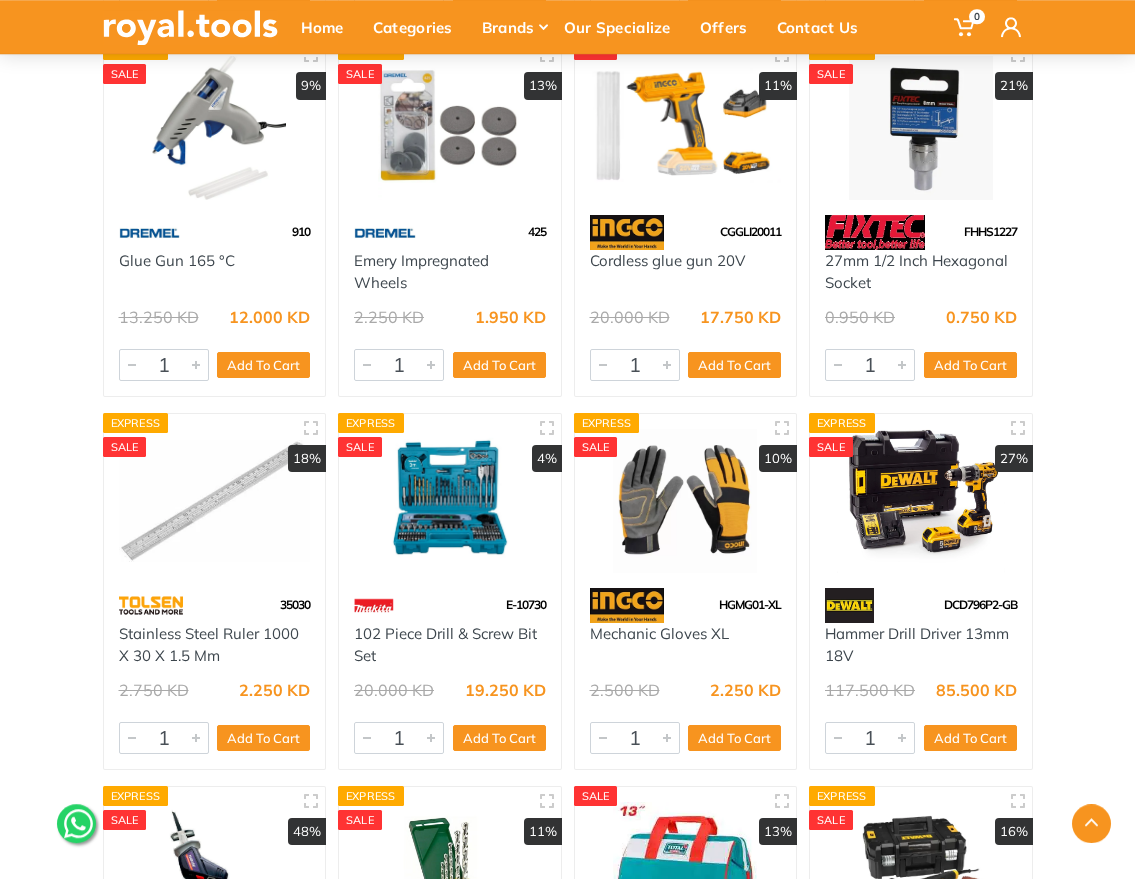 scroll, scrollTop: 15008, scrollLeft: 0, axis: vertical 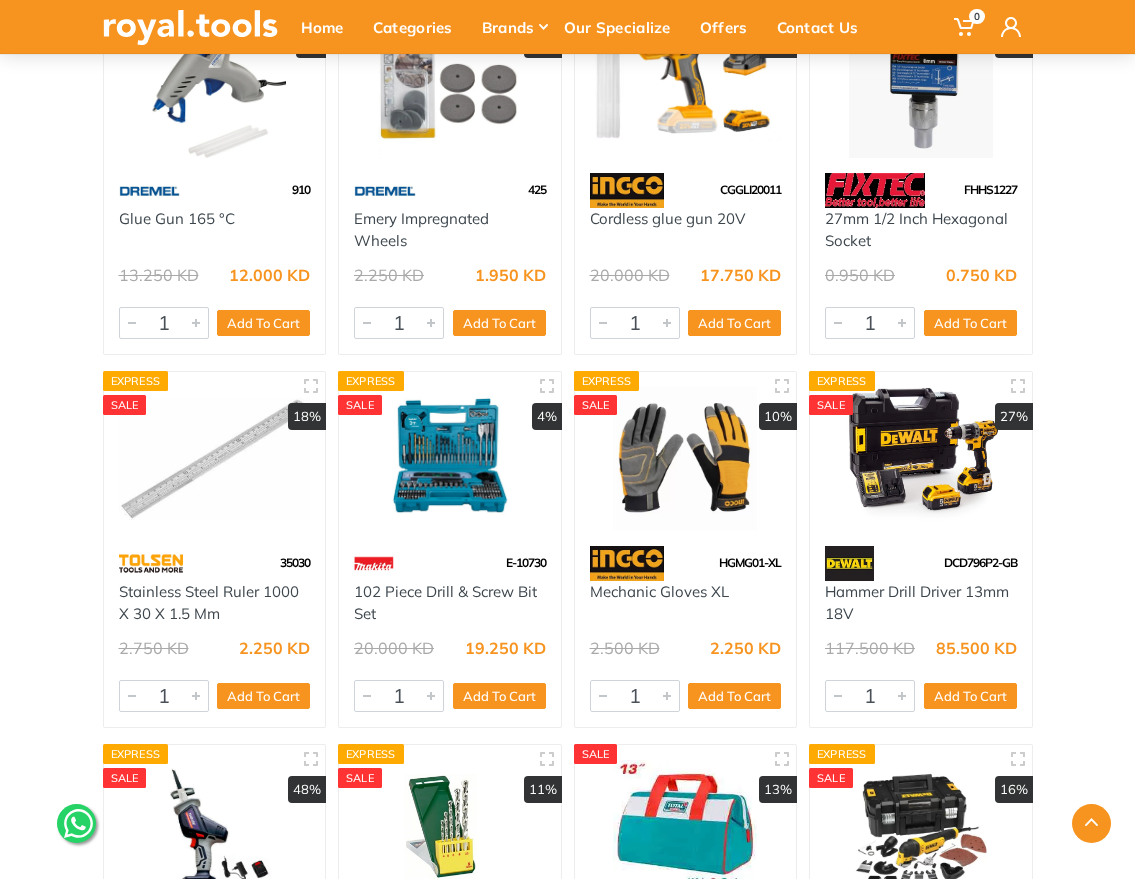 drag, startPoint x: 389, startPoint y: 626, endPoint x: 342, endPoint y: 606, distance: 51.078373 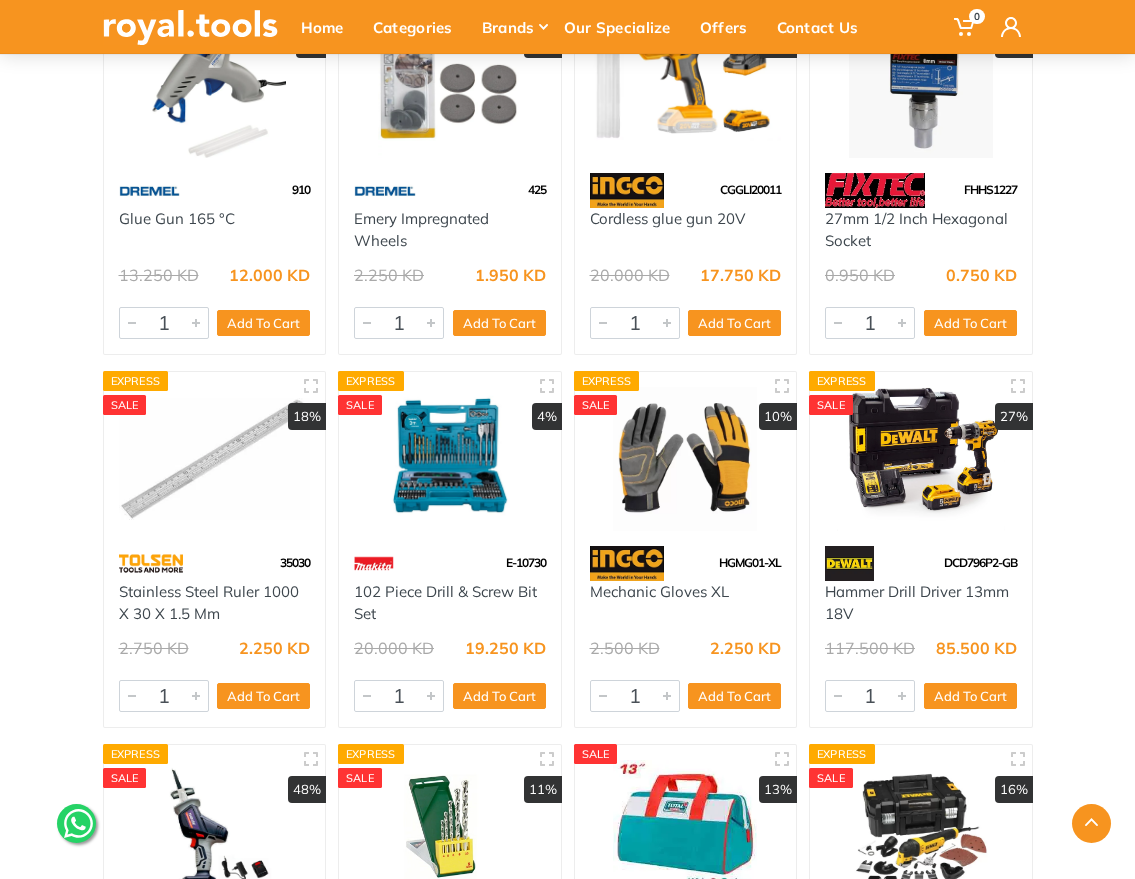 click on "102 Piece Drill & Screw Bit Set" at bounding box center (450, 603) 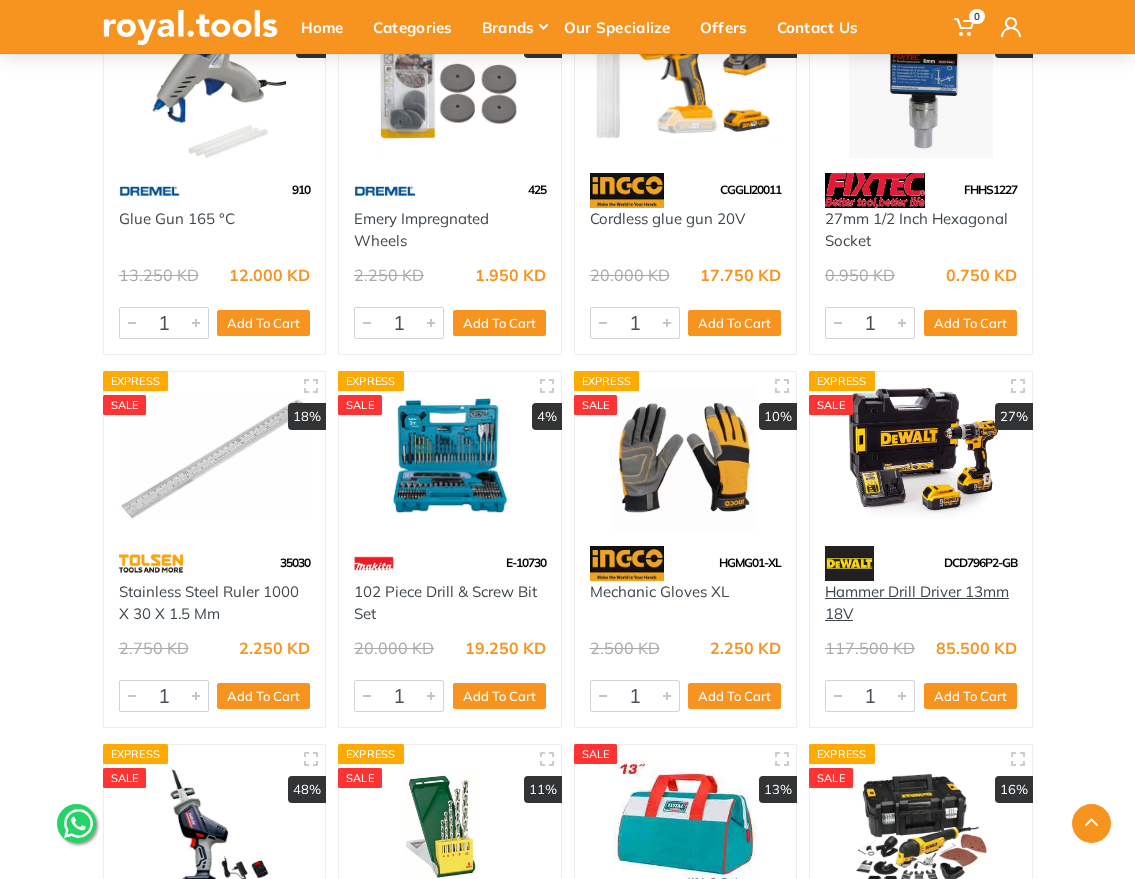 drag, startPoint x: 863, startPoint y: 617, endPoint x: 828, endPoint y: 600, distance: 38.910152 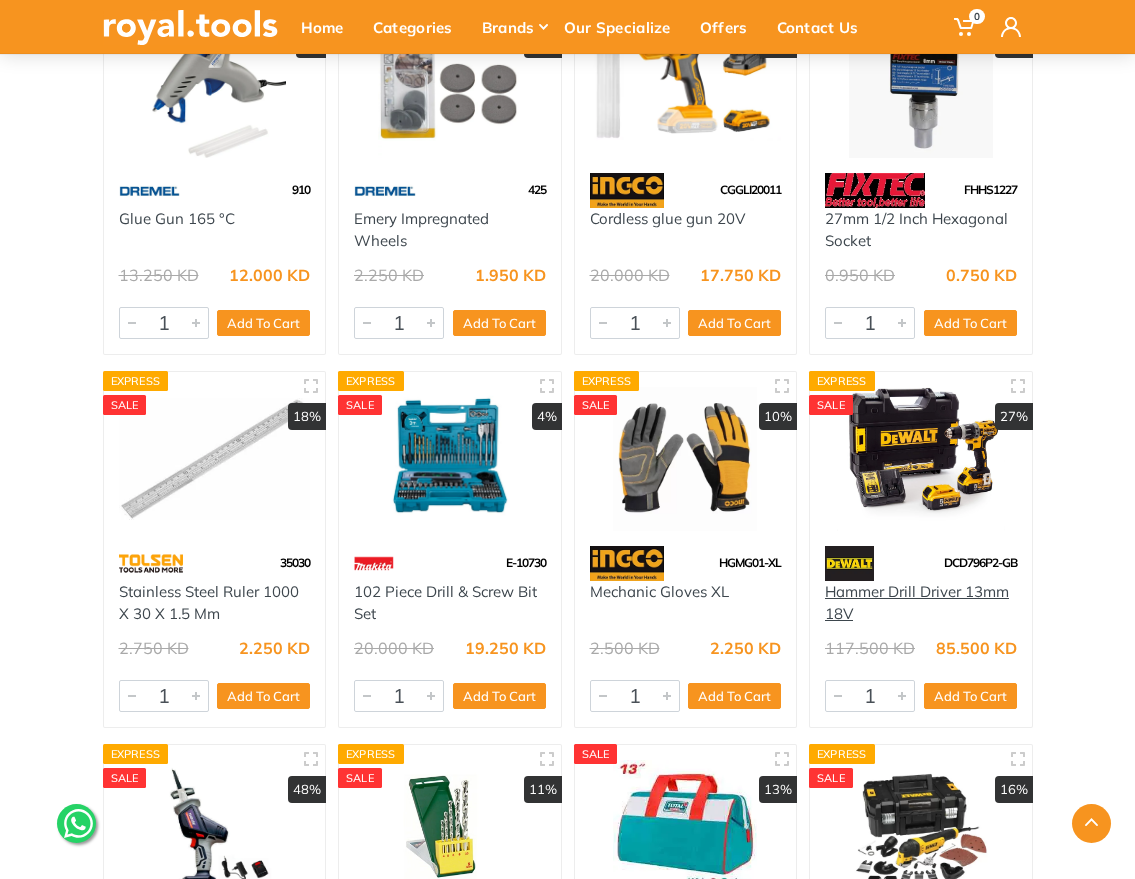 click on "Hammer Drill Driver 13mm 18V" at bounding box center (921, 603) 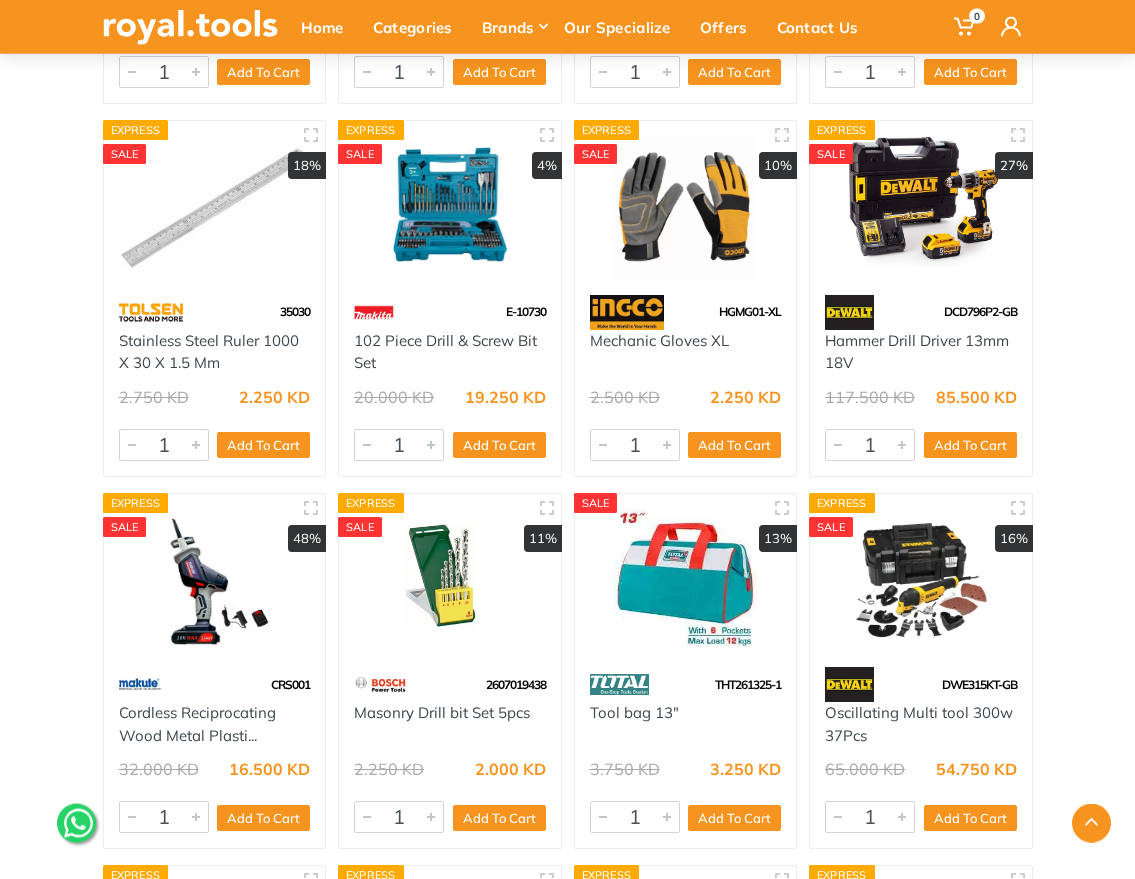 scroll, scrollTop: 15376, scrollLeft: 0, axis: vertical 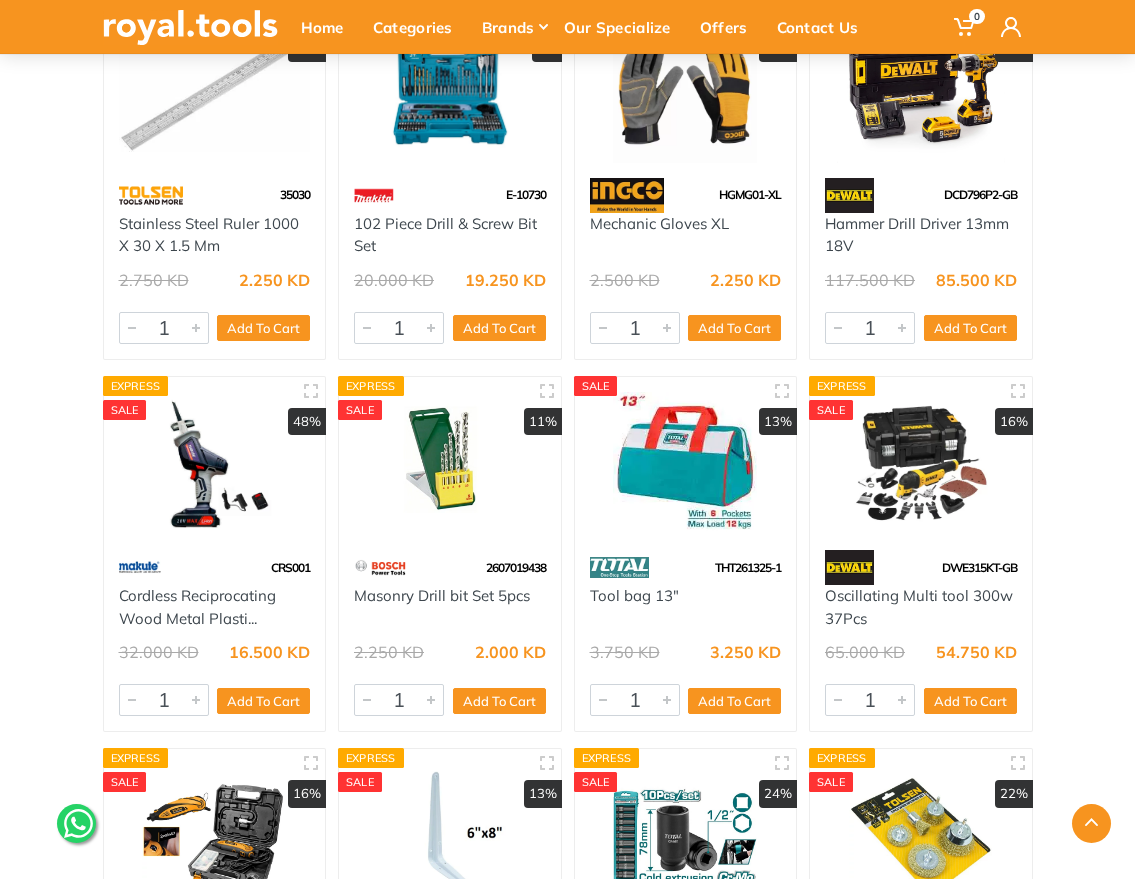 drag, startPoint x: 112, startPoint y: 601, endPoint x: 263, endPoint y: 623, distance: 152.59424 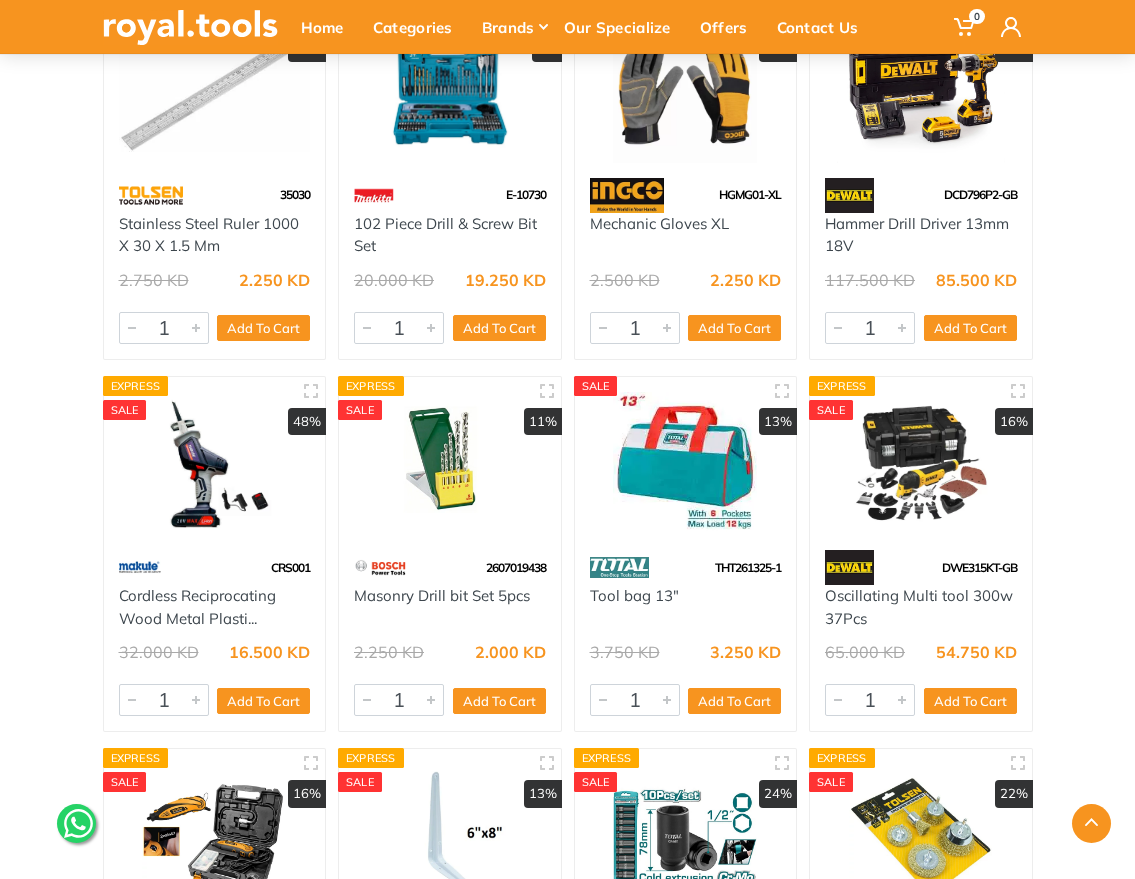 click on "Cordless Reciprocating Wood Metal Plasti..." at bounding box center [215, 607] 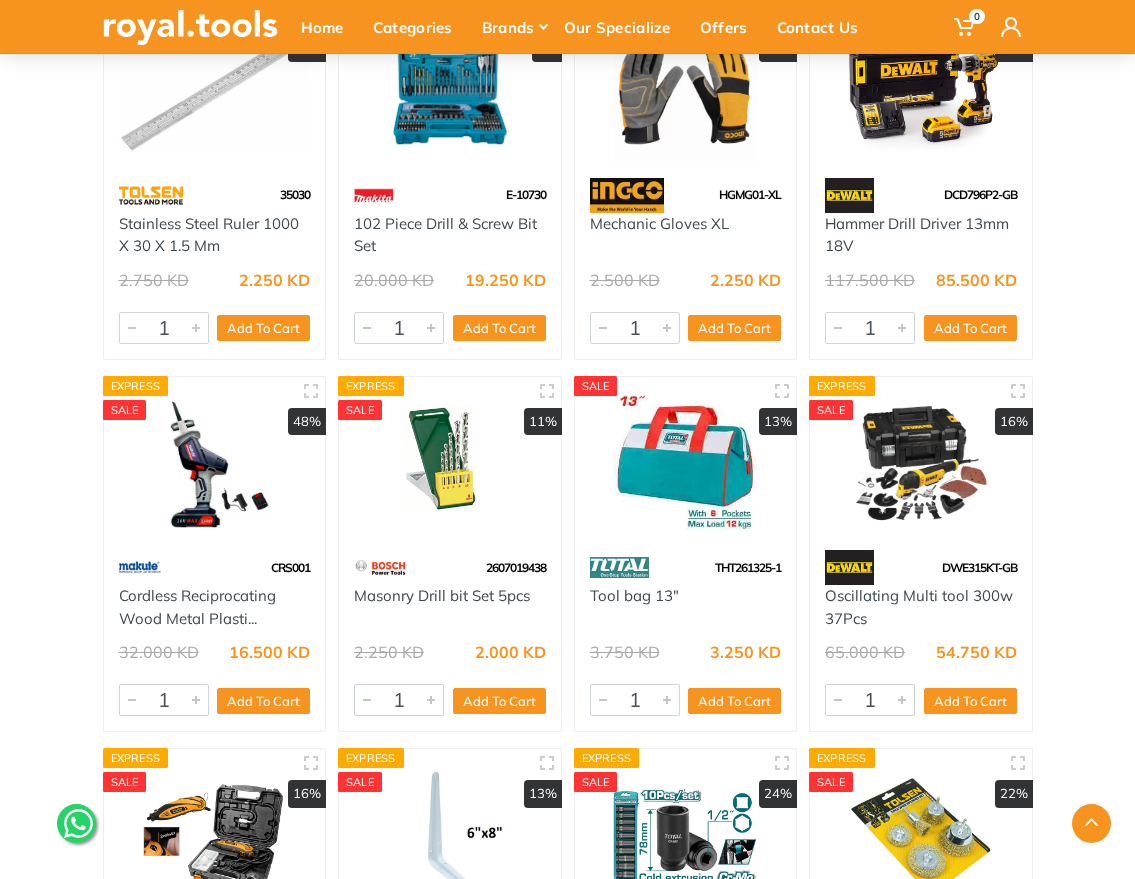 drag, startPoint x: 818, startPoint y: 609, endPoint x: 870, endPoint y: 629, distance: 55.713554 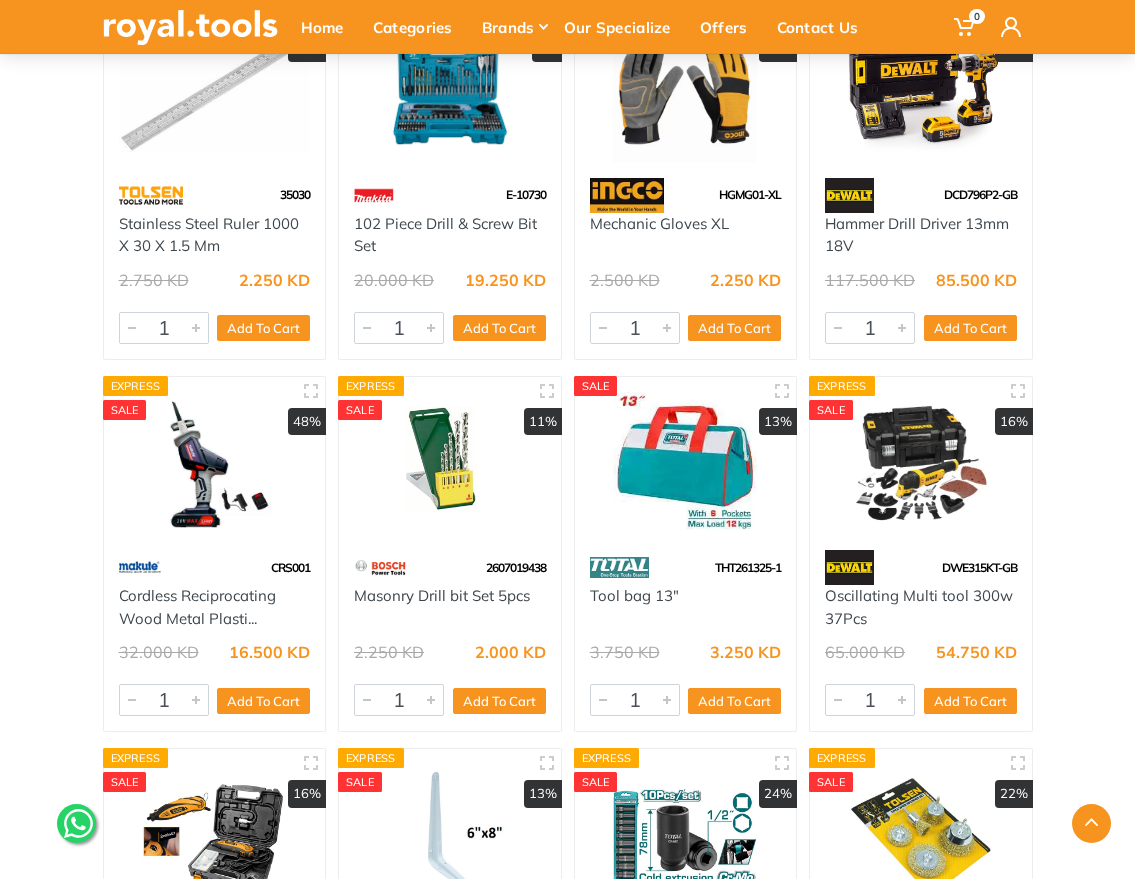 click on "Oscillating Multi tool 300w 37Pcs" at bounding box center (921, 607) 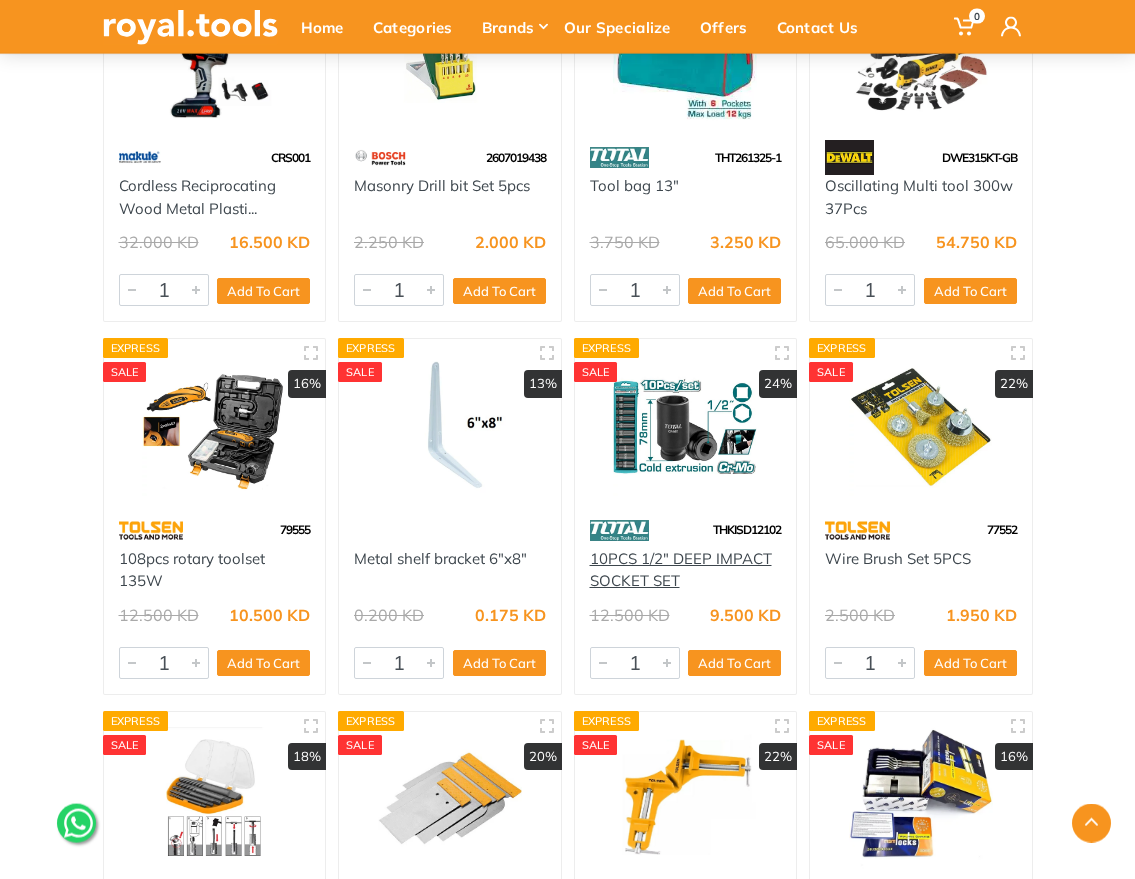 scroll, scrollTop: 15920, scrollLeft: 0, axis: vertical 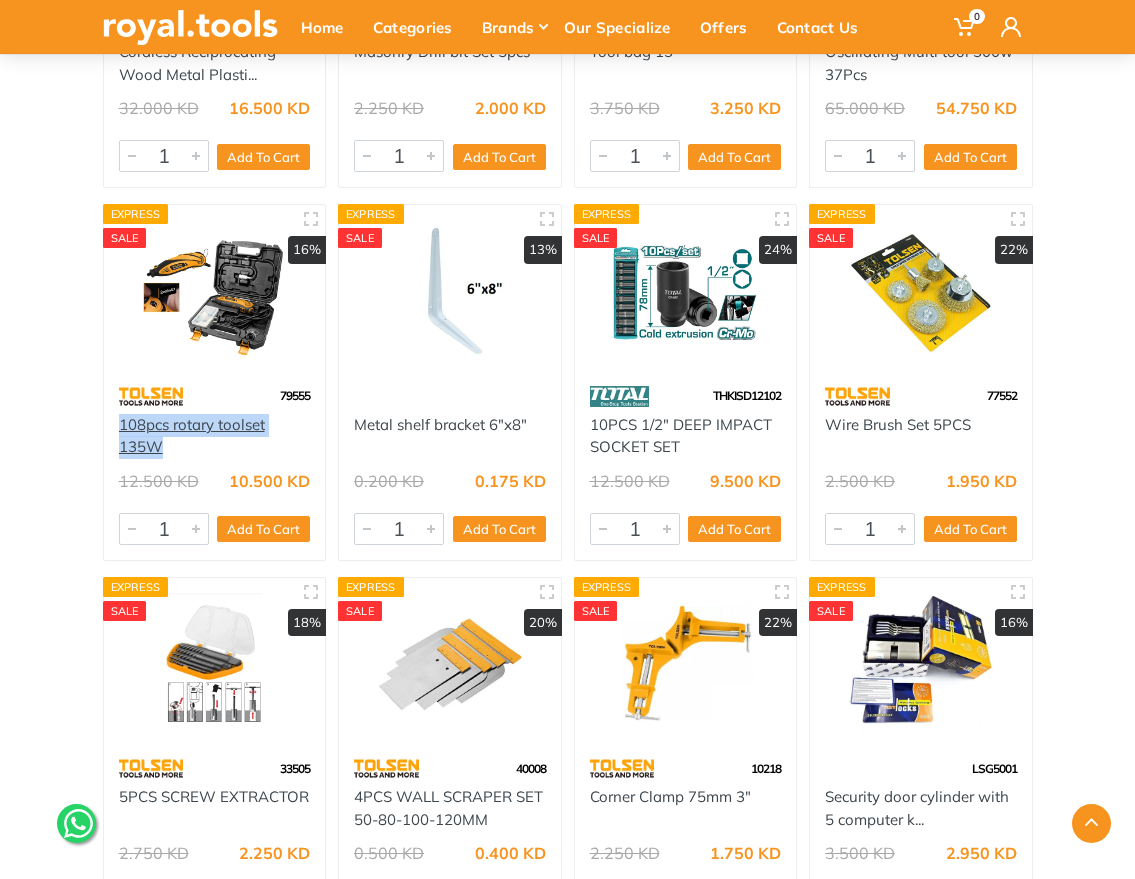 drag, startPoint x: 118, startPoint y: 435, endPoint x: 159, endPoint y: 452, distance: 44.38468 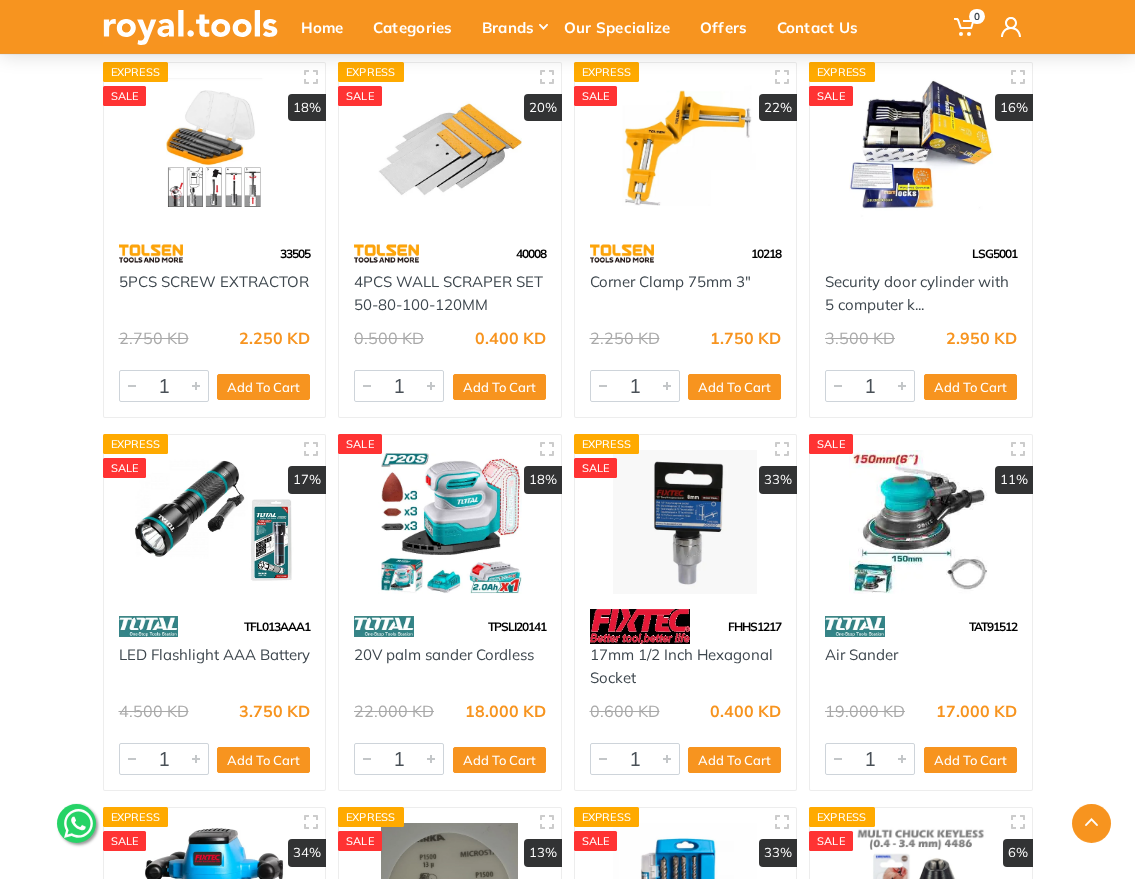 scroll, scrollTop: 16464, scrollLeft: 0, axis: vertical 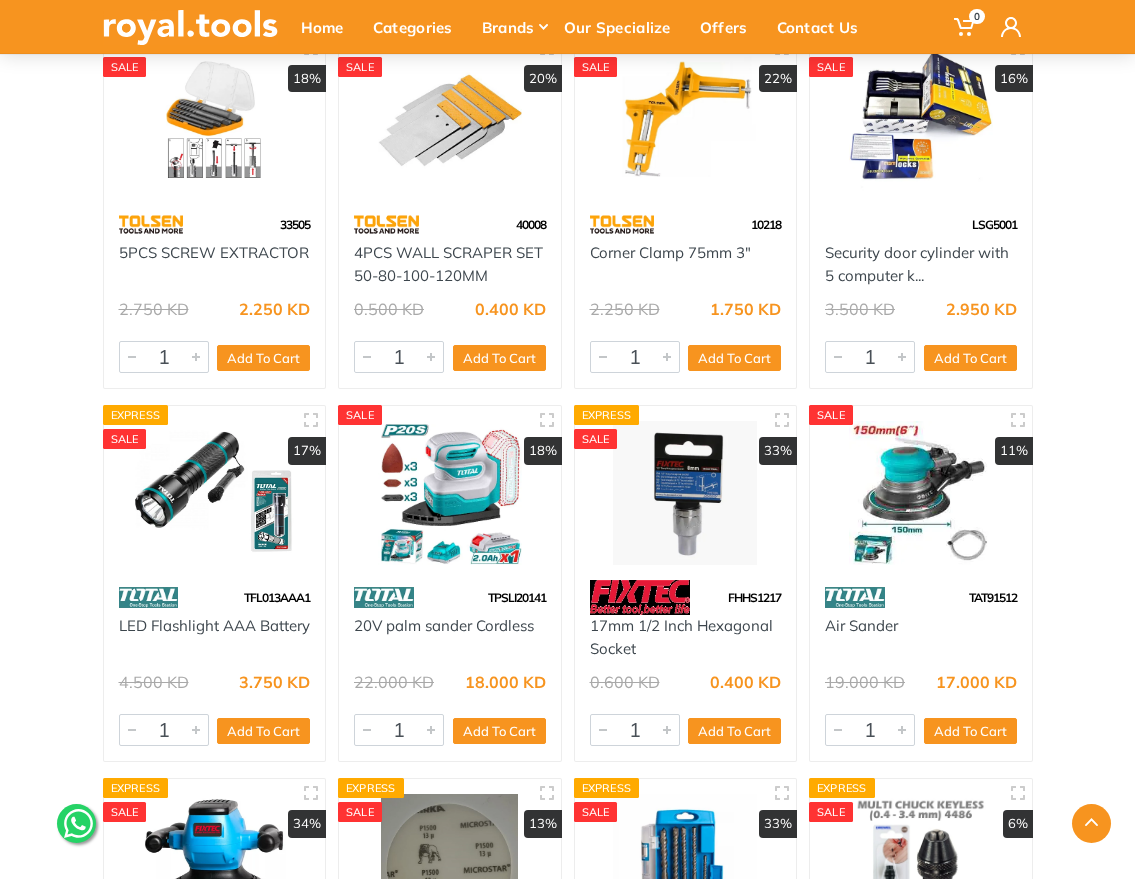 drag, startPoint x: 547, startPoint y: 636, endPoint x: 350, endPoint y: 644, distance: 197.16237 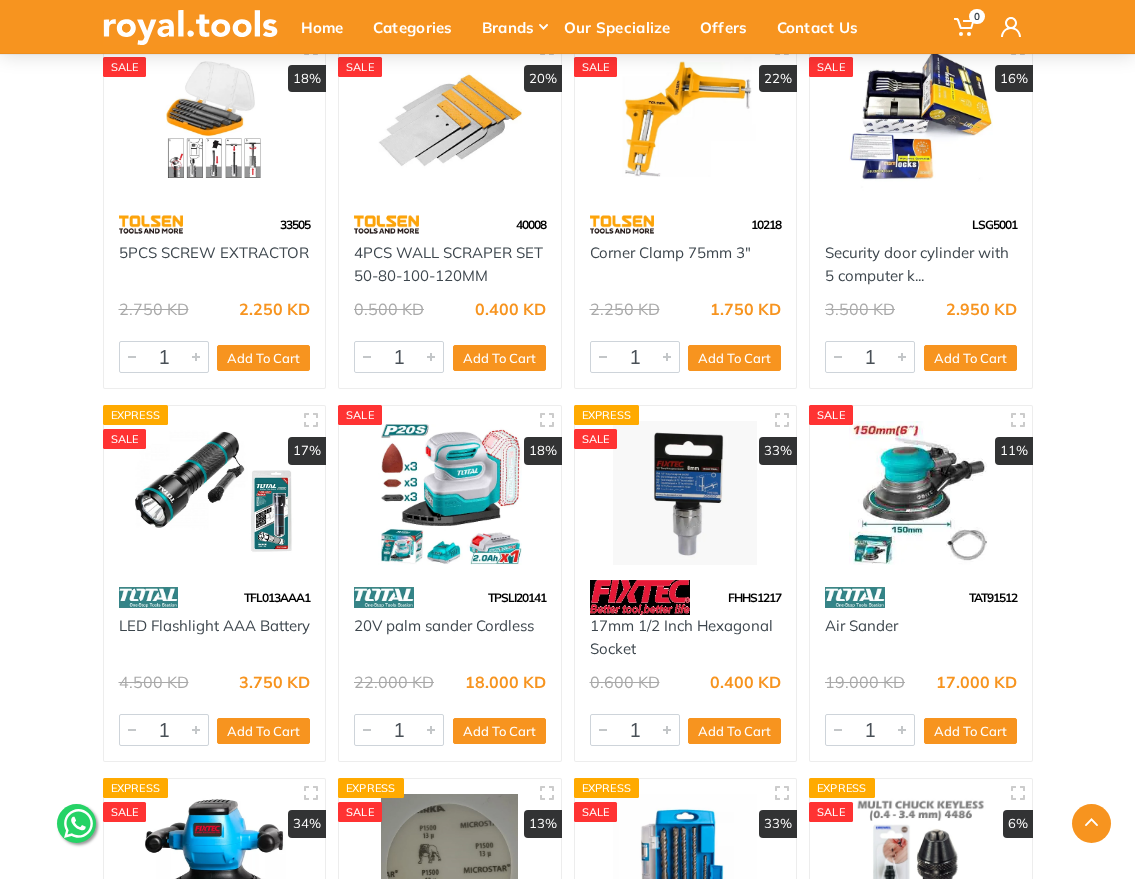 click on "20V palm sander Cordless" at bounding box center (450, 637) 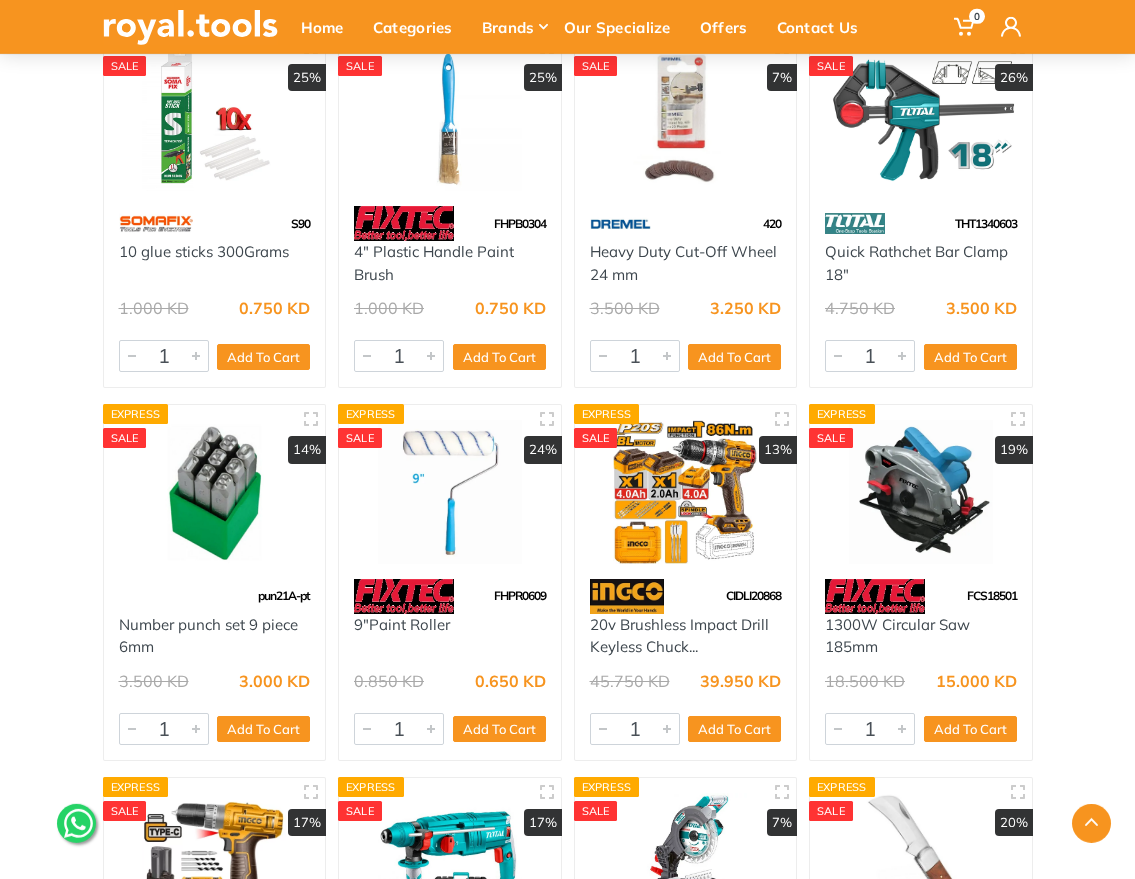 scroll, scrollTop: 17648, scrollLeft: 0, axis: vertical 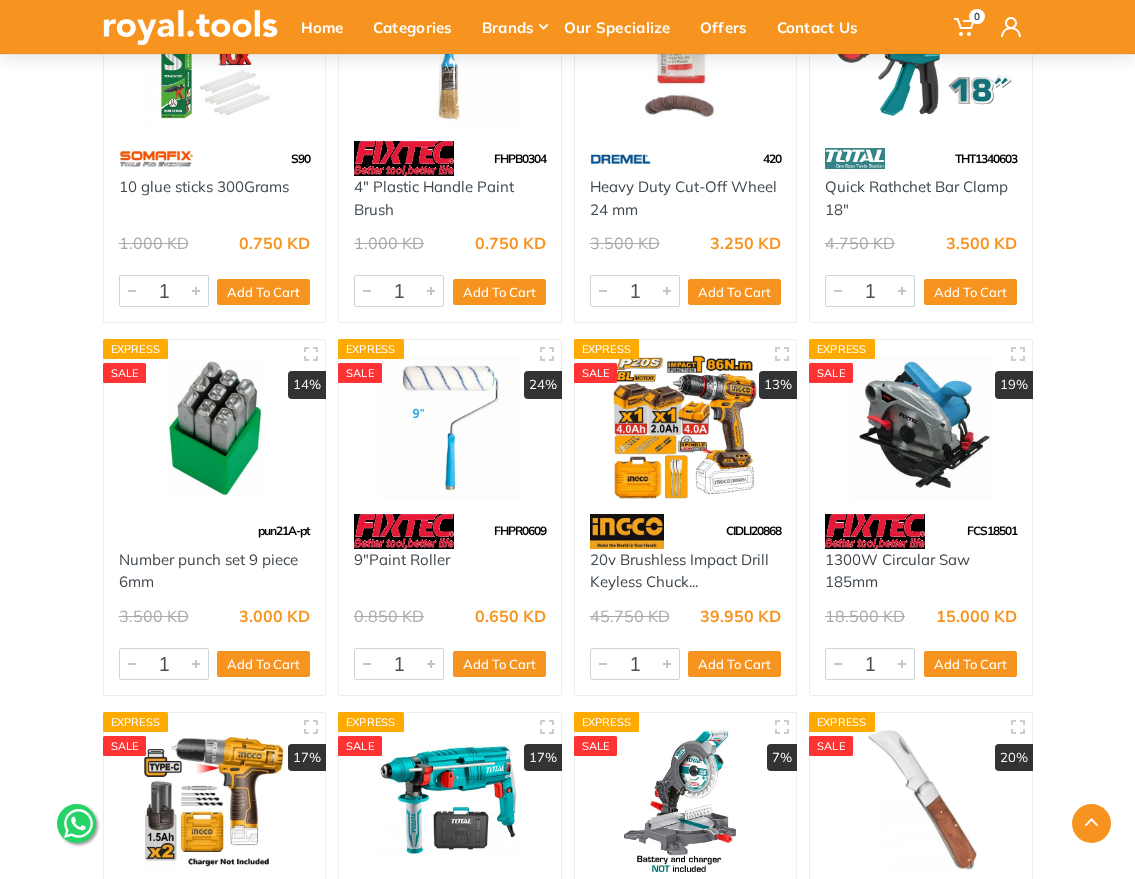 drag, startPoint x: 588, startPoint y: 572, endPoint x: 702, endPoint y: 591, distance: 115.57249 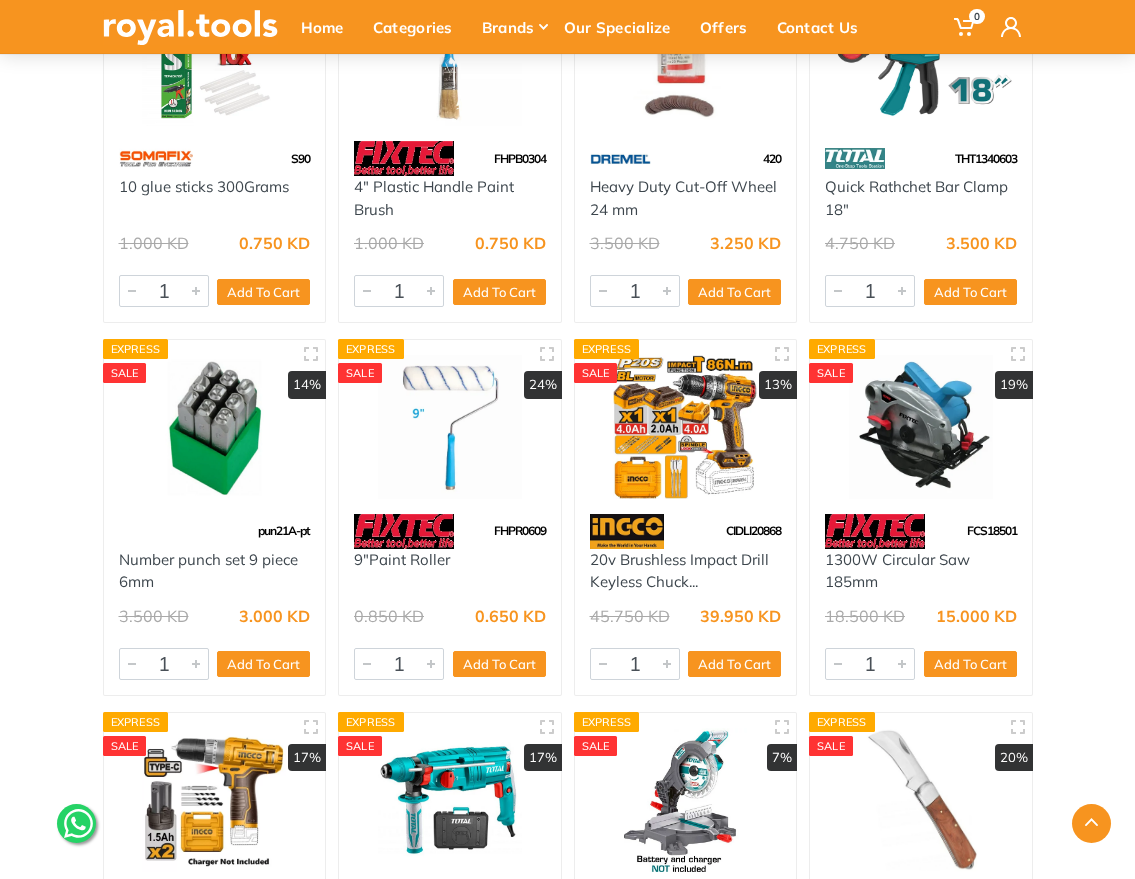 click on "20v Brushless Impact Drill Keyless Chuck..." at bounding box center [686, 571] 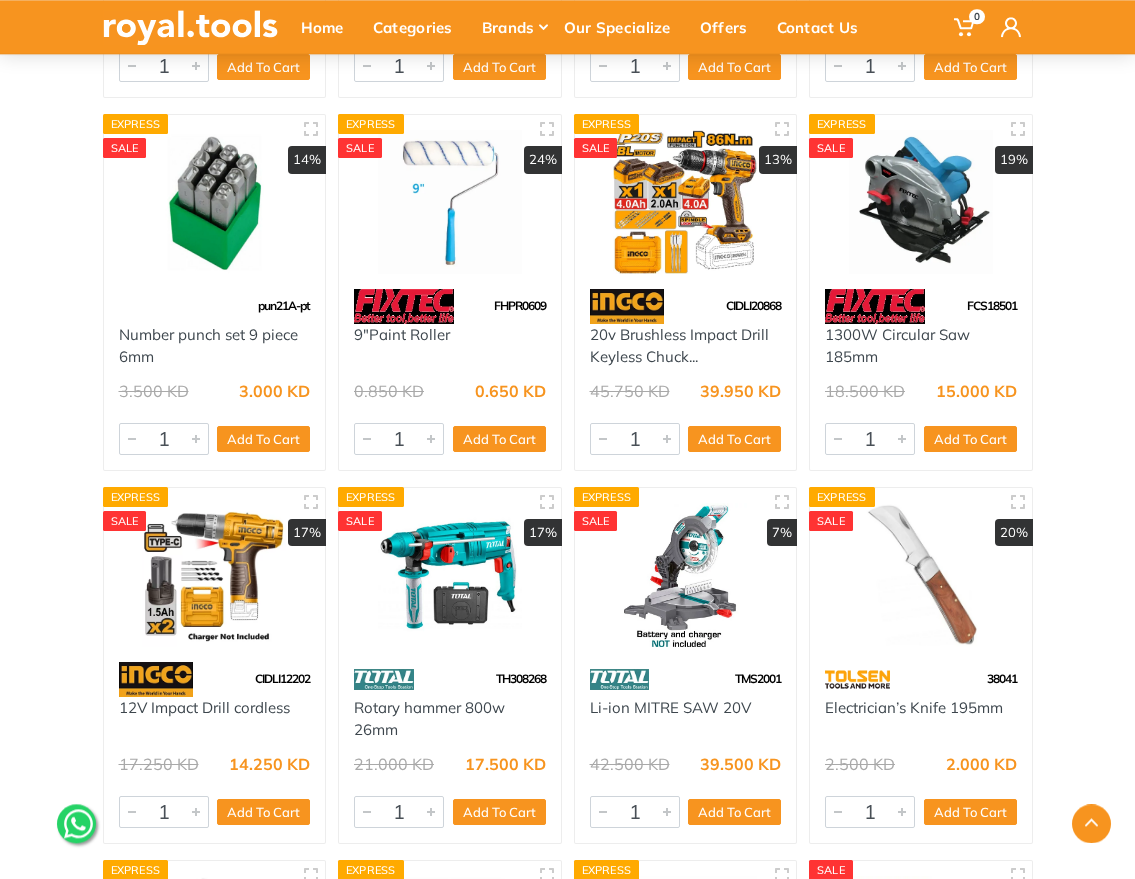 scroll, scrollTop: 17936, scrollLeft: 0, axis: vertical 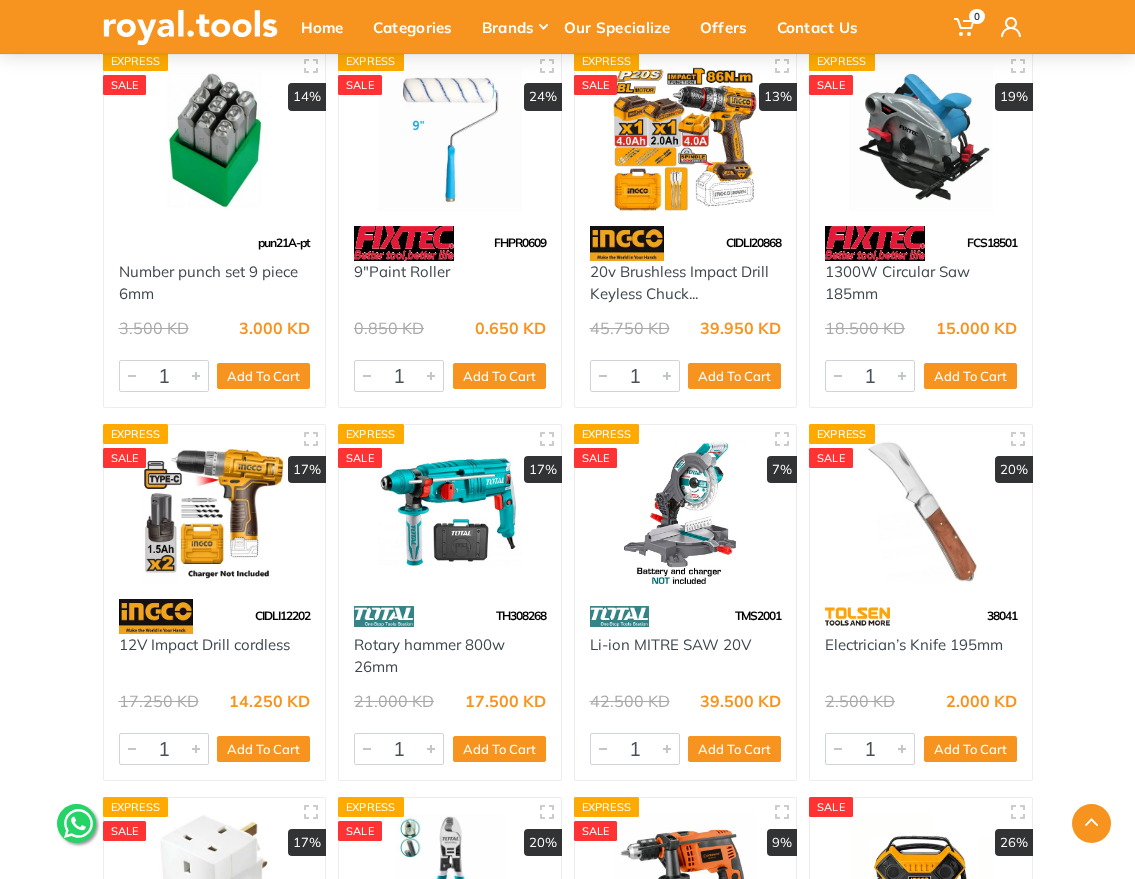 drag, startPoint x: 114, startPoint y: 656, endPoint x: 303, endPoint y: 663, distance: 189.12958 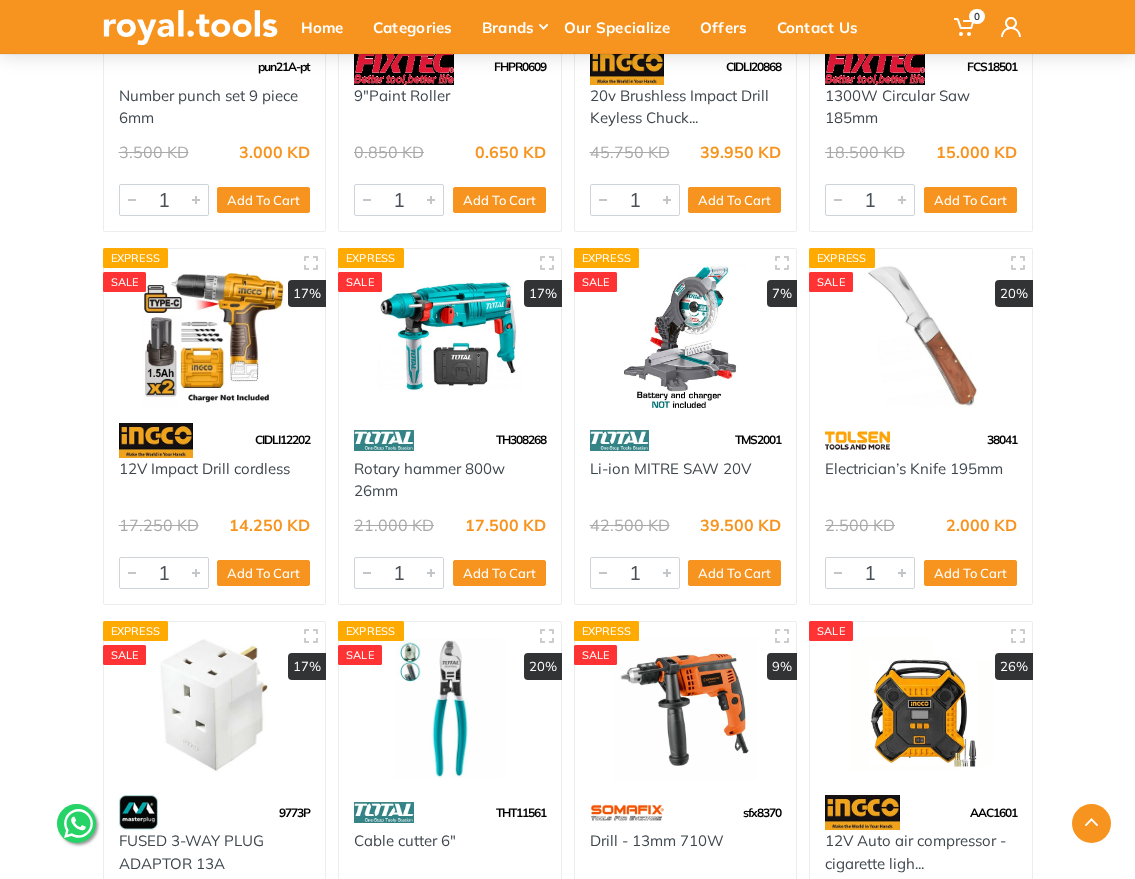 scroll, scrollTop: 18208, scrollLeft: 0, axis: vertical 